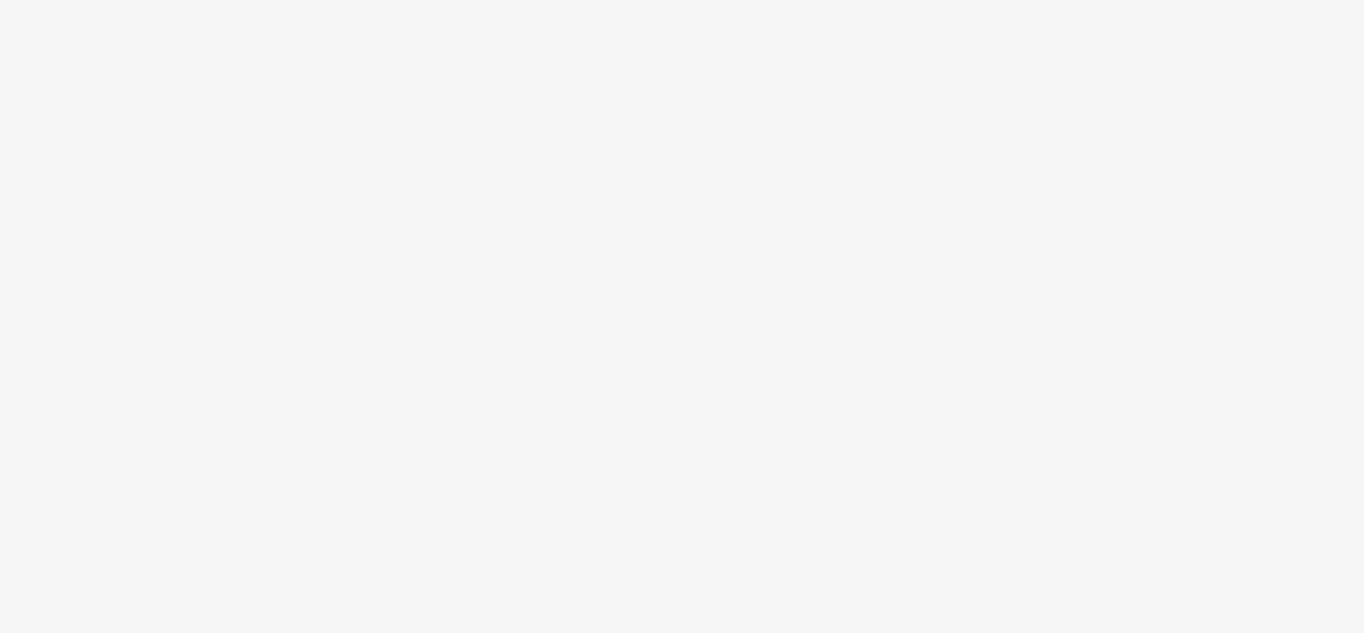 scroll, scrollTop: 0, scrollLeft: 0, axis: both 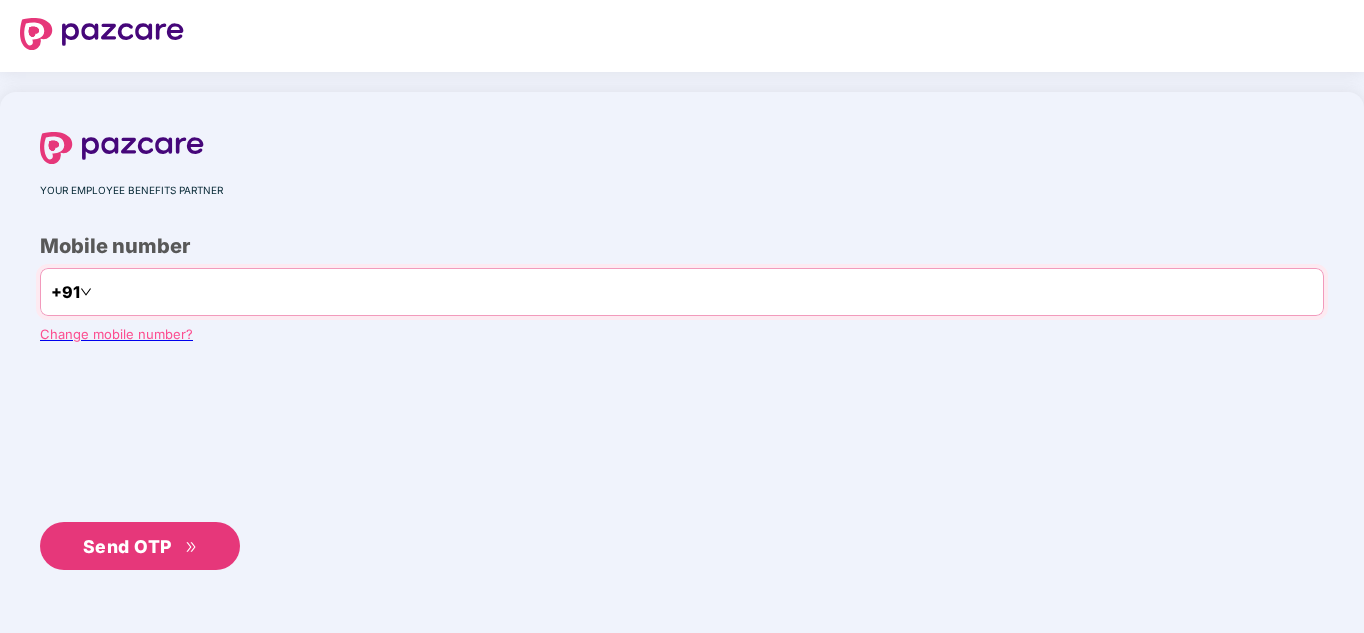 type on "**********" 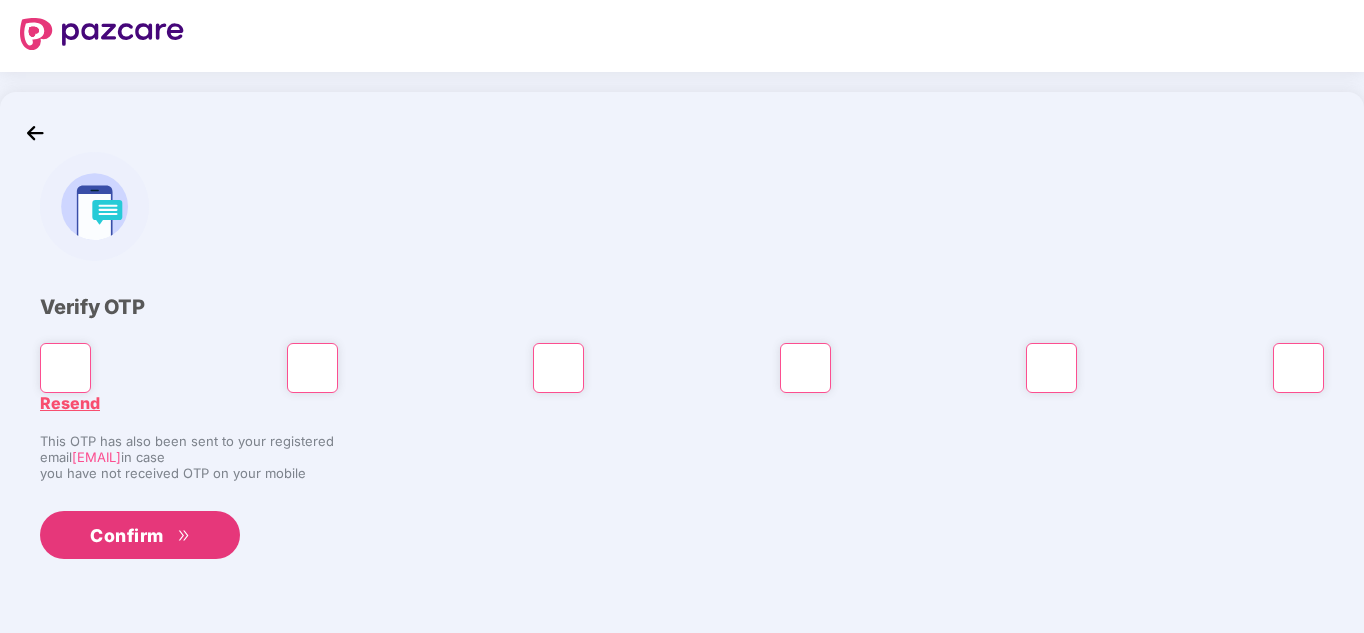 type on "*" 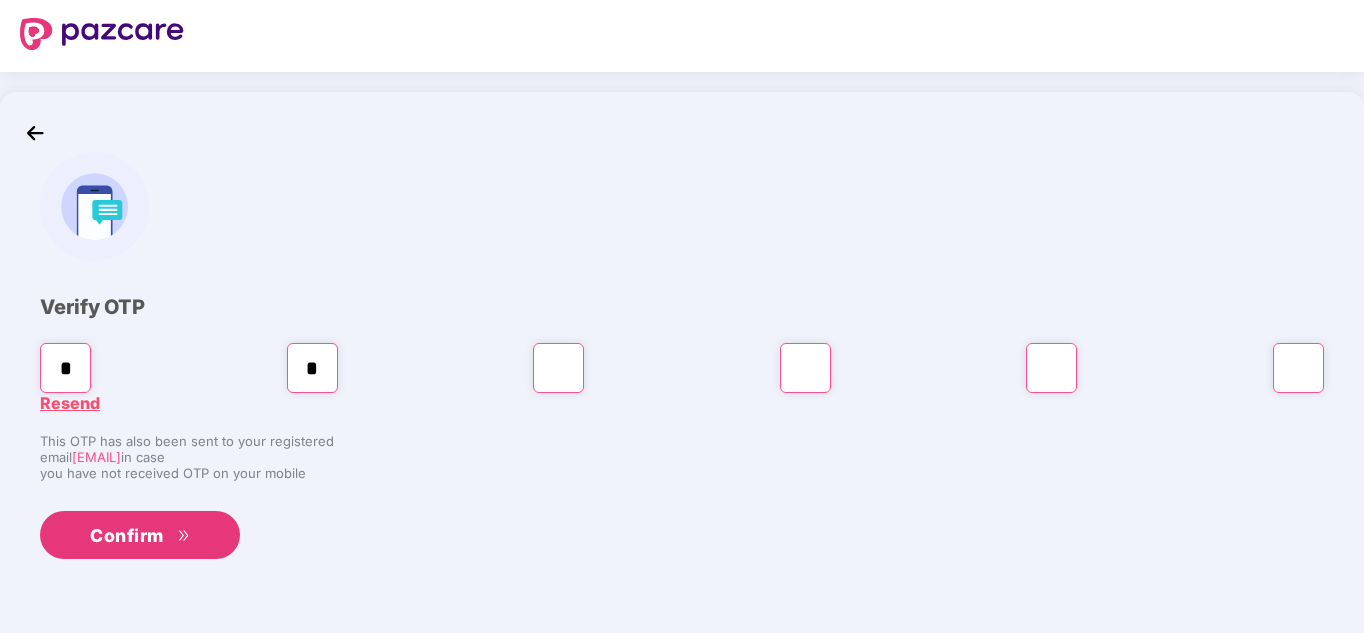 type on "*" 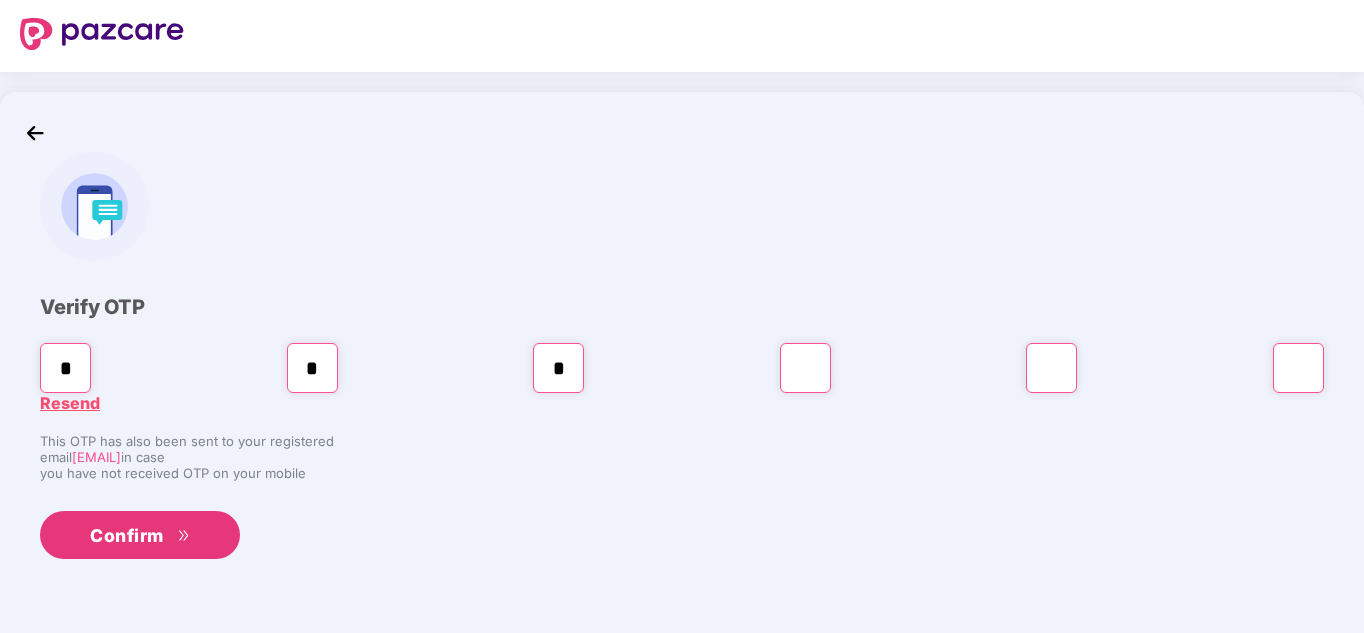 type on "*" 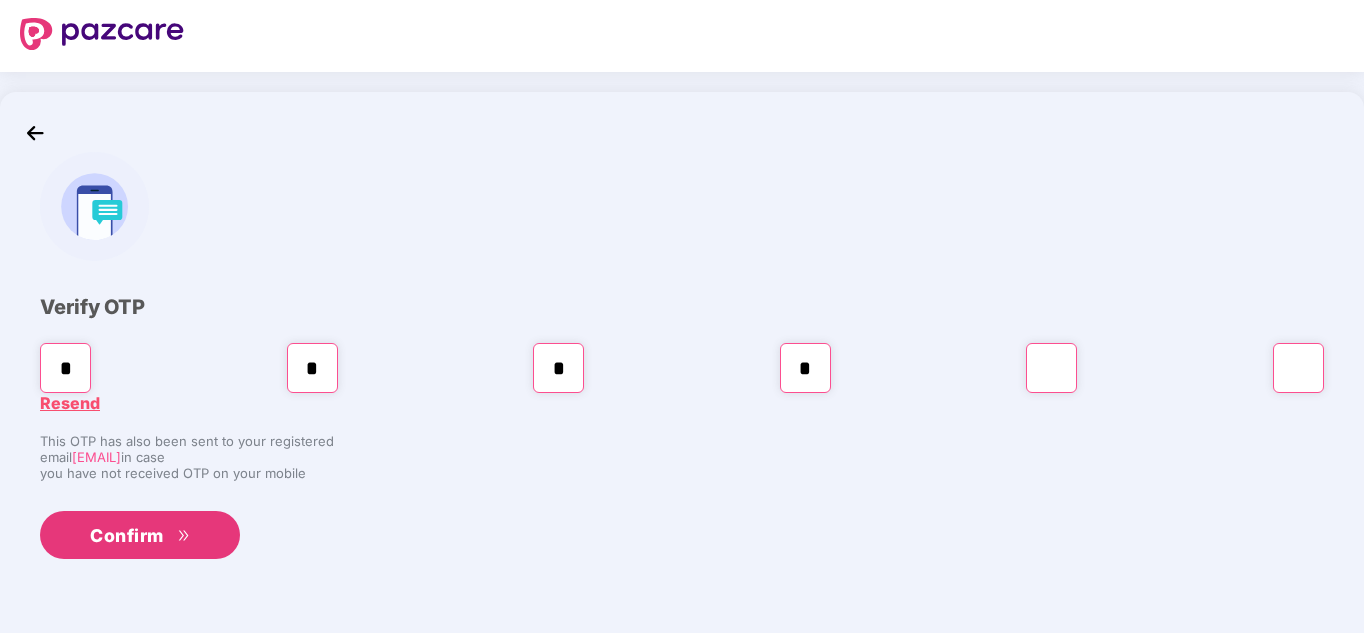 type on "*" 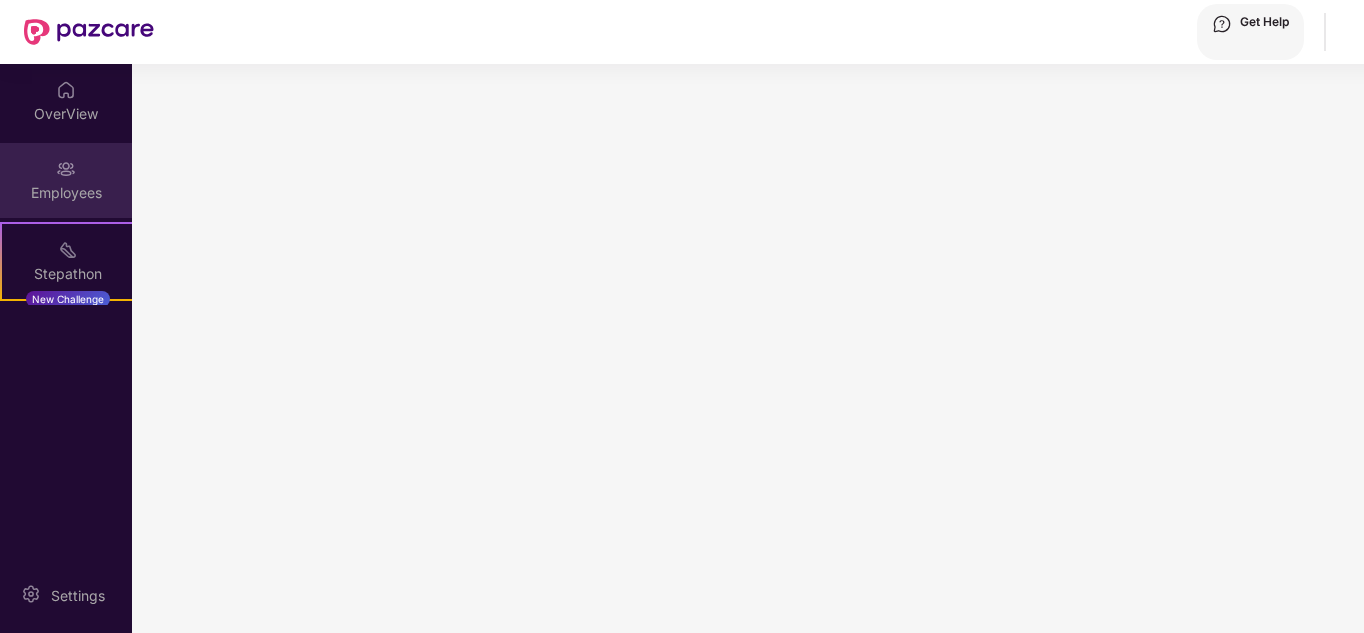 click on "Employees" at bounding box center (66, 180) 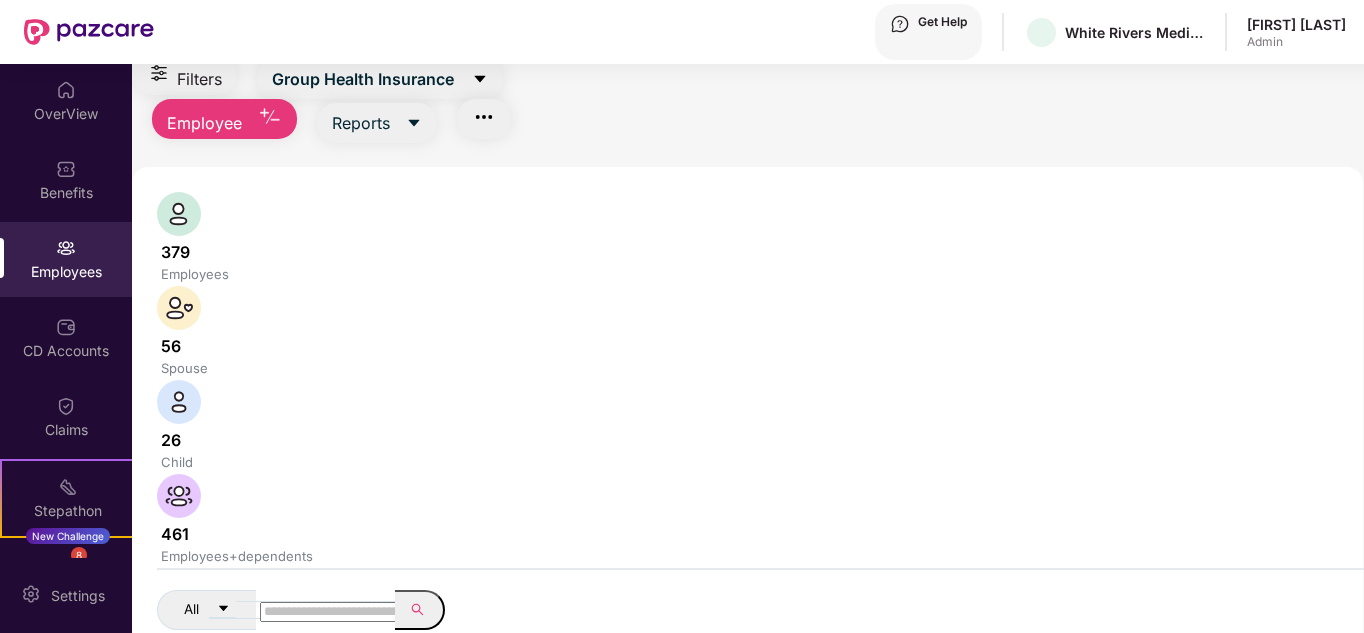 scroll, scrollTop: 0, scrollLeft: 0, axis: both 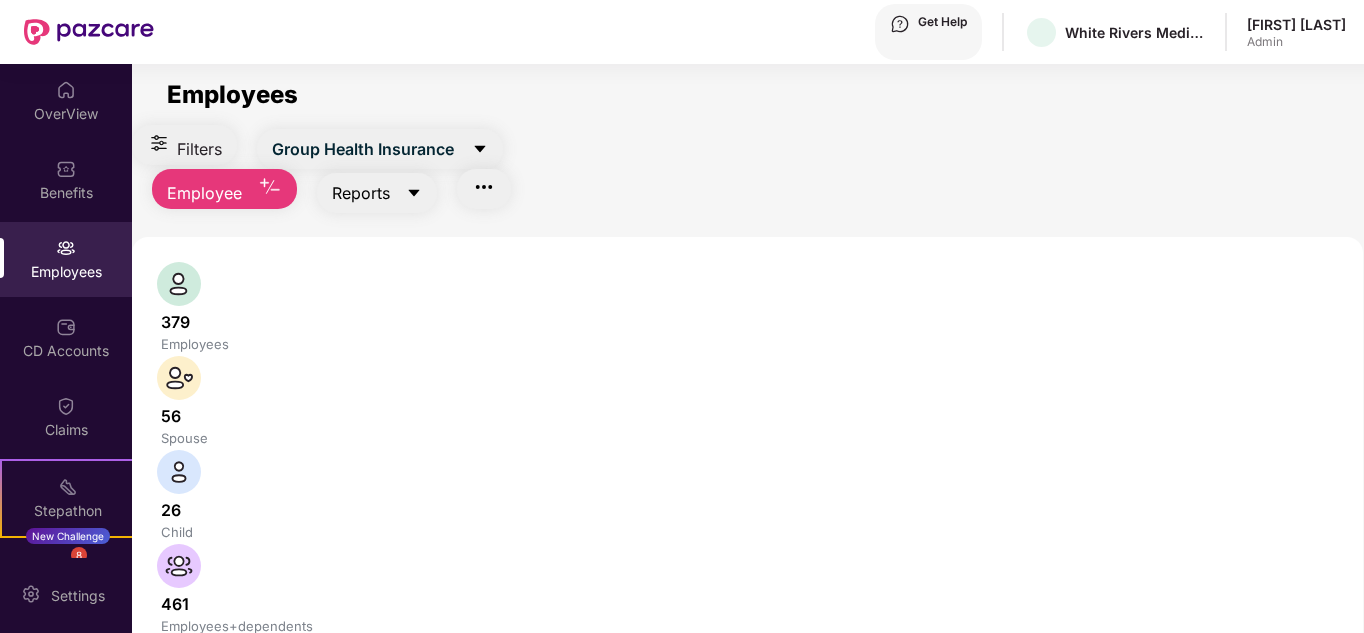 click on "Reports" at bounding box center [363, 149] 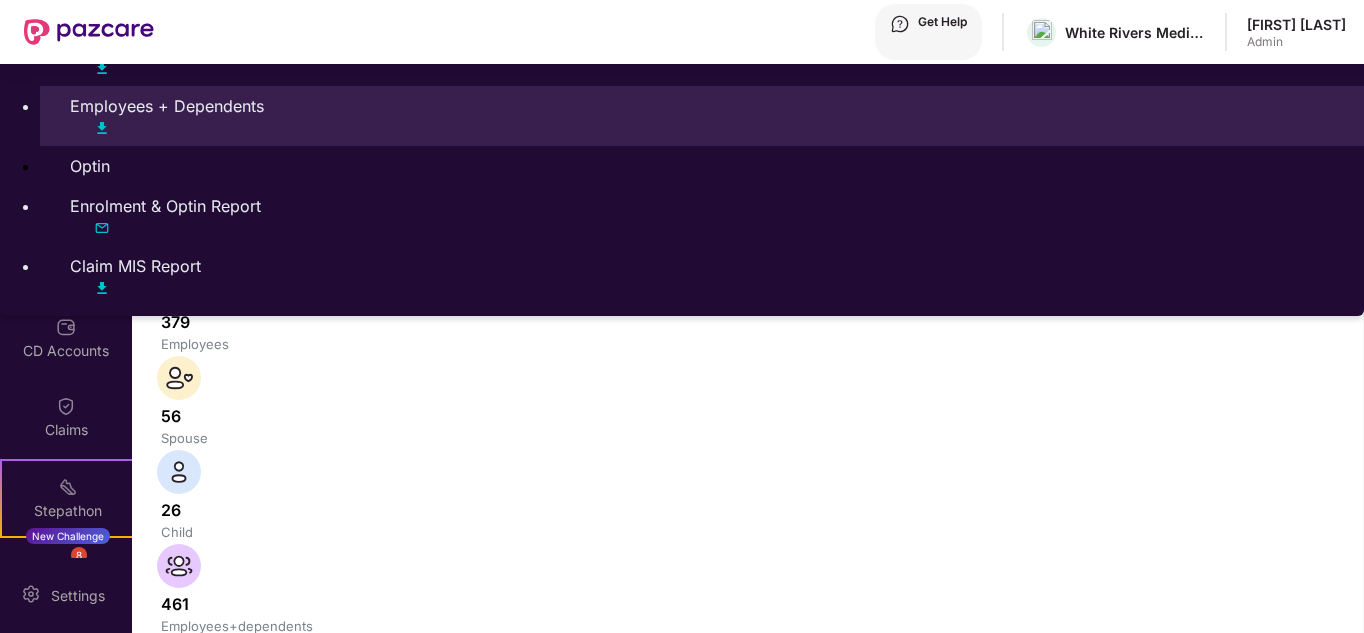 click at bounding box center (102, 128) 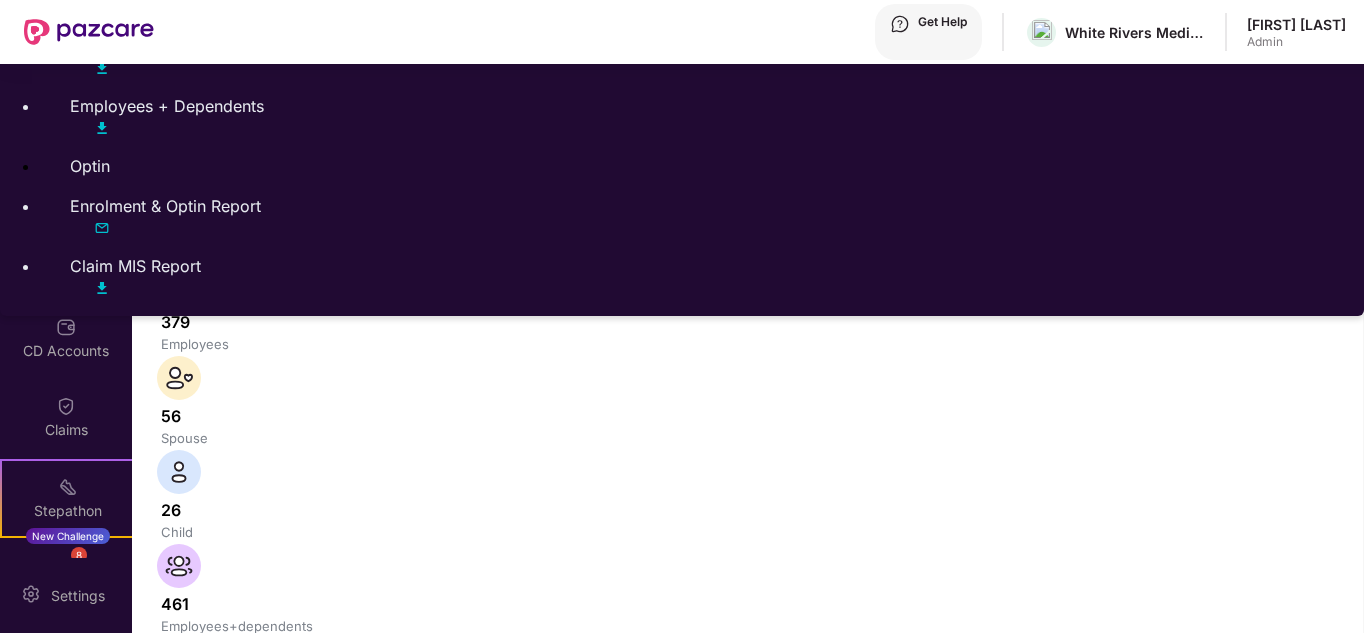 click on "Employees" at bounding box center (747, 94) 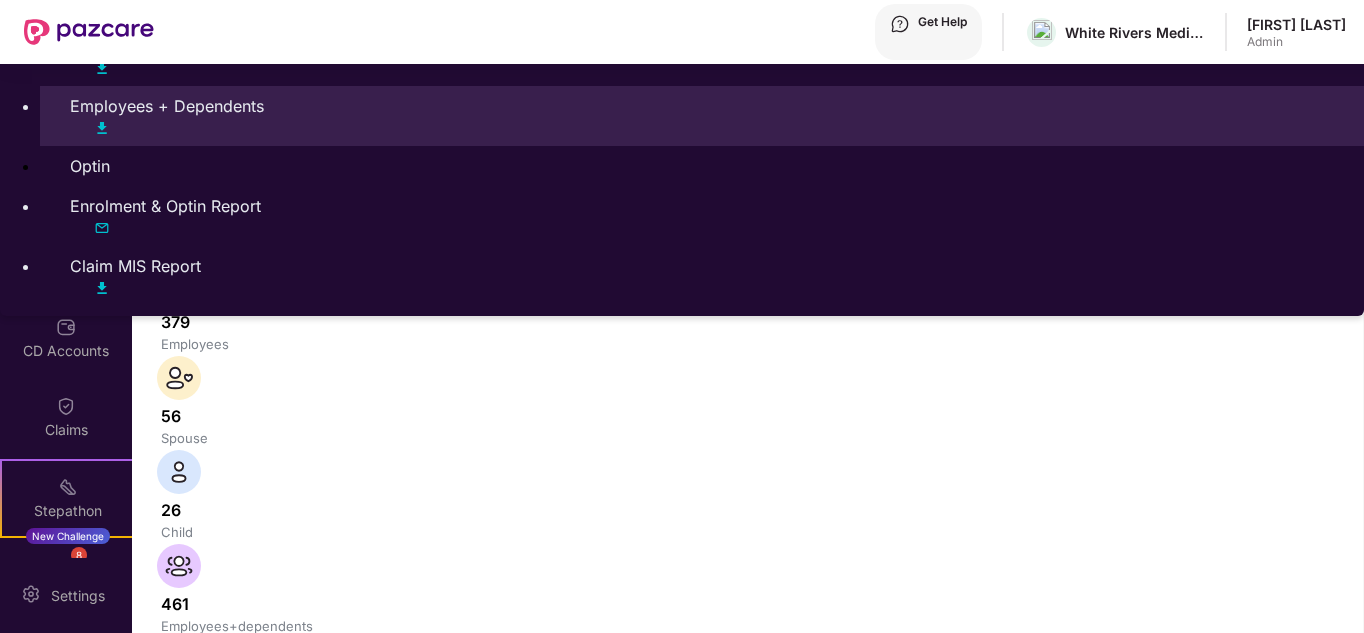click at bounding box center (102, 128) 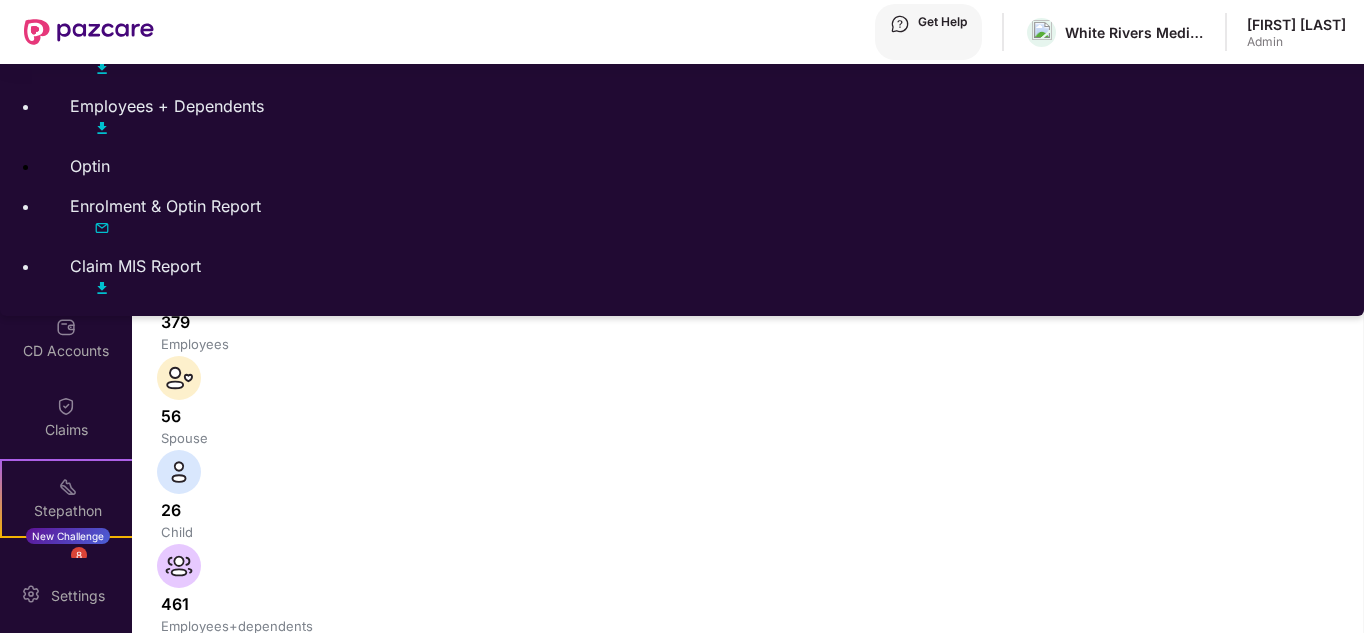 click at bounding box center (331, 682) 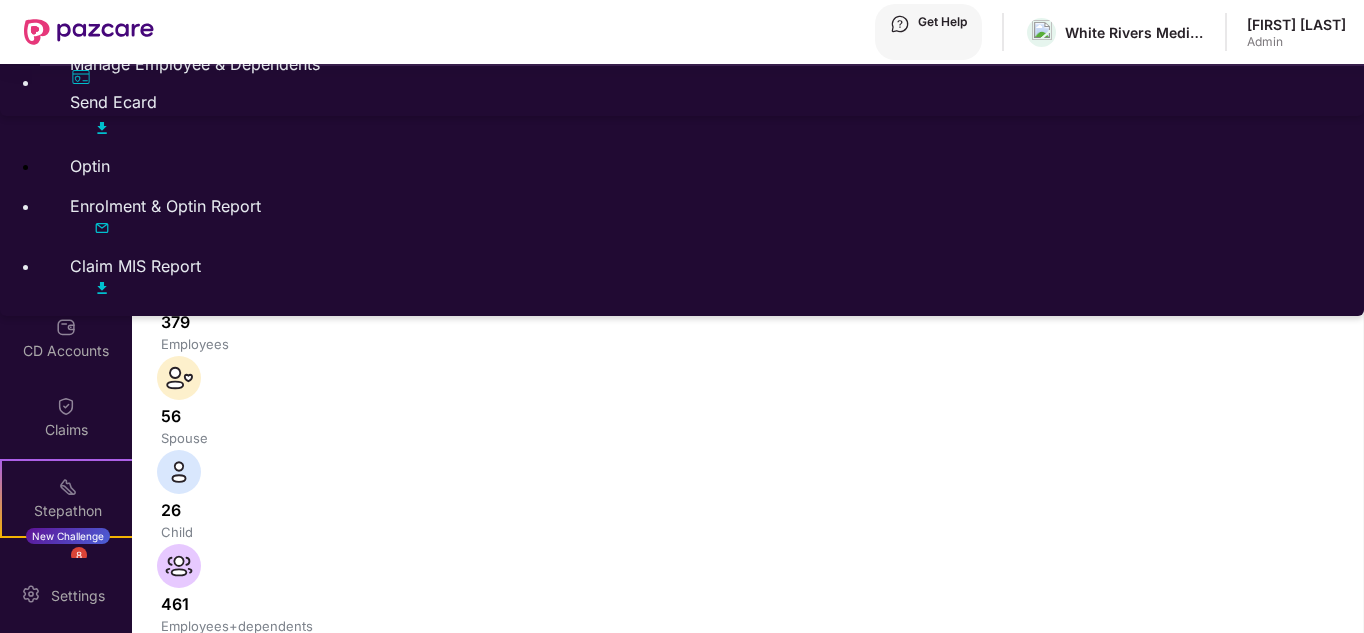 click on "Manage Employee & Dependents" at bounding box center [702, 64] 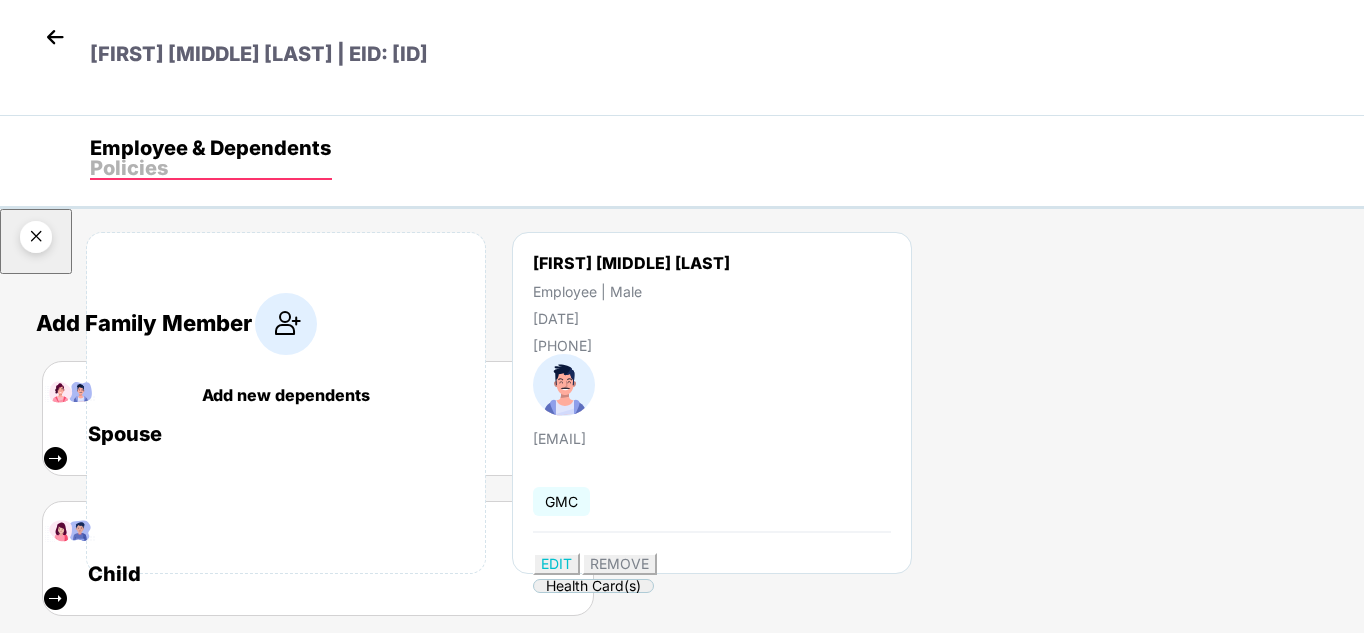 click at bounding box center [36, 240] 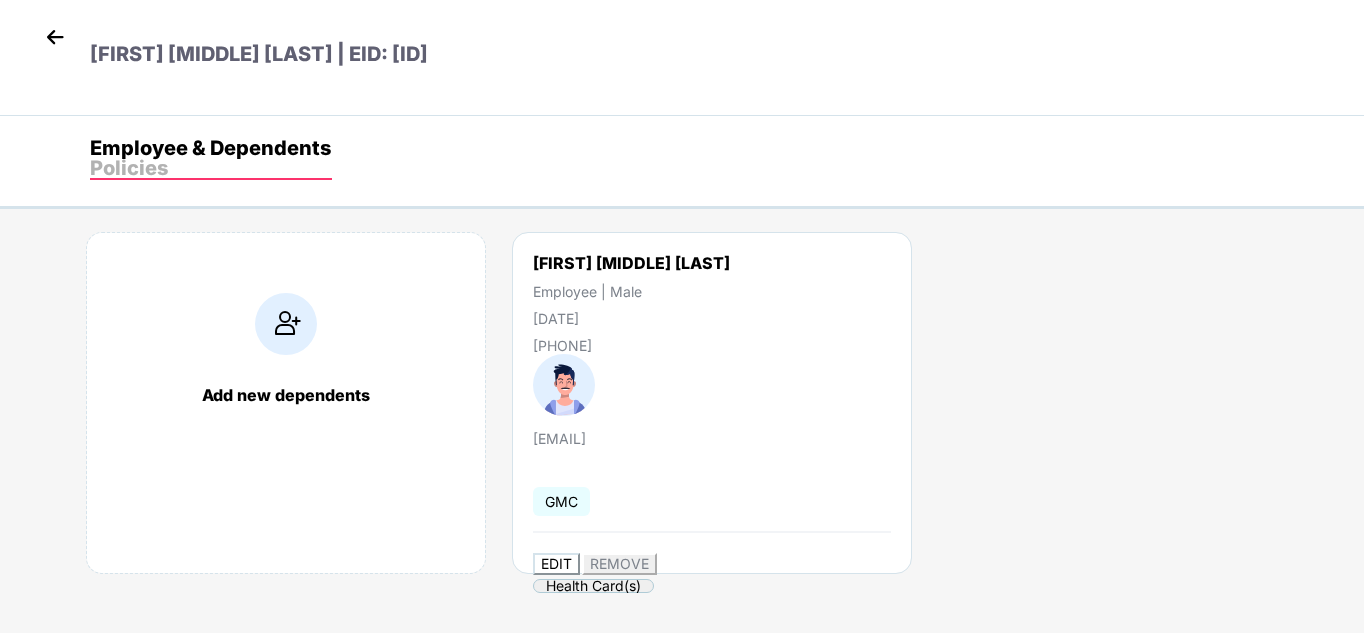 click on "EDIT" at bounding box center (556, 564) 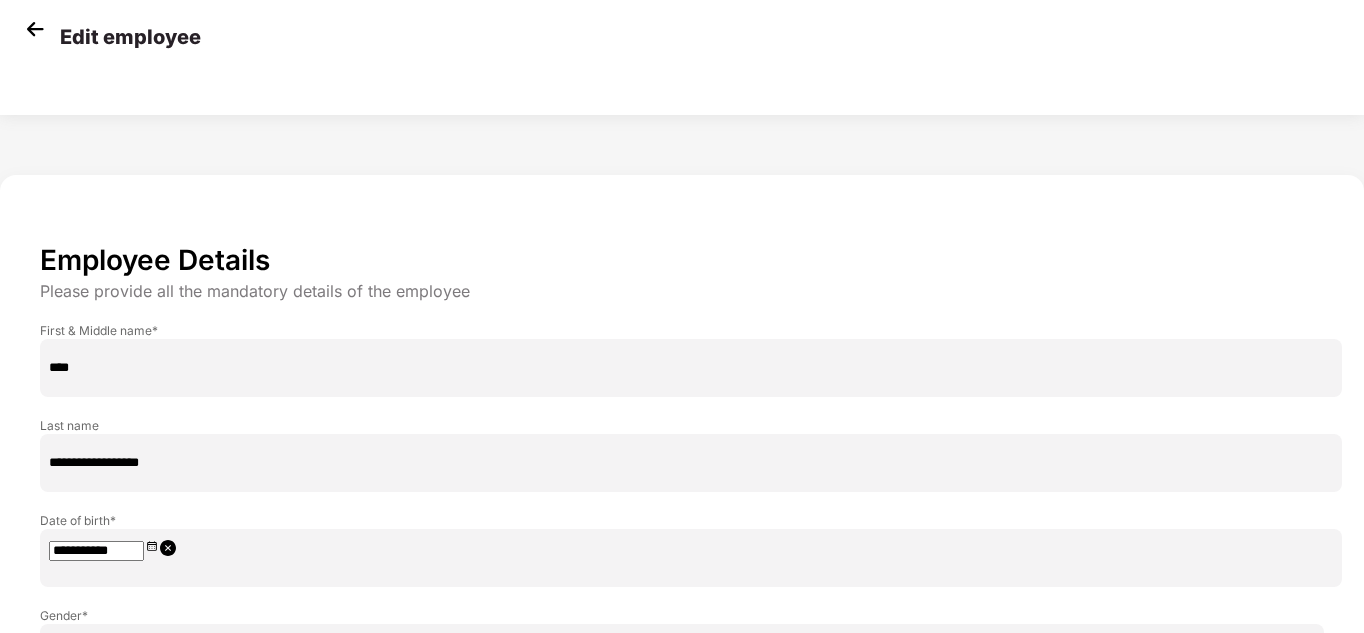 click on "****" at bounding box center [691, 730] 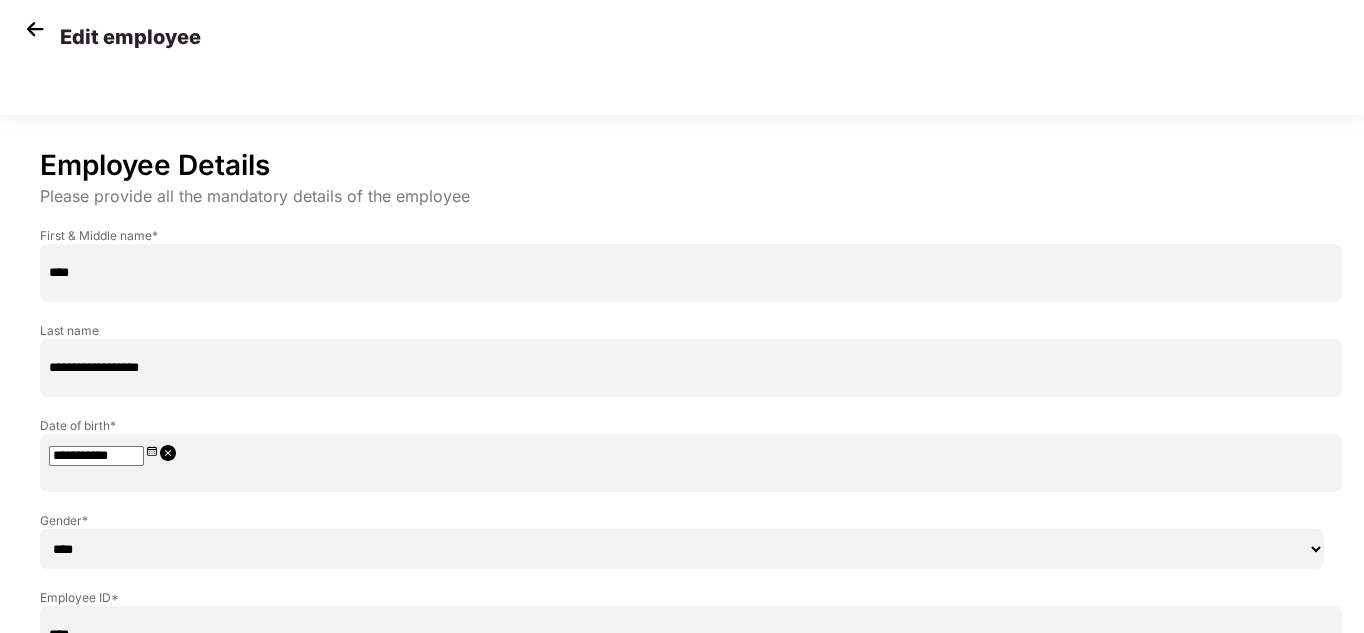 type on "****" 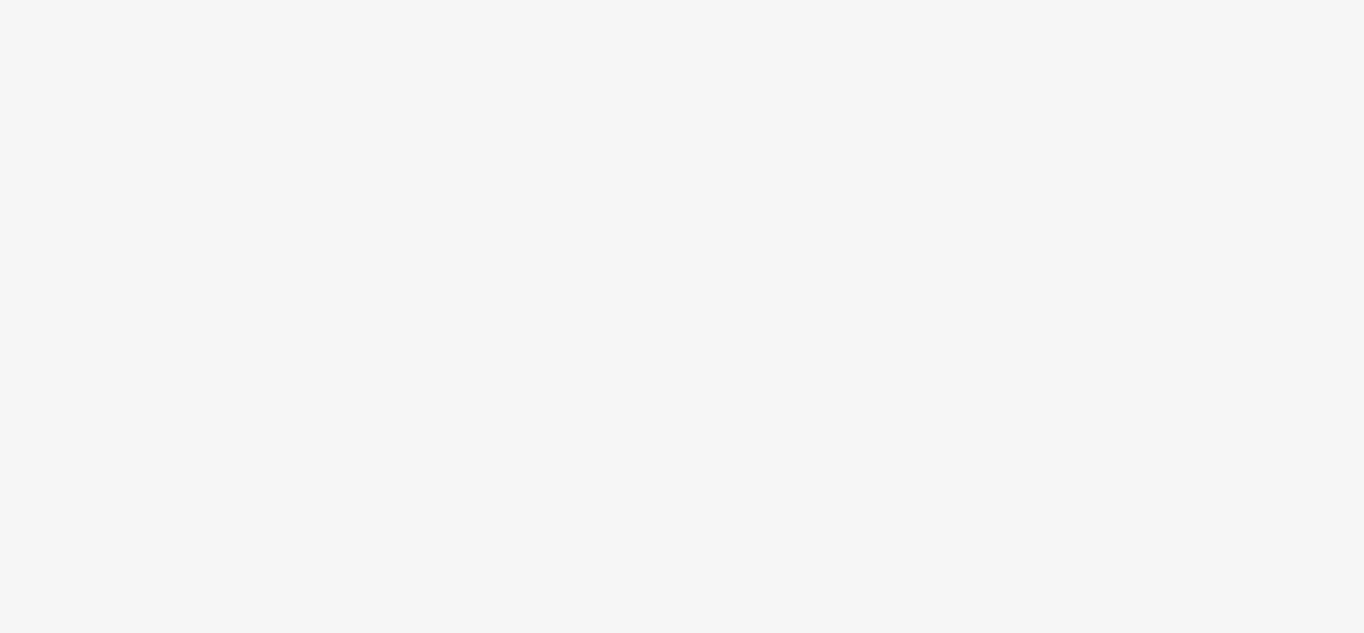 scroll, scrollTop: 0, scrollLeft: 0, axis: both 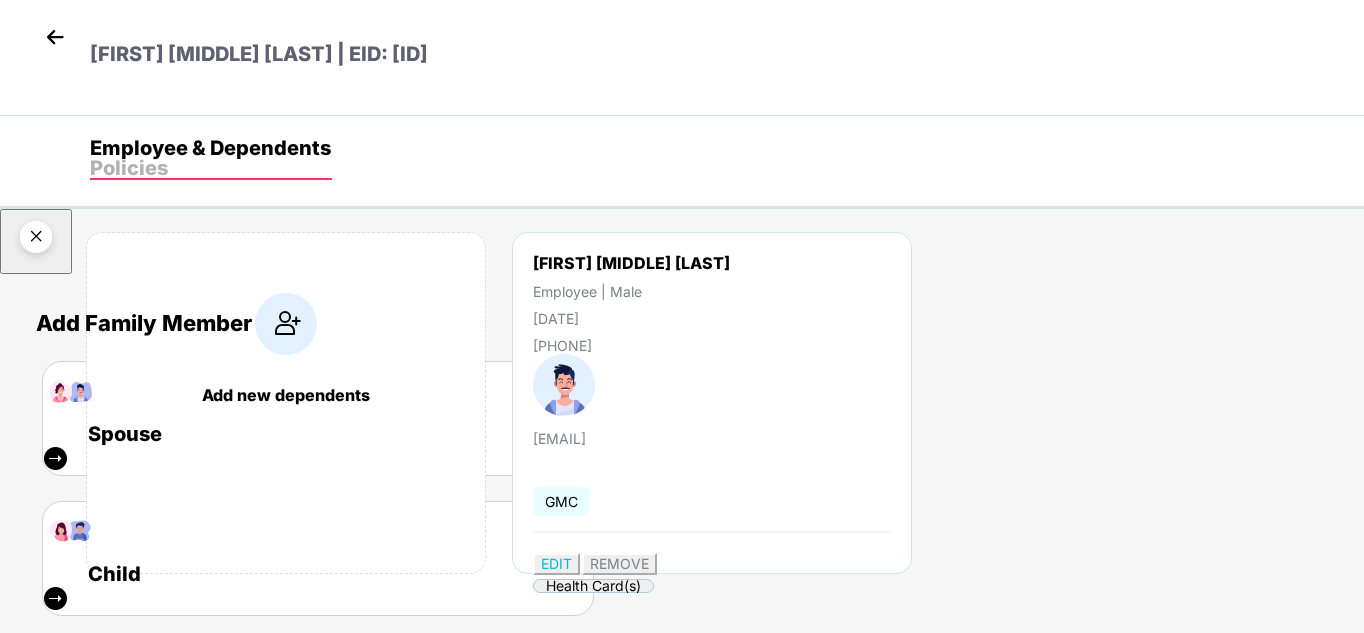 click at bounding box center [36, 240] 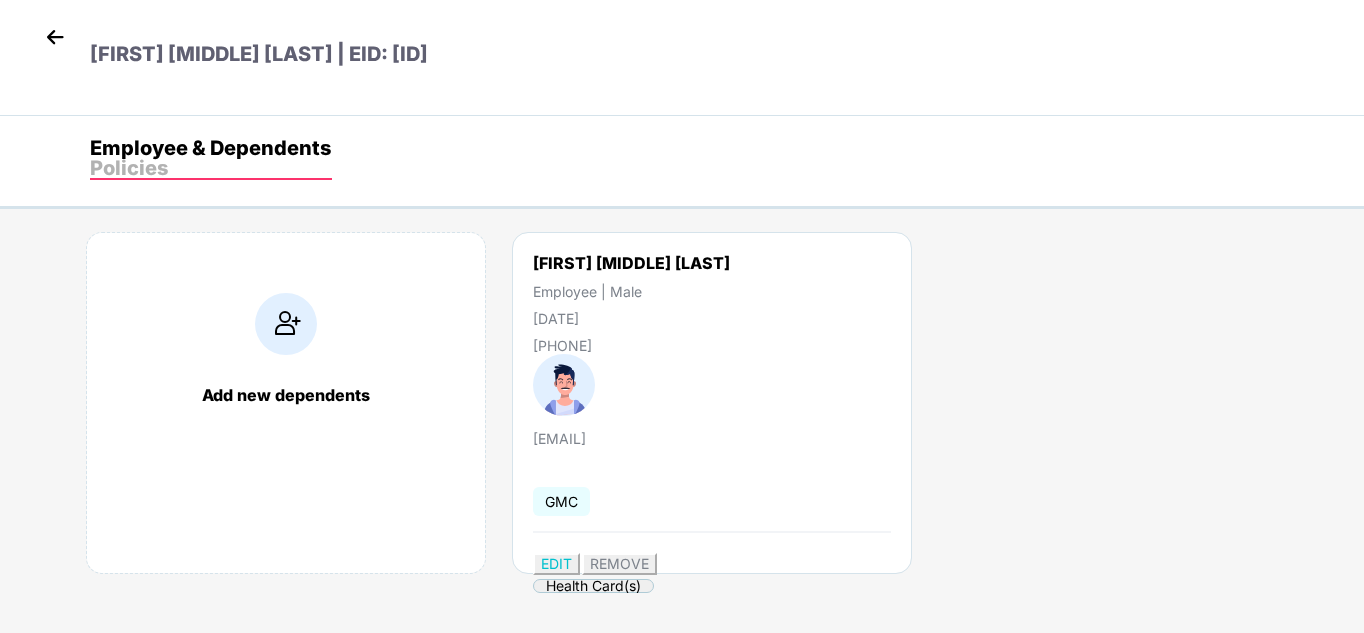 click at bounding box center (55, 37) 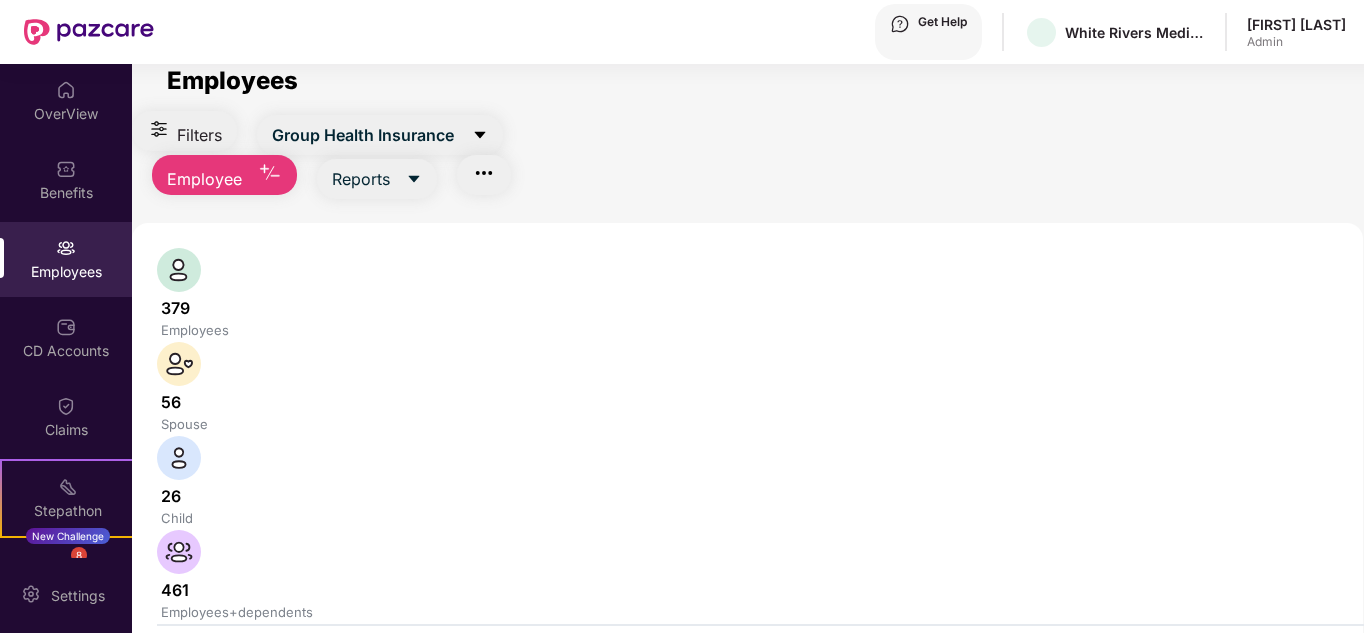 scroll, scrollTop: 15, scrollLeft: 0, axis: vertical 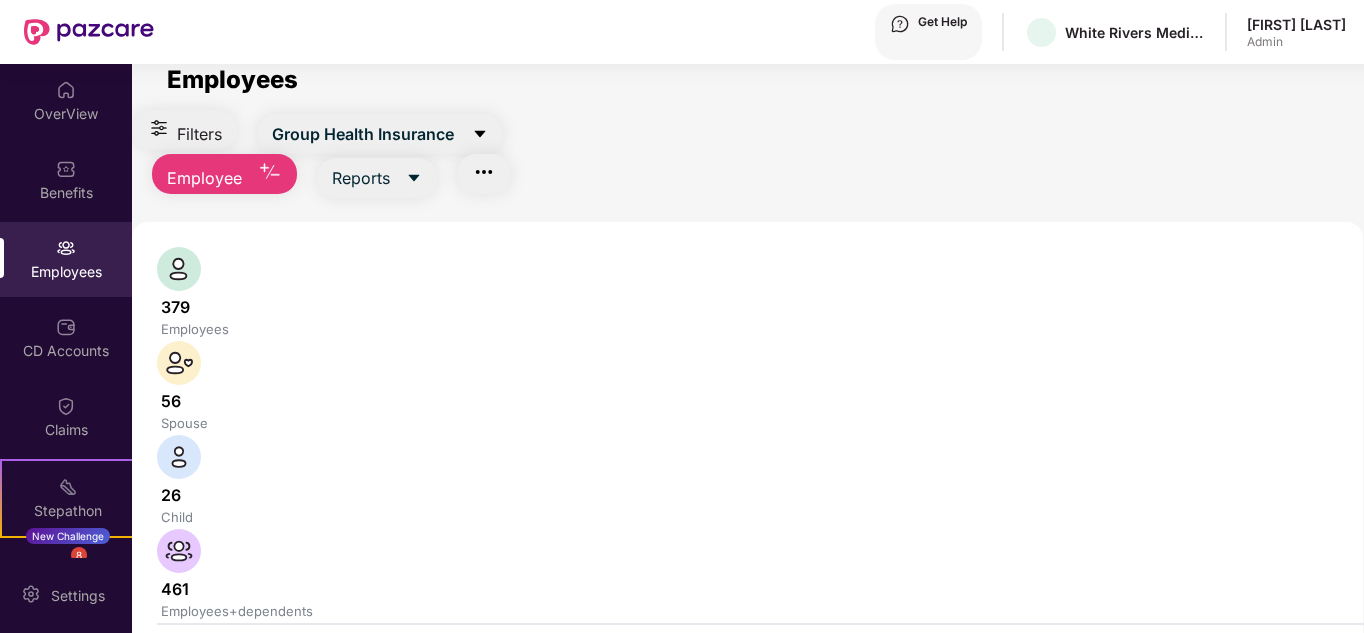 click at bounding box center (331, 667) 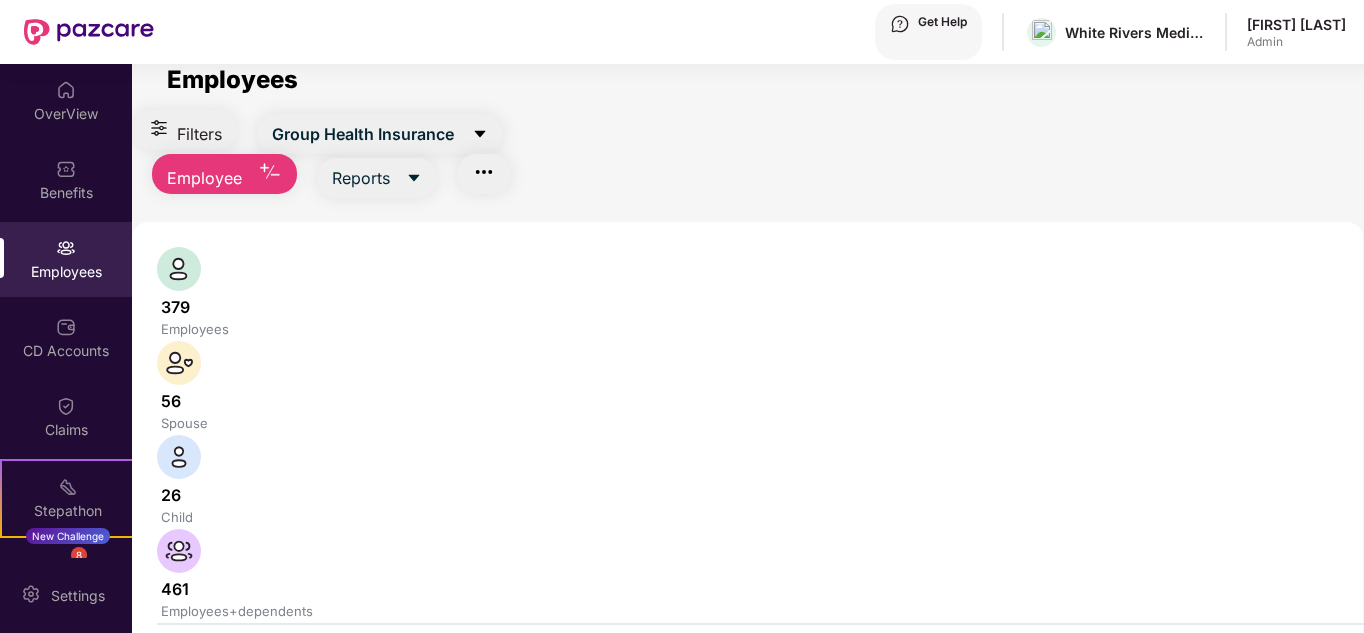 type on "*********" 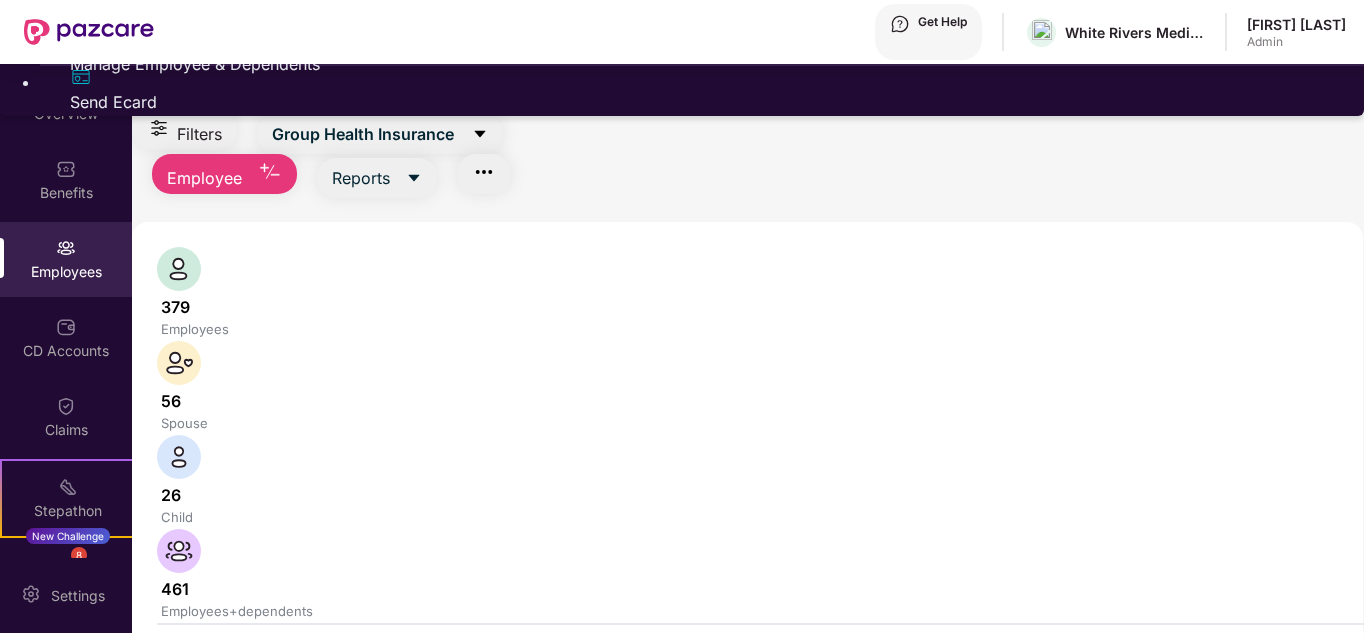 click on "Manage Employee & Dependents" at bounding box center [702, 64] 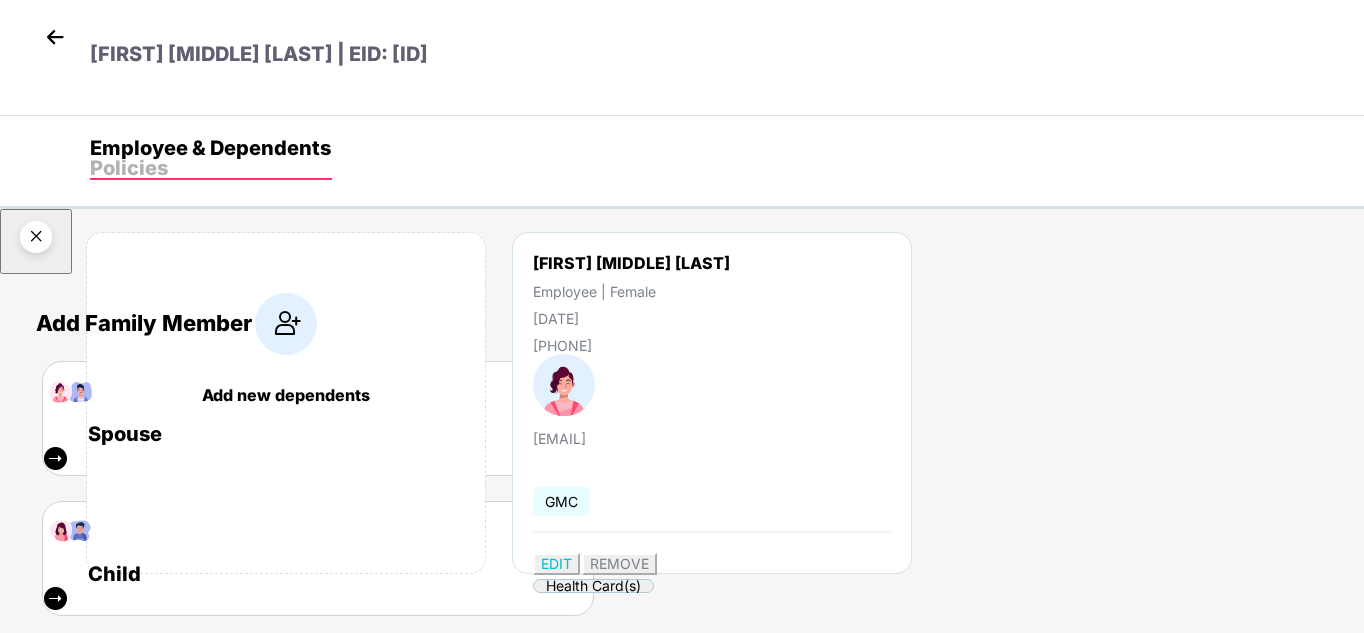 click at bounding box center [36, 240] 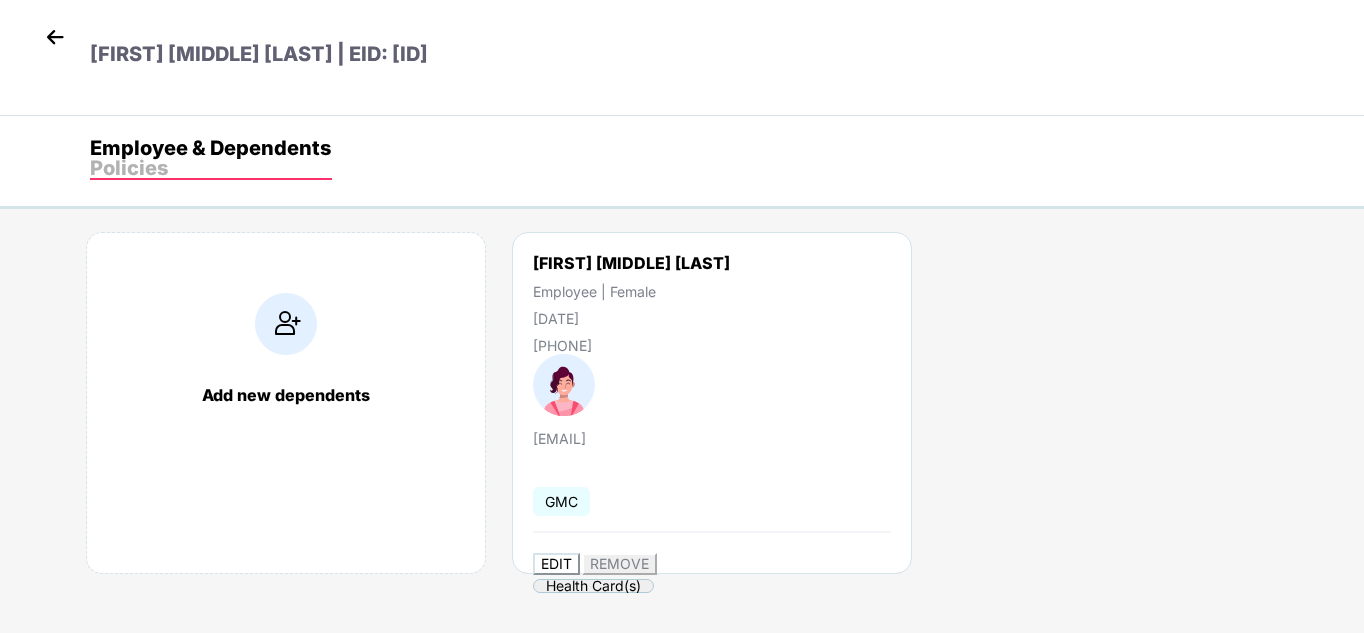click on "EDIT" at bounding box center (556, 563) 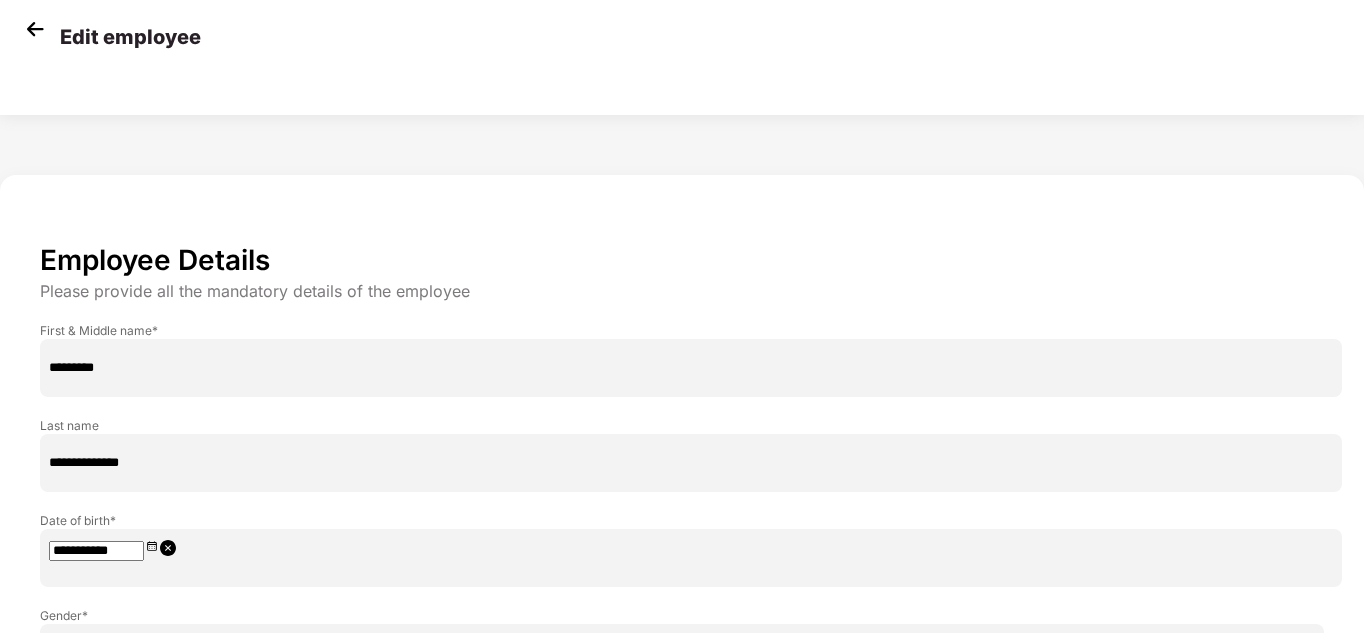 click on "****" at bounding box center [691, 730] 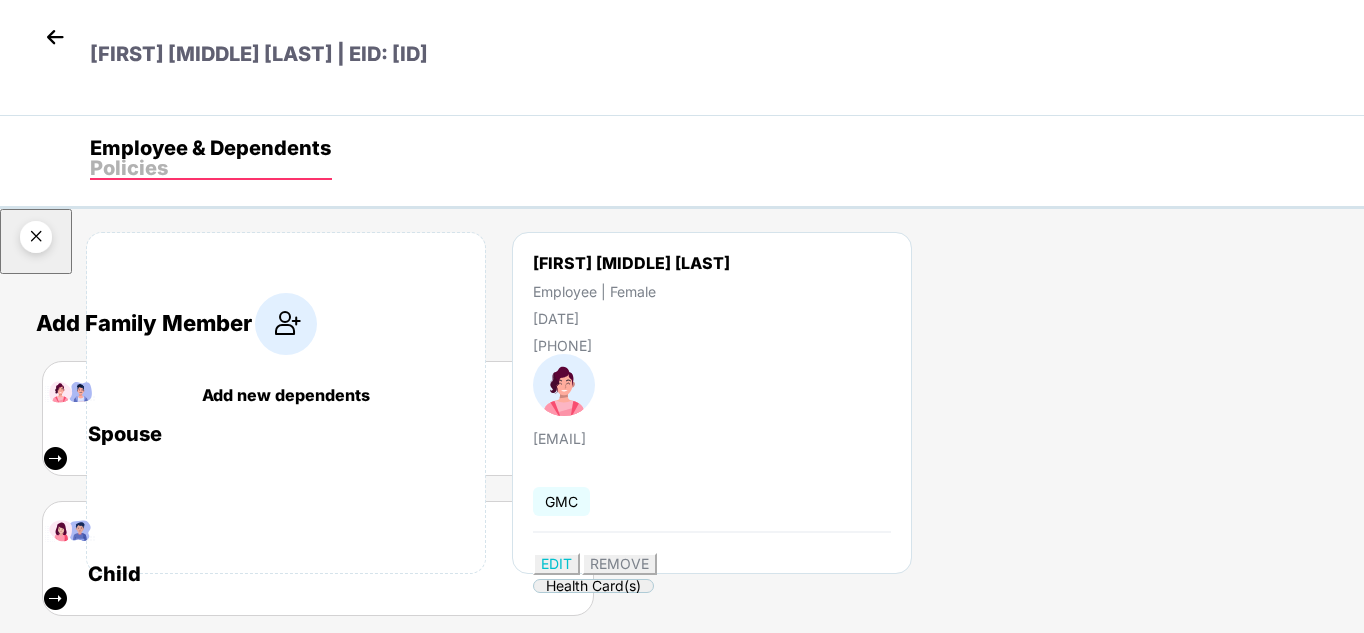 click at bounding box center (36, 240) 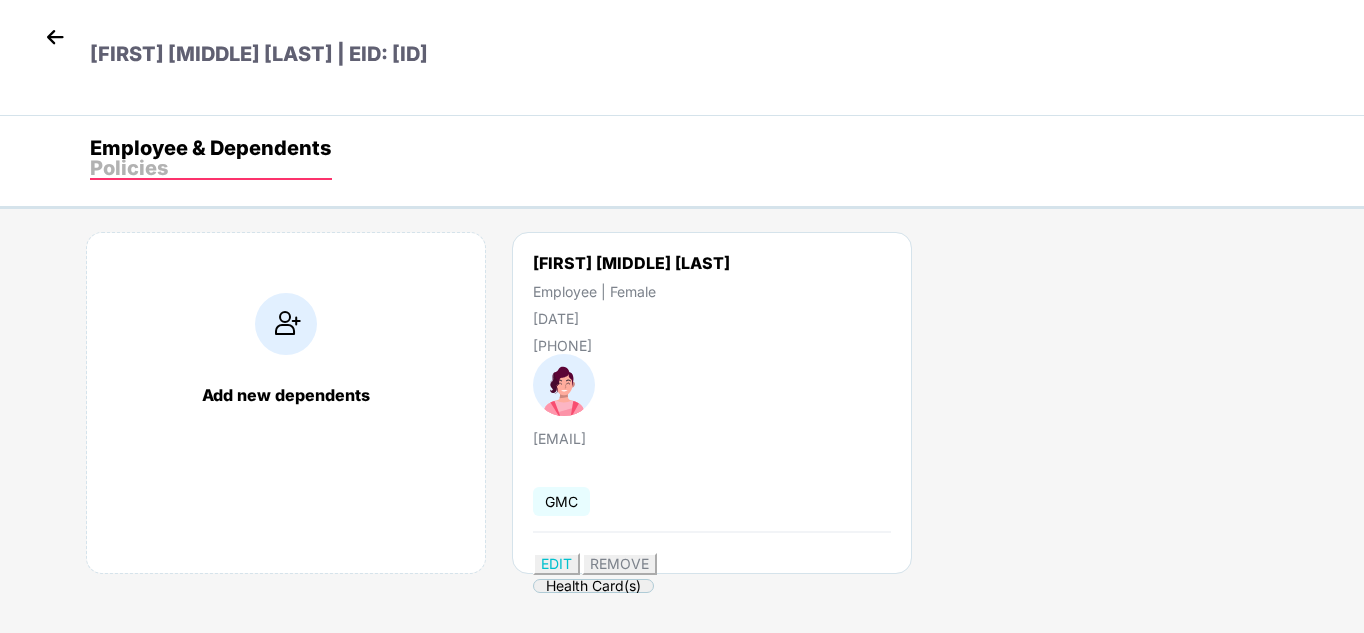 click on "[FIRST] [MIDDLE] [LAST] | EID: [ID]" at bounding box center [234, 46] 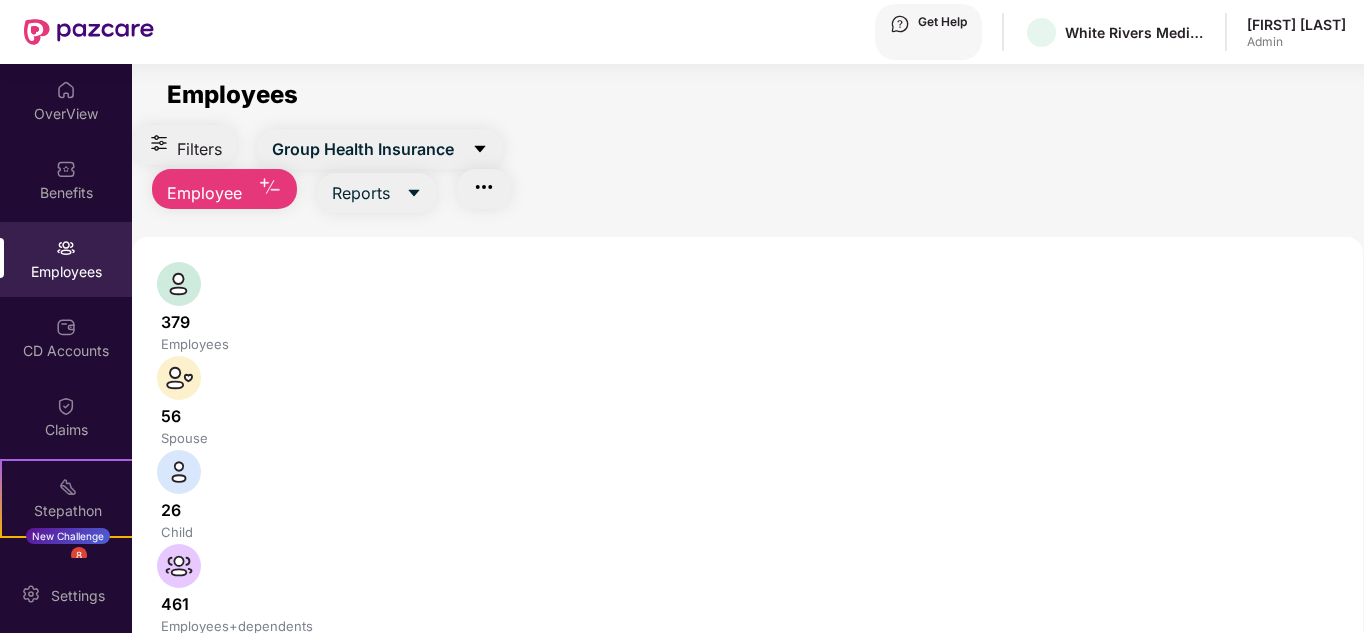 click at bounding box center (331, 682) 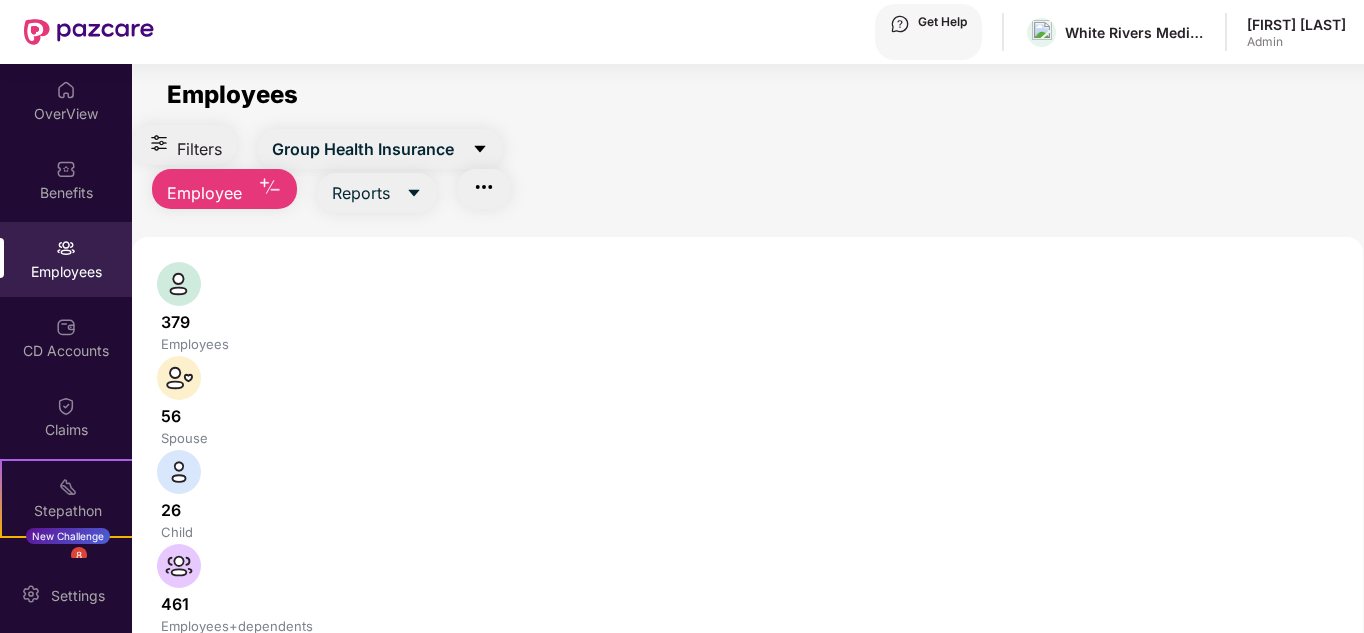 scroll, scrollTop: 64, scrollLeft: 0, axis: vertical 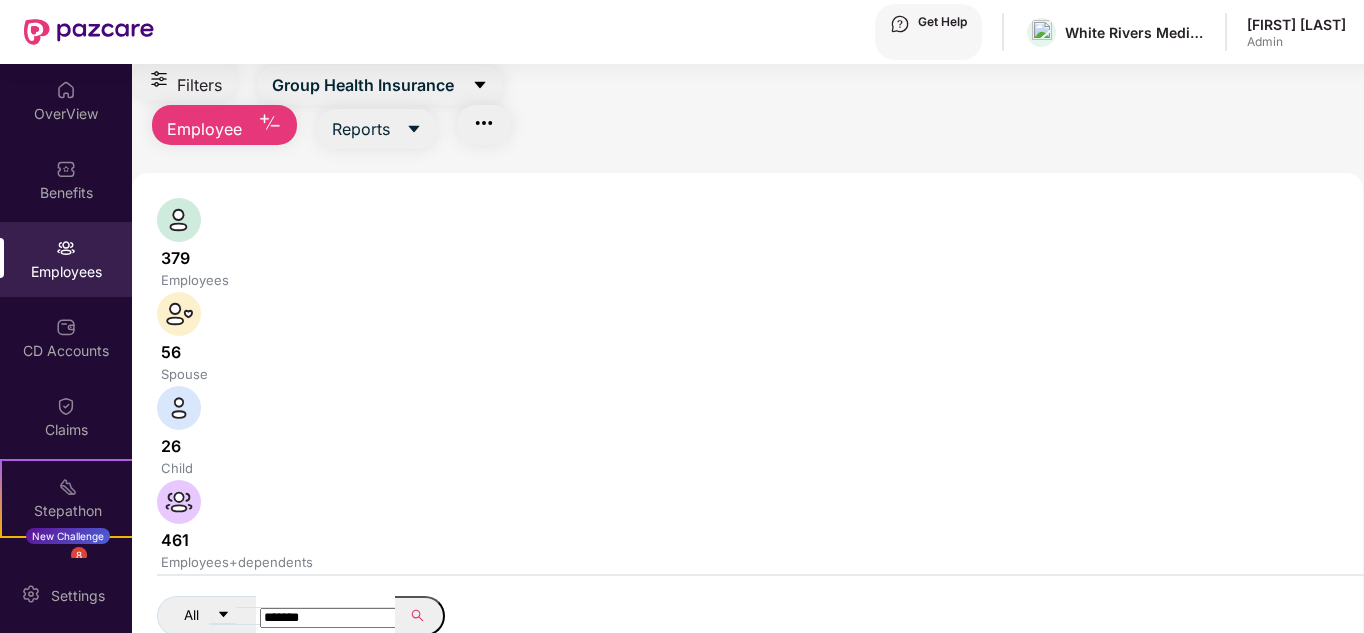 type on "*******" 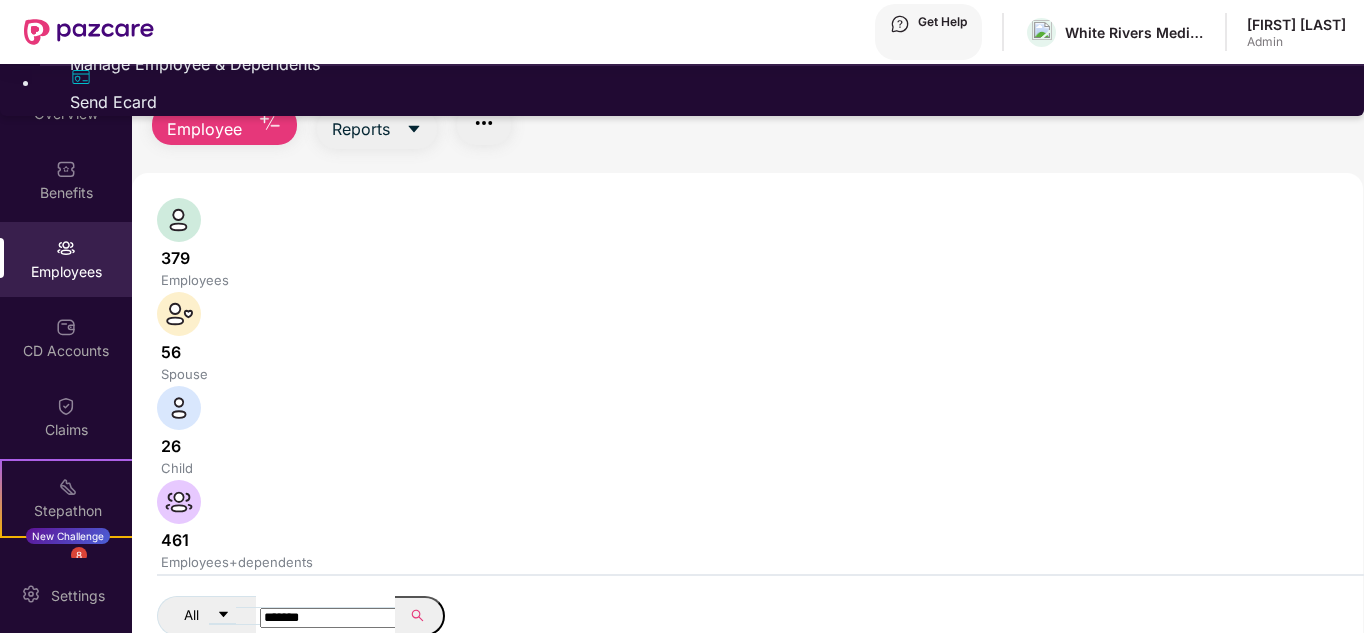 click on "Manage Employee & Dependents" at bounding box center [702, 64] 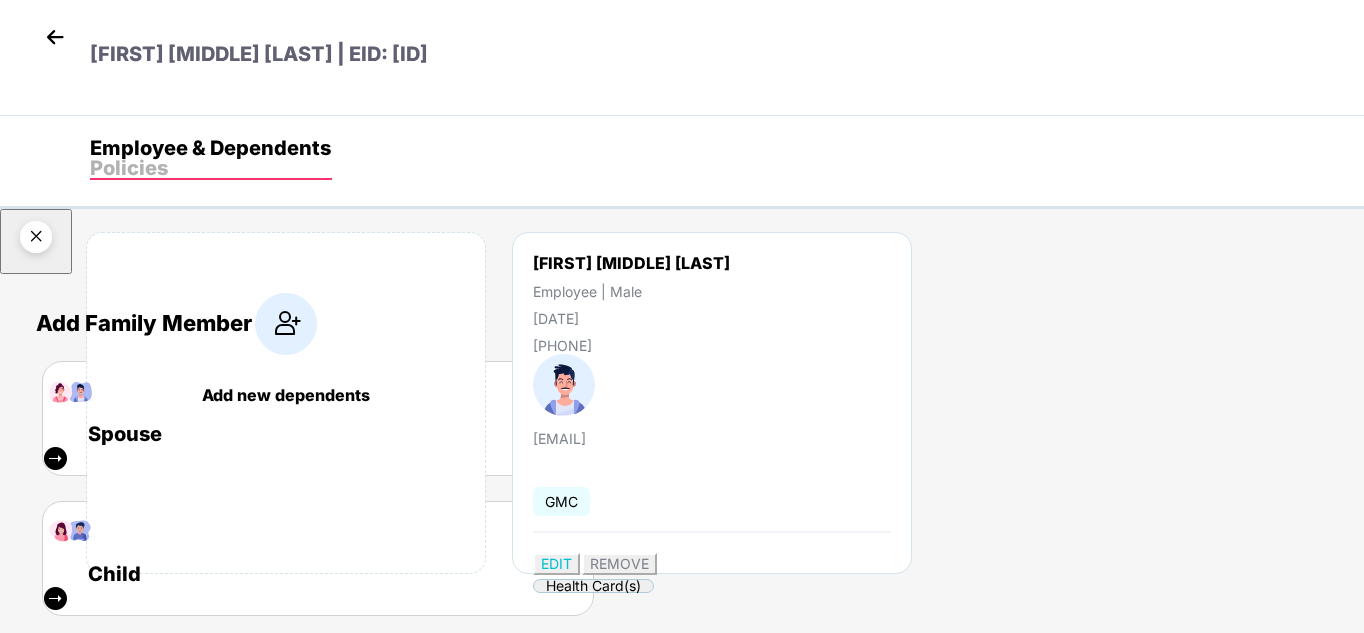 click at bounding box center [36, 240] 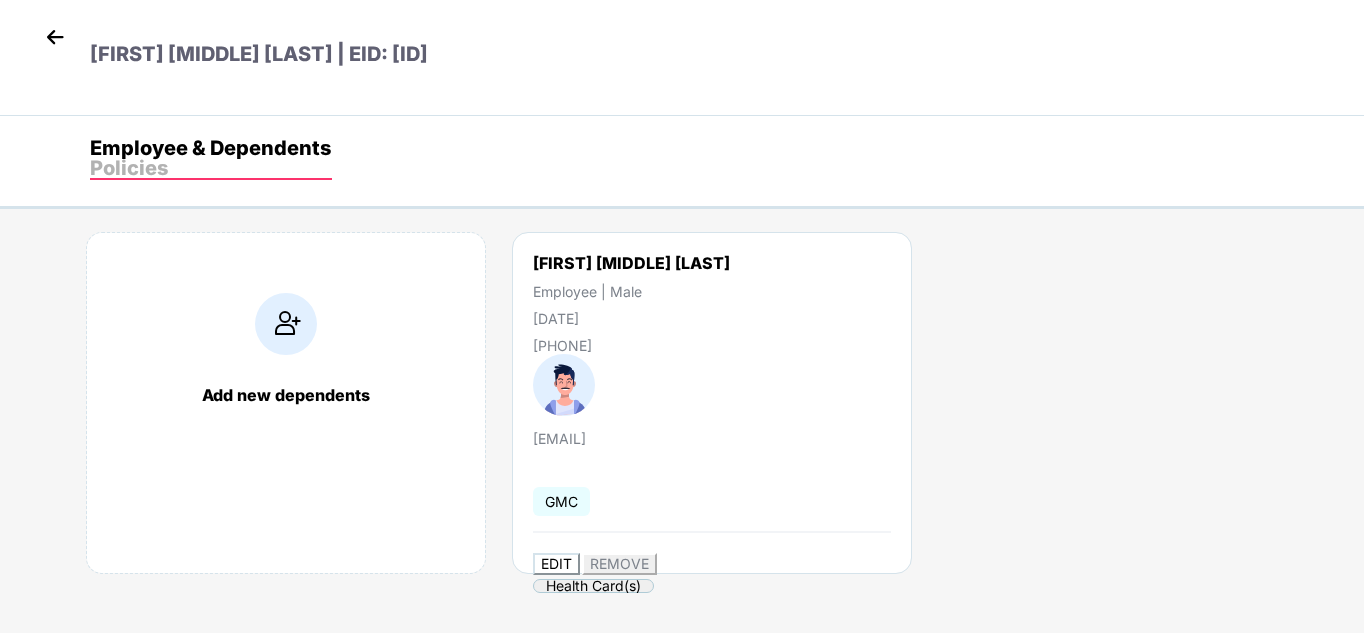 click on "EDIT" at bounding box center (556, 563) 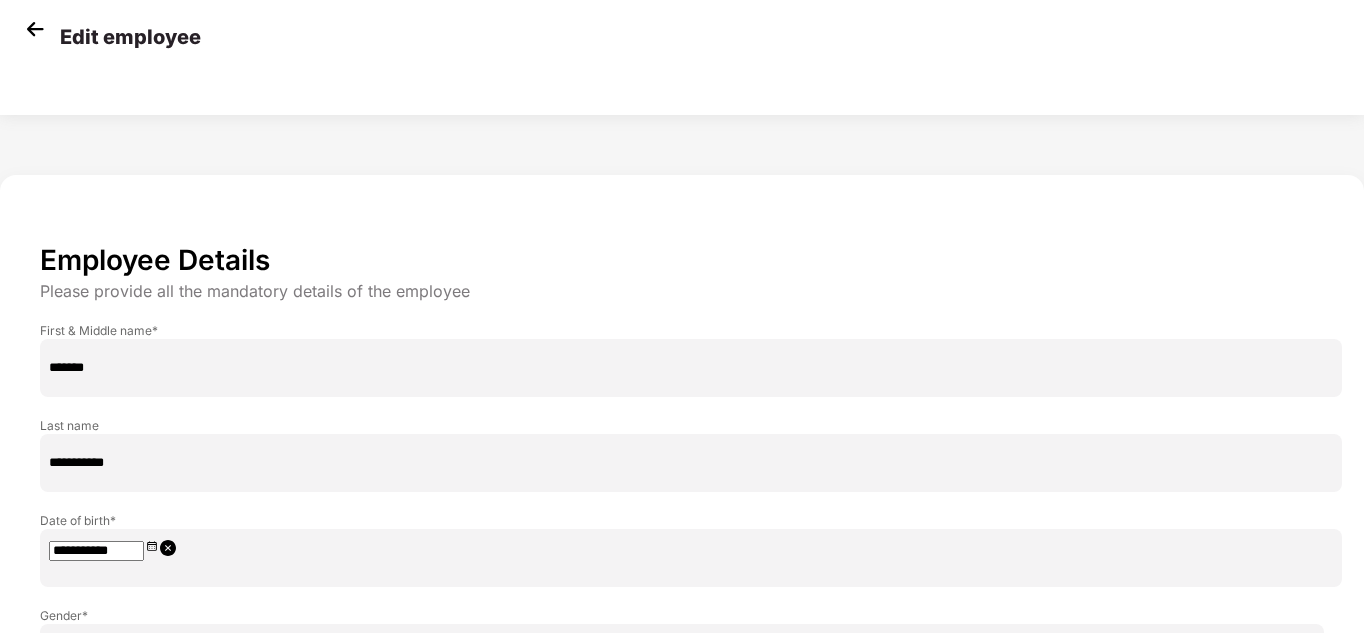 drag, startPoint x: 337, startPoint y: 465, endPoint x: 203, endPoint y: 505, distance: 139.84277 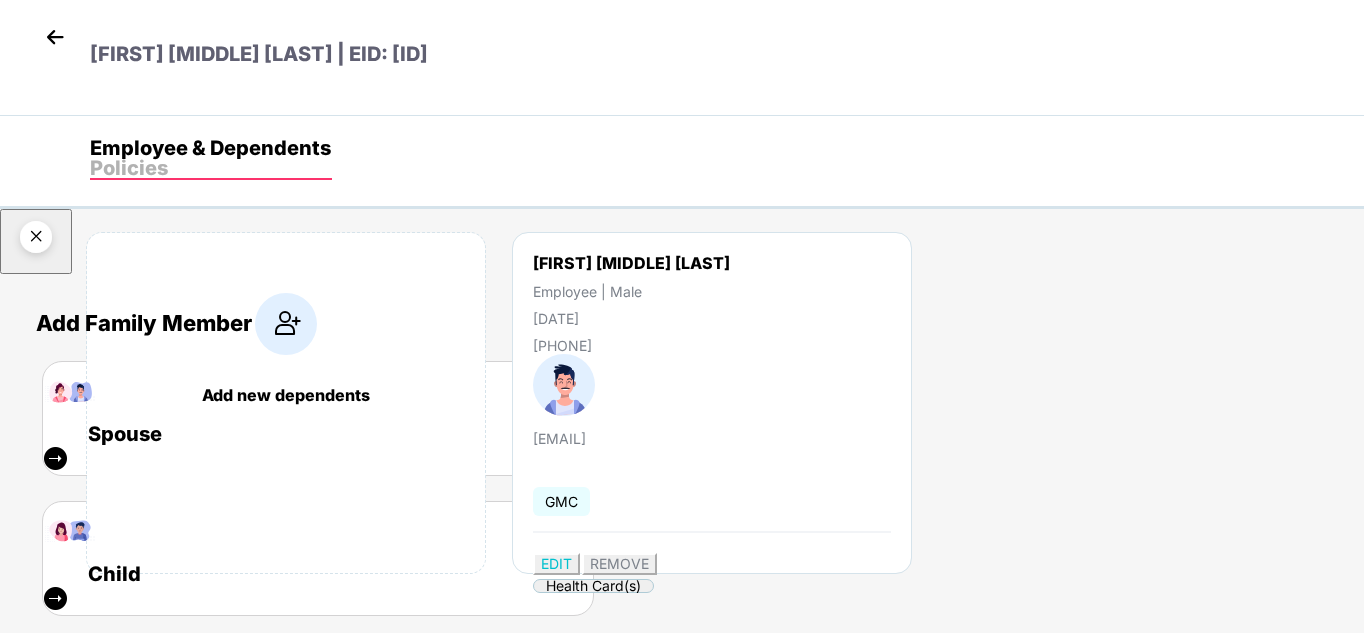 click at bounding box center [36, 240] 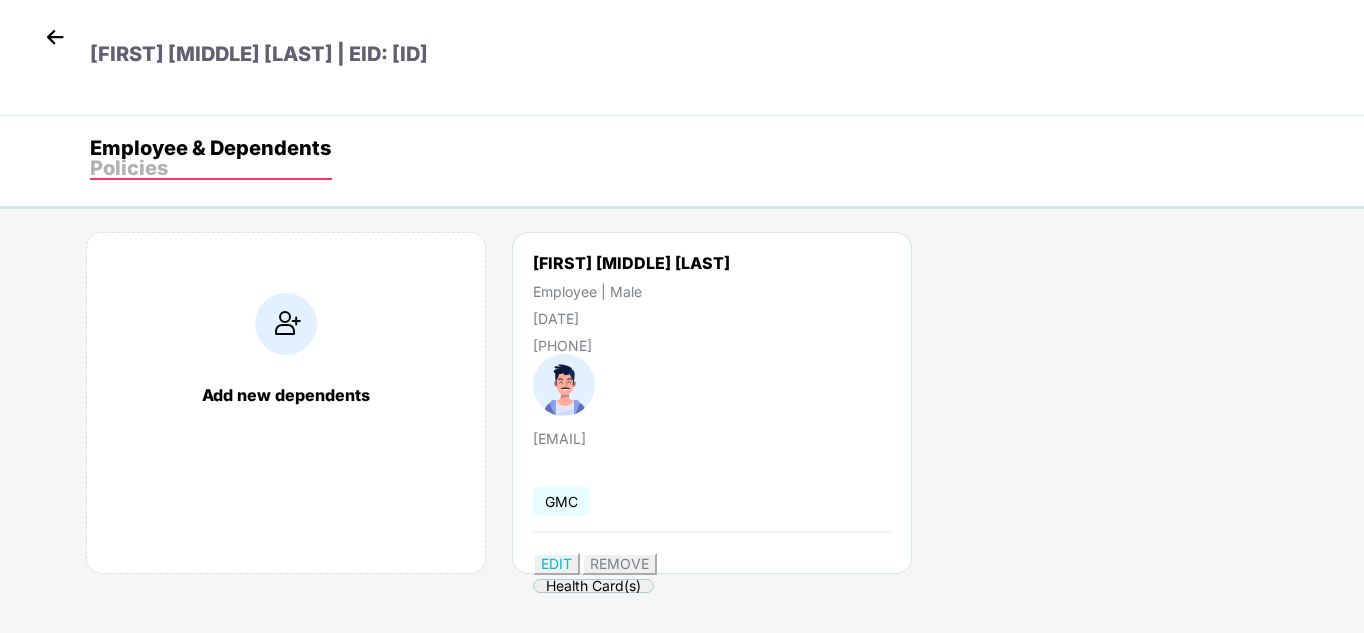 click at bounding box center (55, 37) 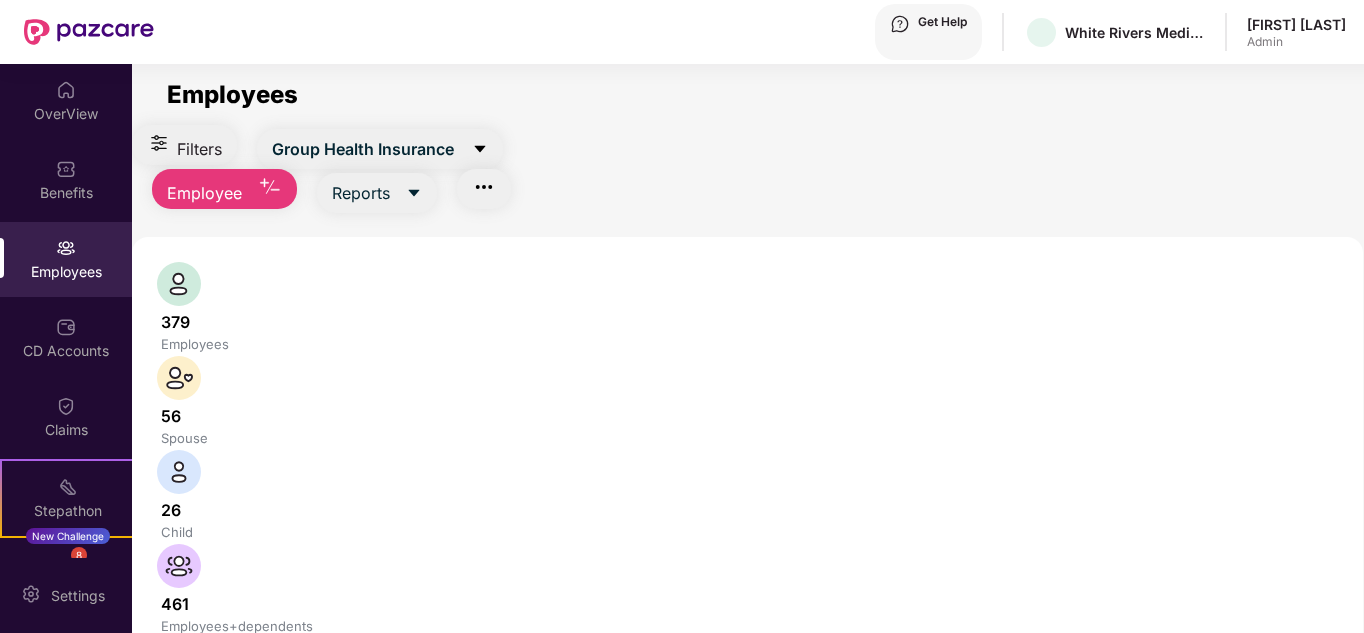 click at bounding box center (331, 682) 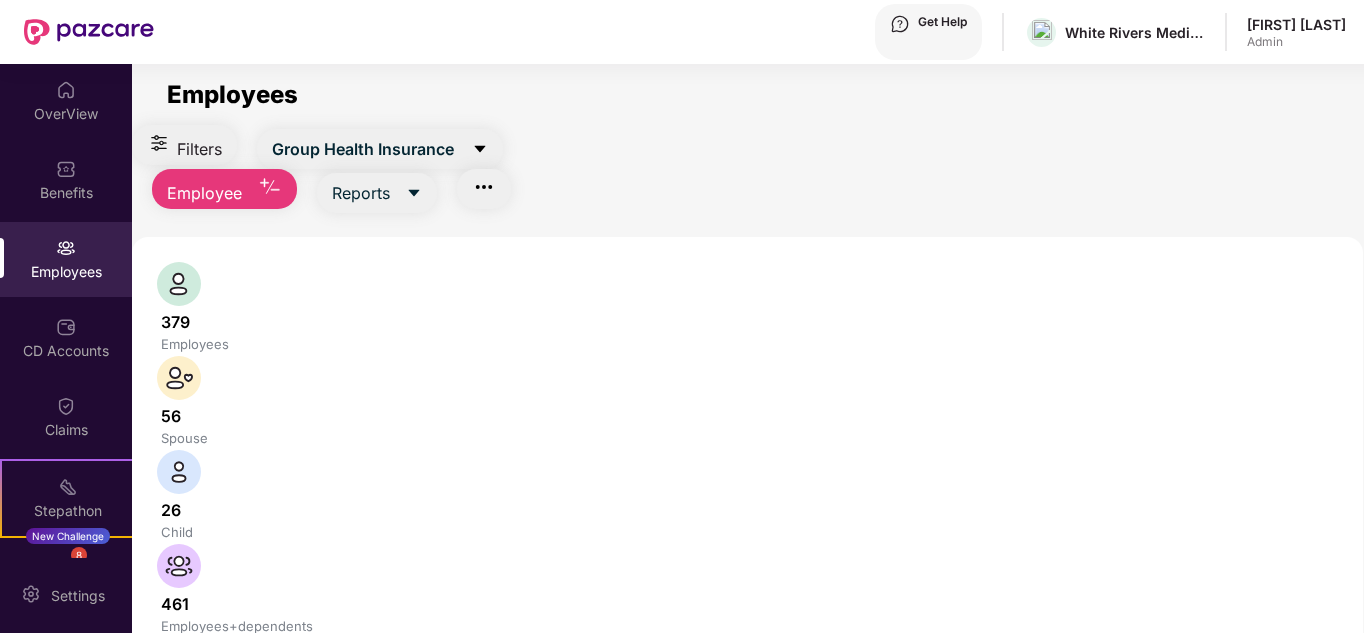type on "*****" 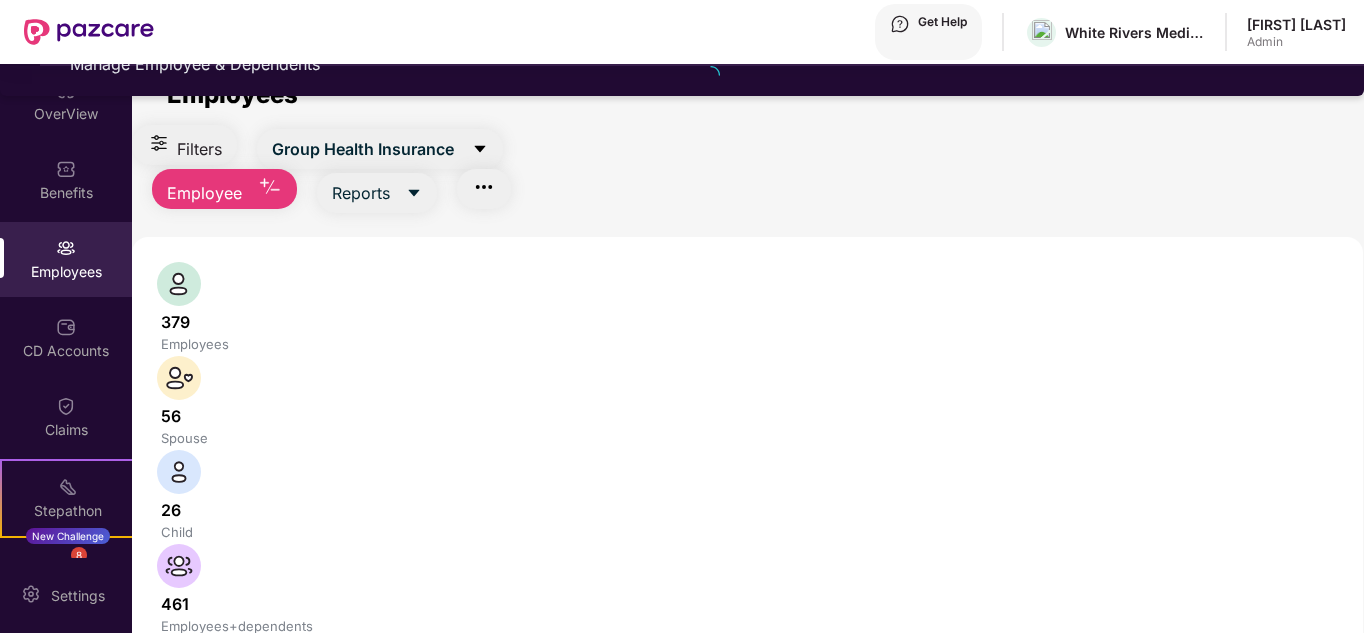 click on "Manage Employee & Dependents" at bounding box center [702, 64] 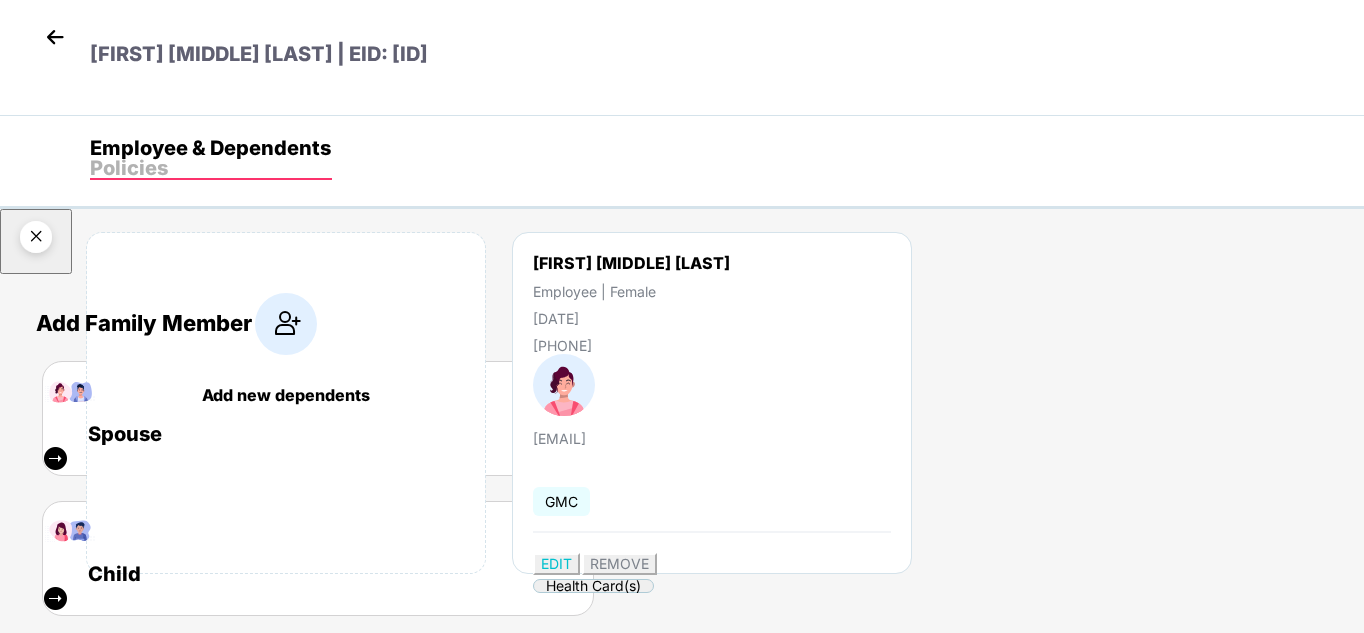 click at bounding box center [36, 240] 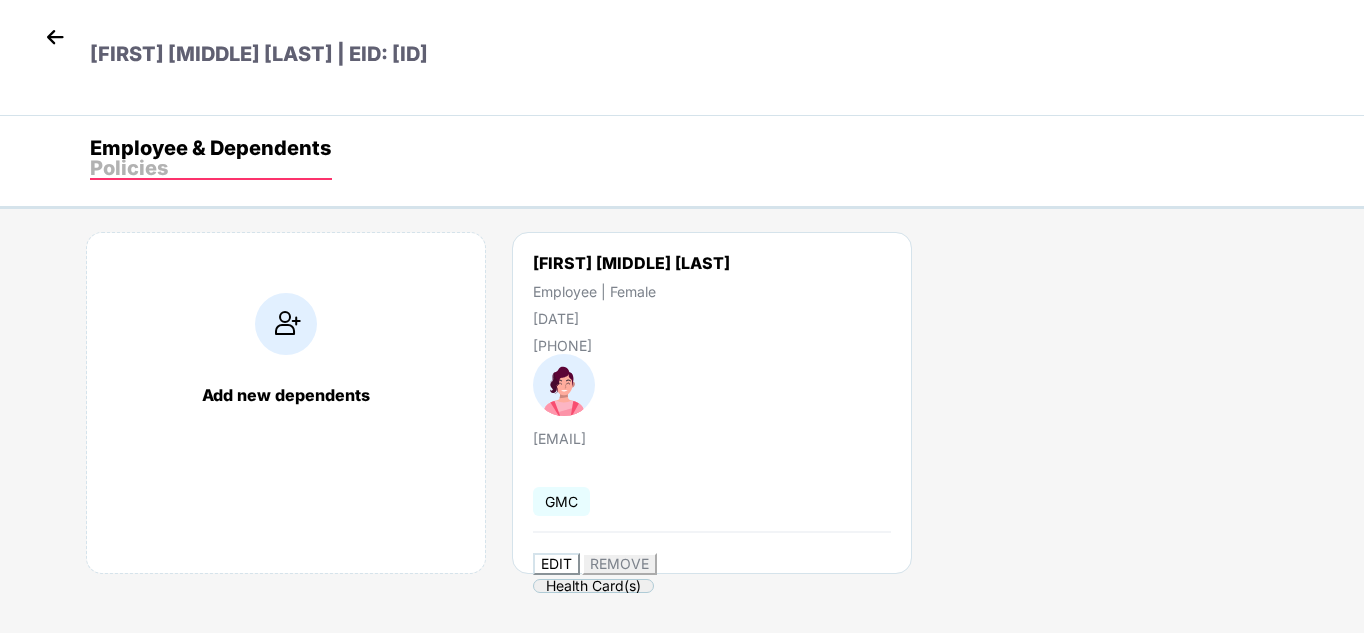 click on "EDIT" at bounding box center (556, 563) 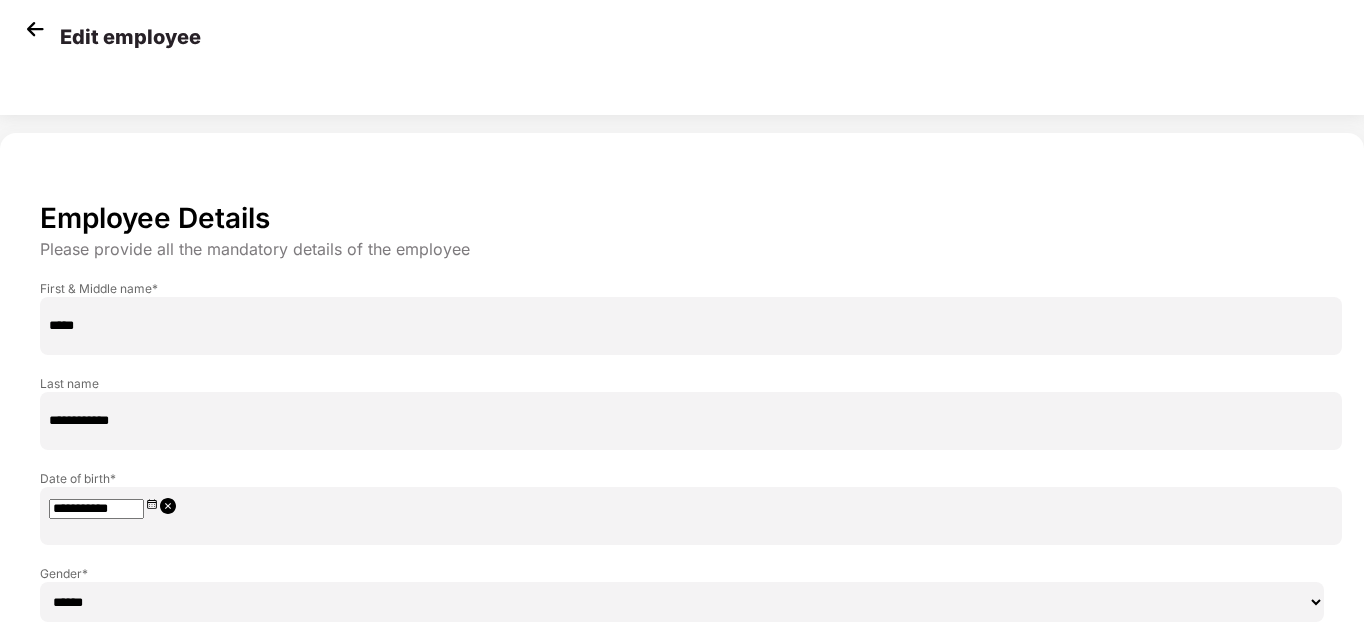 scroll, scrollTop: 48, scrollLeft: 0, axis: vertical 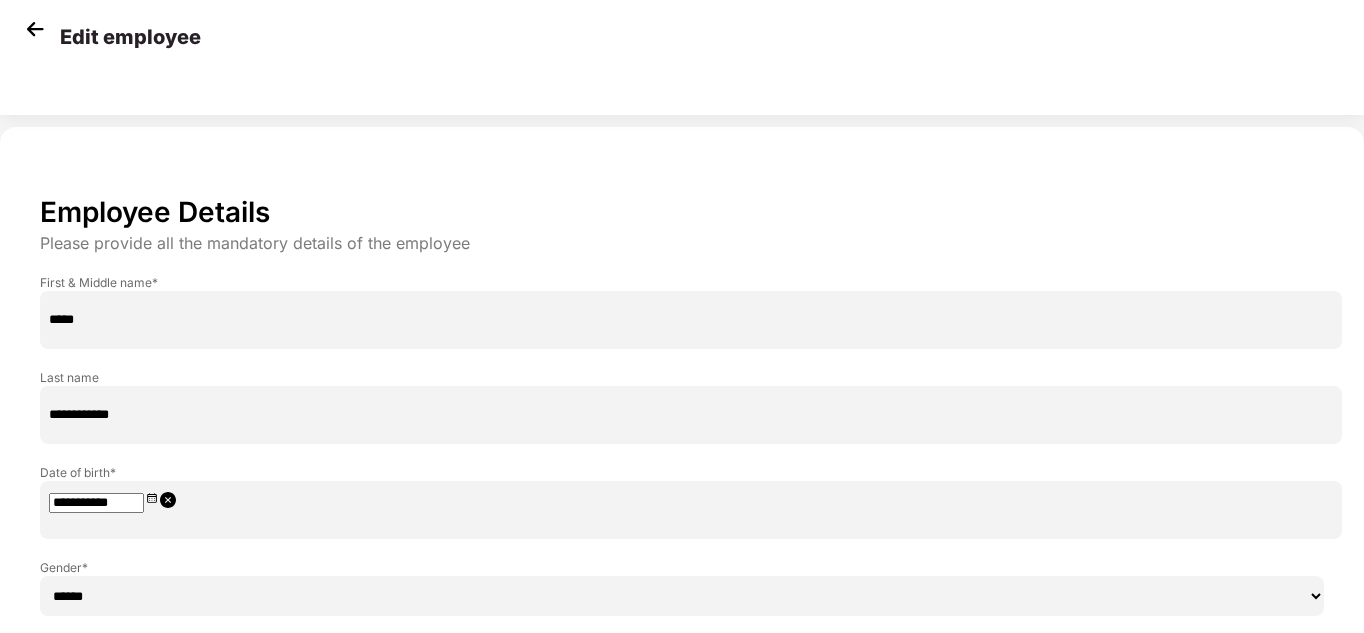 drag, startPoint x: 314, startPoint y: 435, endPoint x: 237, endPoint y: 434, distance: 77.00649 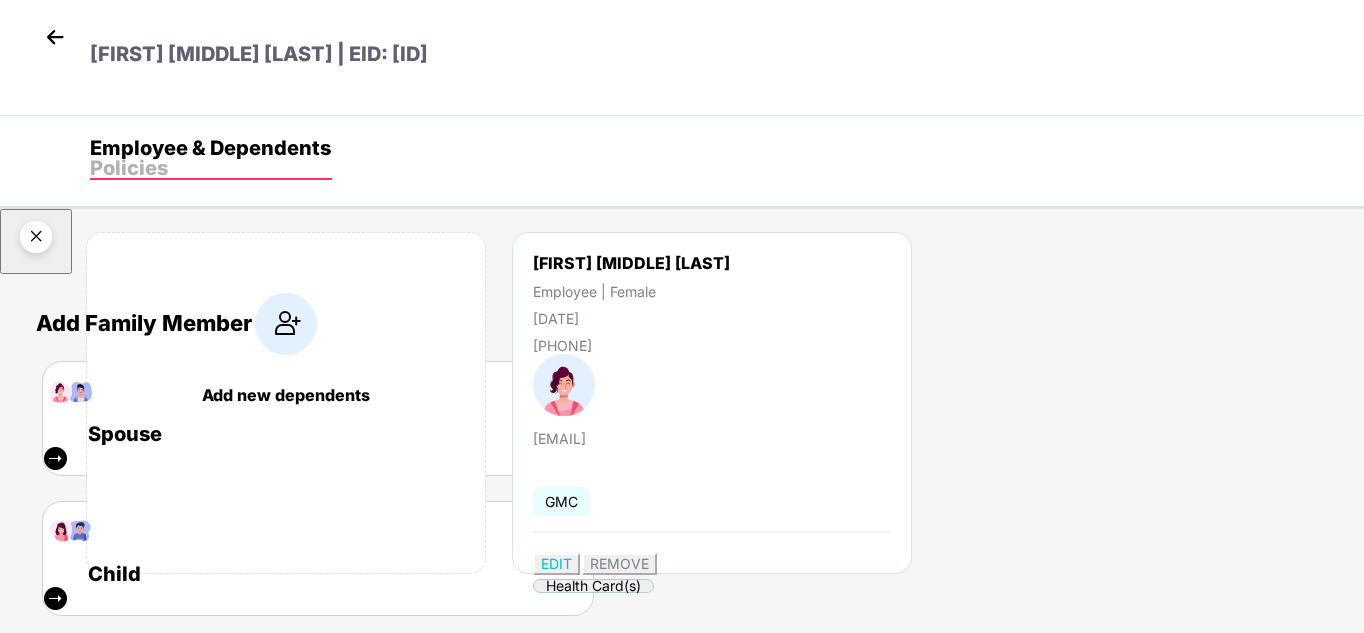 click at bounding box center [36, 240] 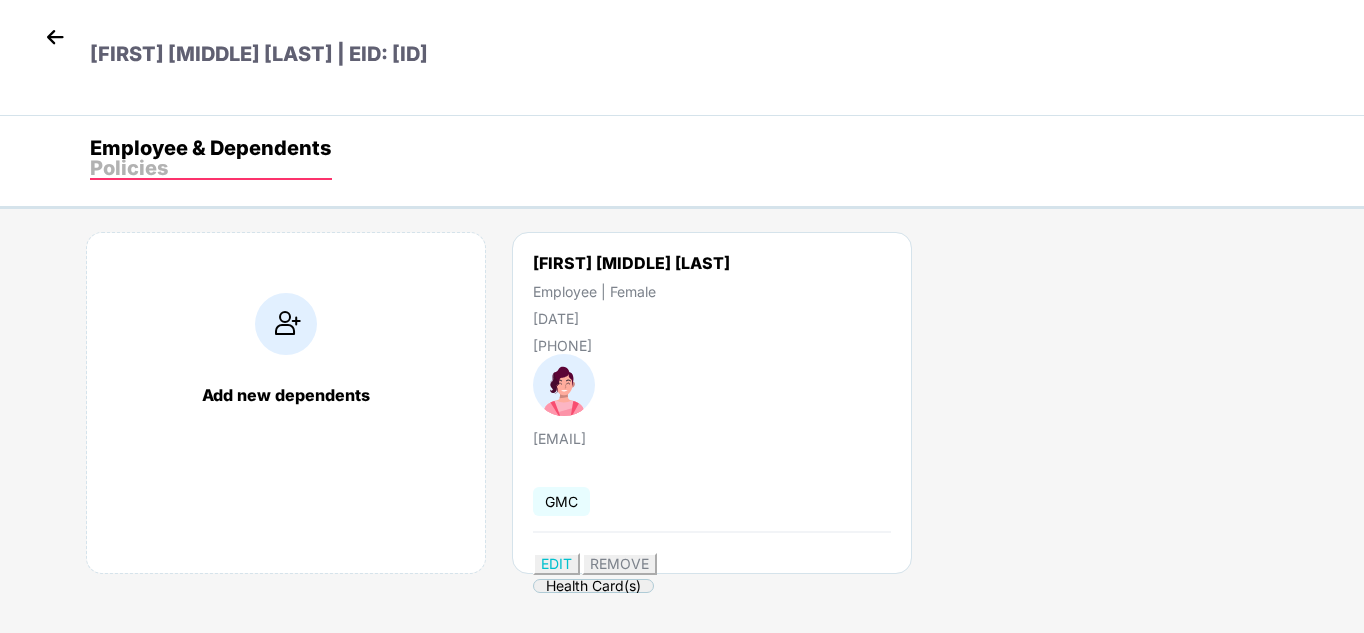 click at bounding box center [55, 37] 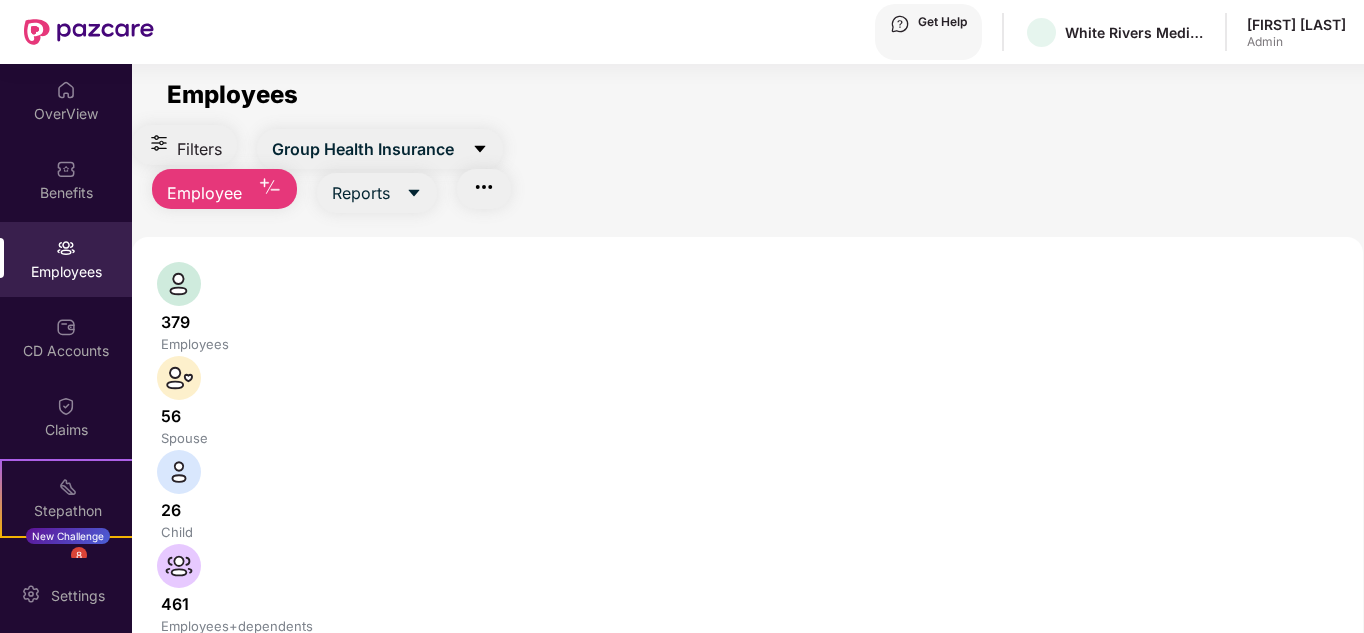 click at bounding box center (331, 682) 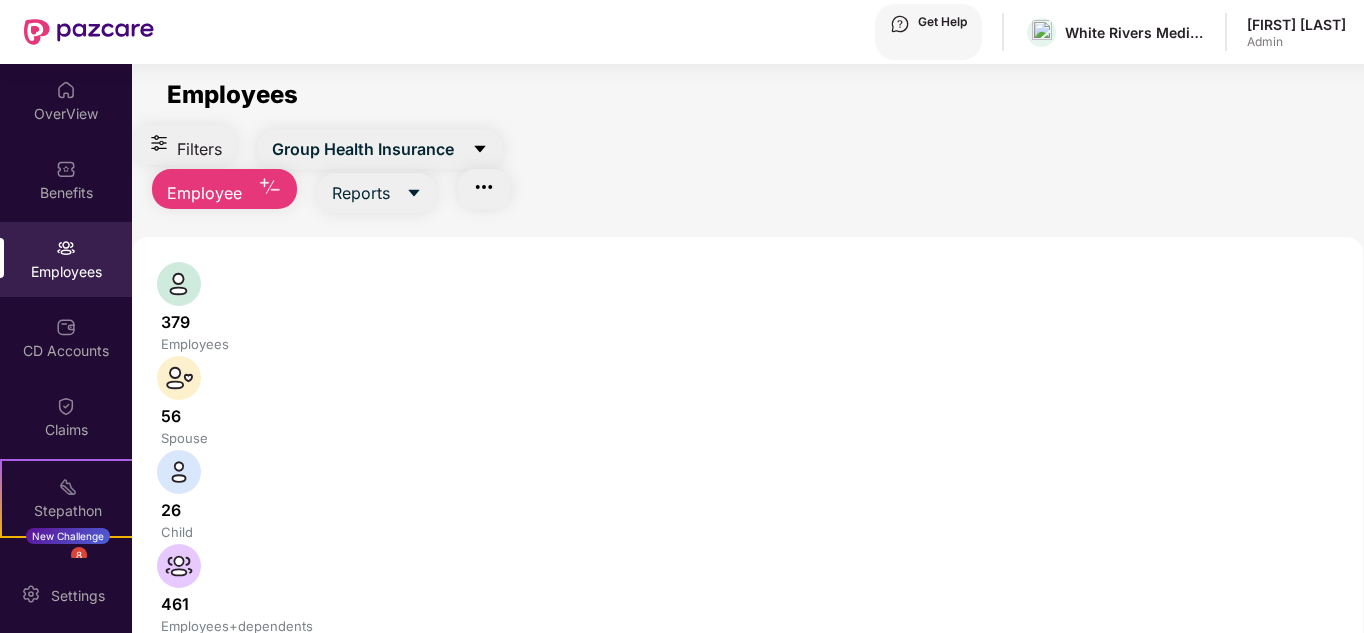 type on "*******" 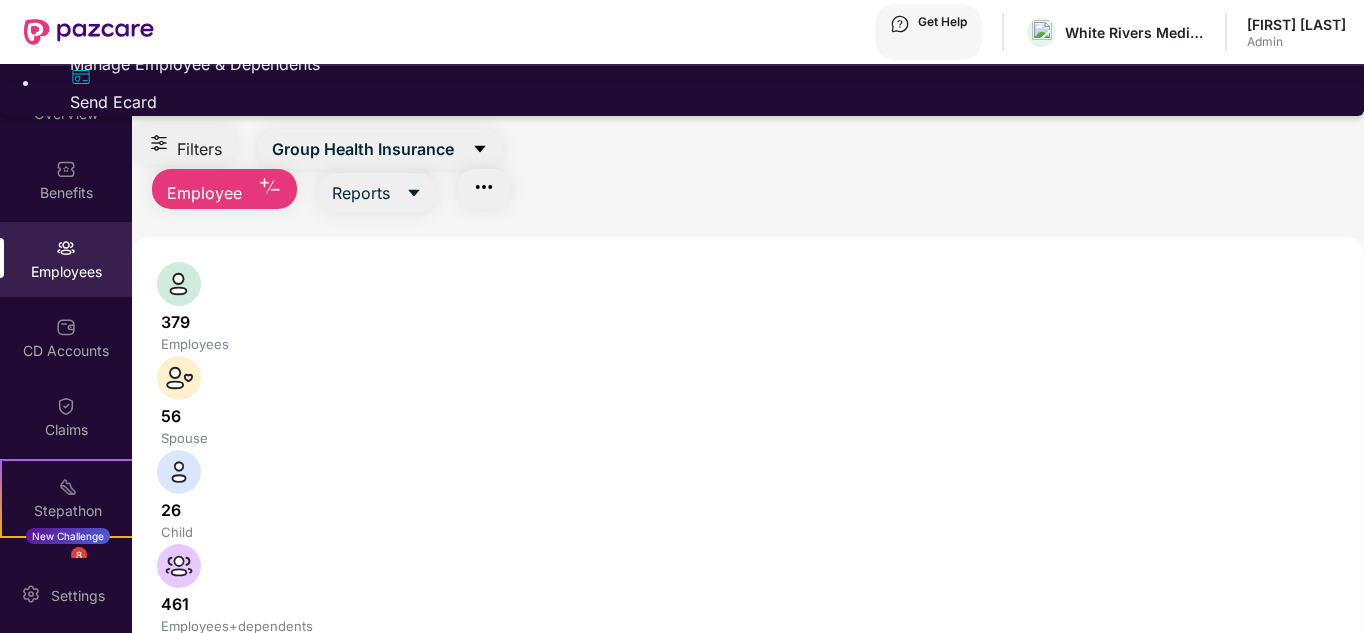 click on "Manage Employee & Dependents" at bounding box center (702, 64) 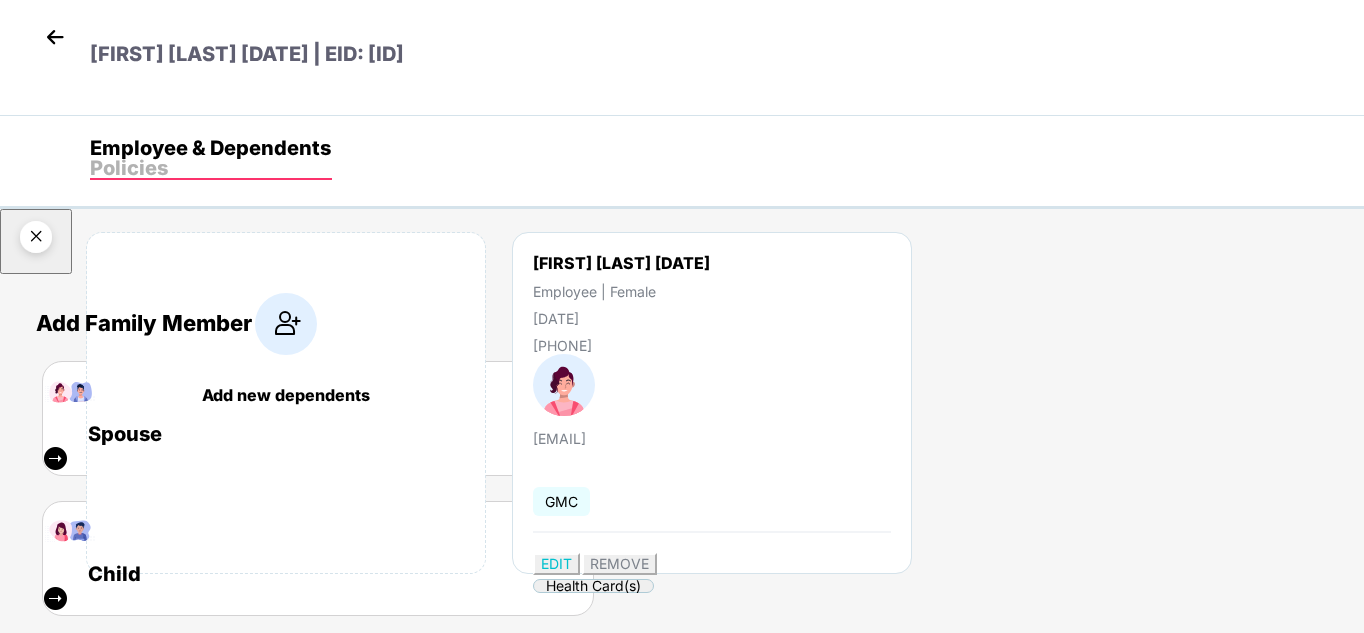 click at bounding box center [36, 240] 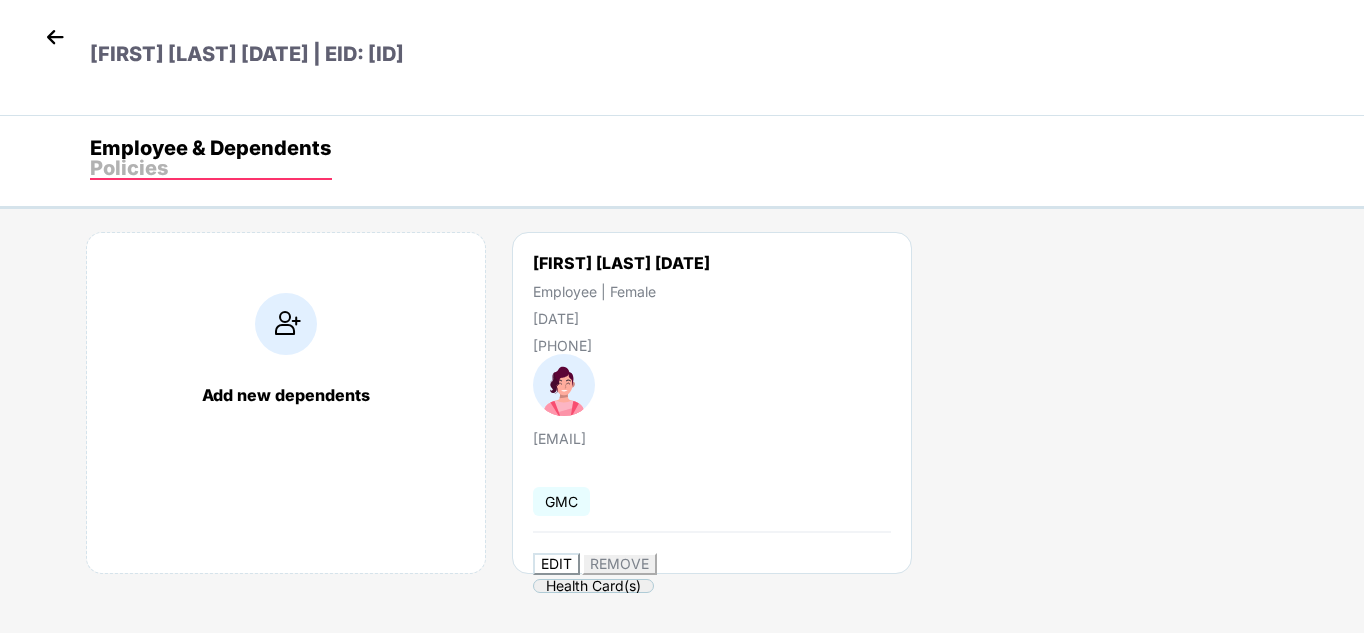 click on "EDIT" at bounding box center [556, 563] 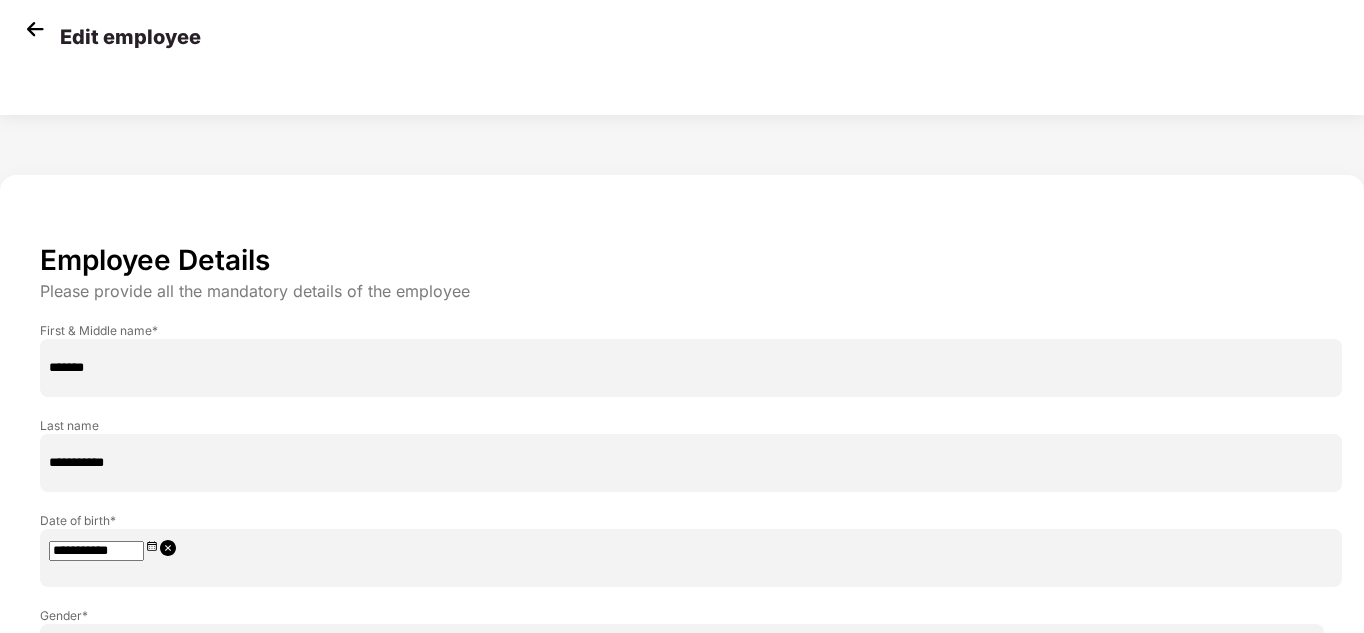 click on "****" at bounding box center (691, 730) 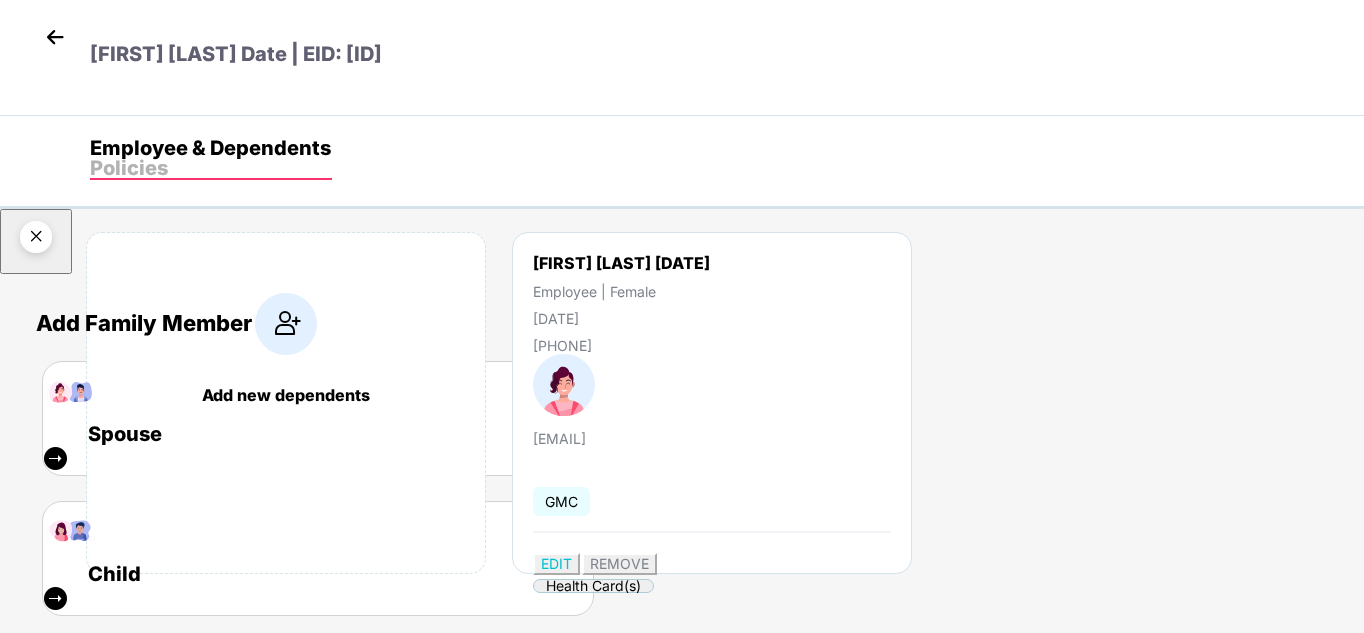 click at bounding box center (36, 240) 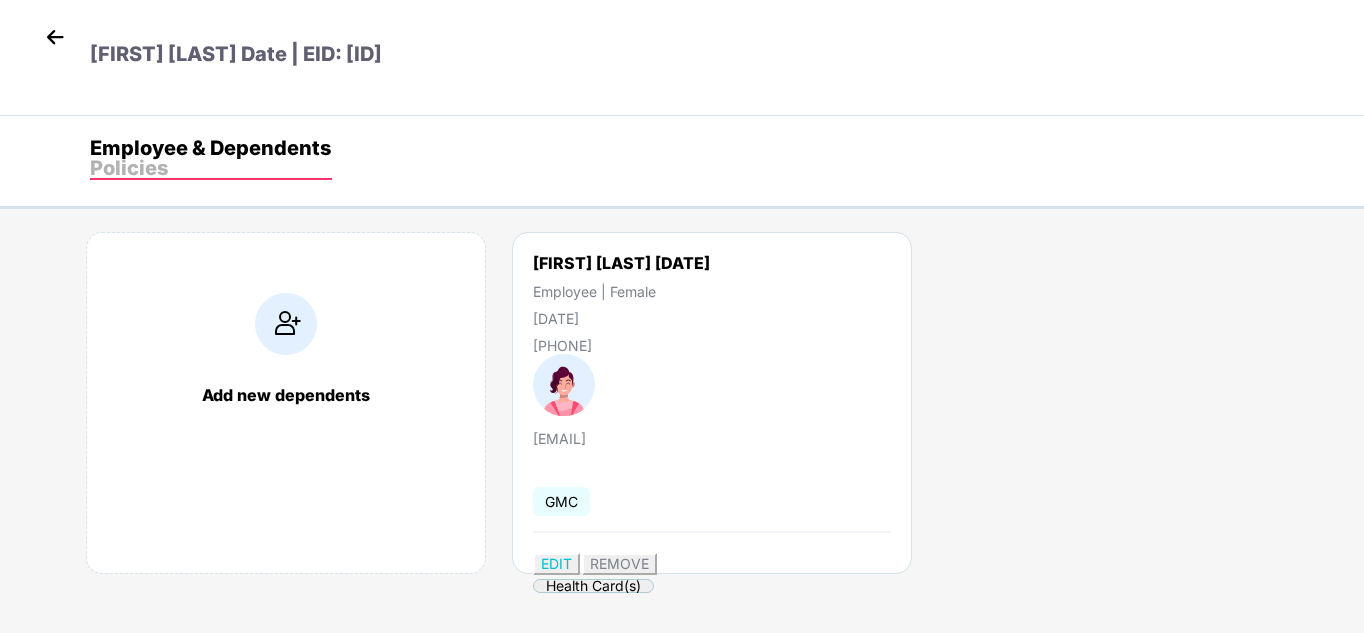 click at bounding box center (55, 37) 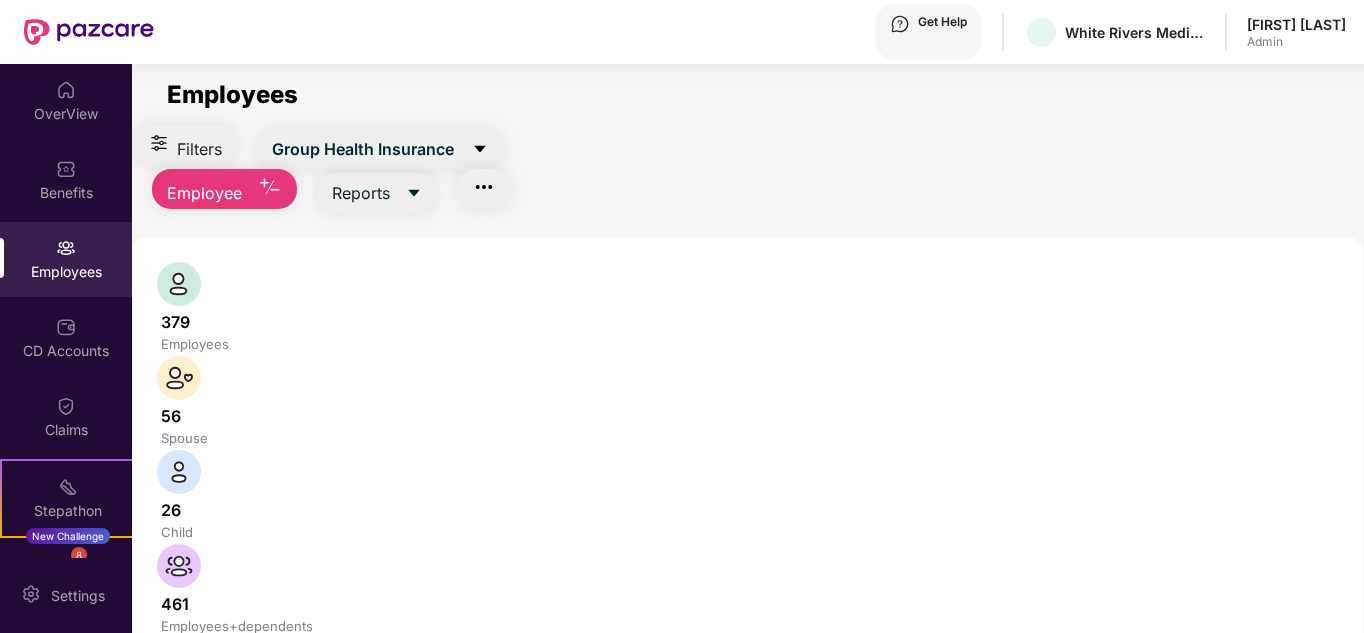 click at bounding box center (331, 682) 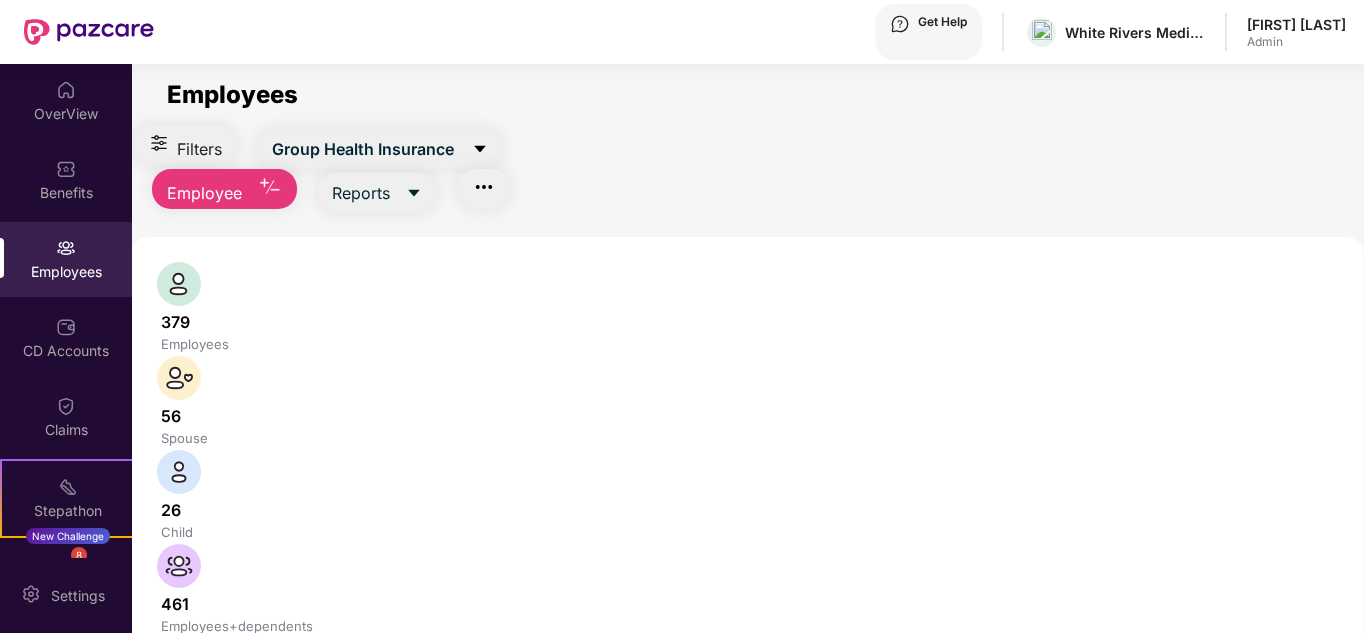 click on "*****" at bounding box center (331, 682) 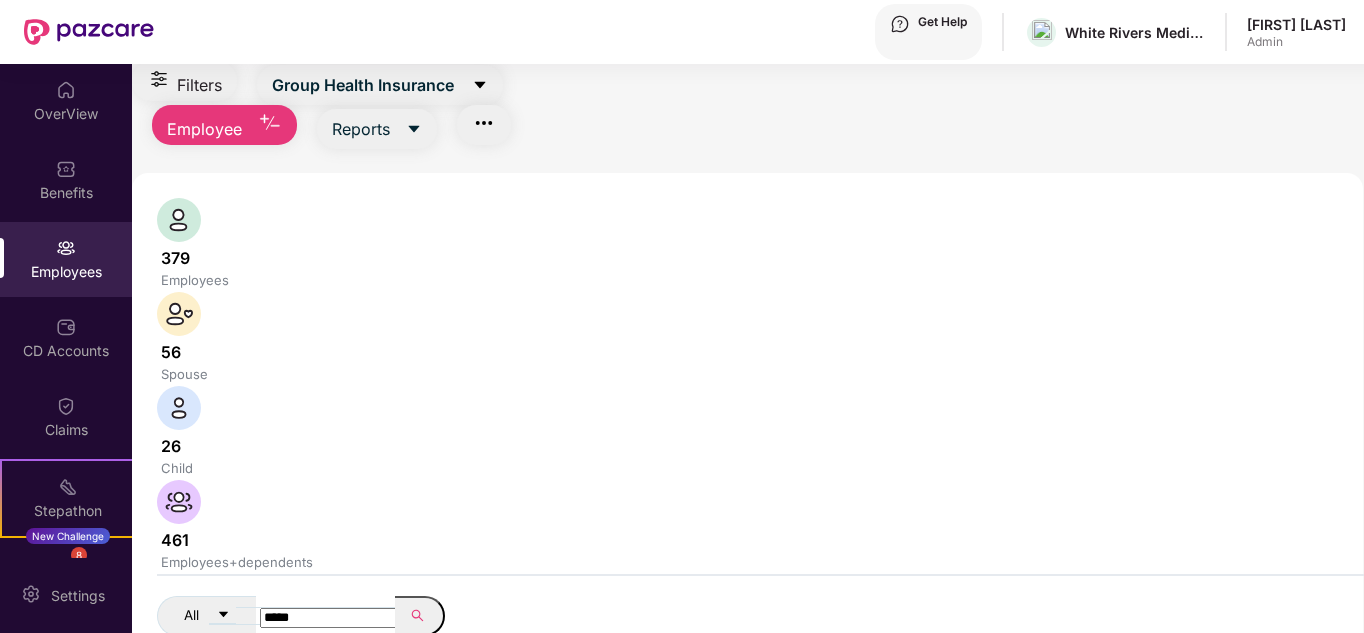 type on "*****" 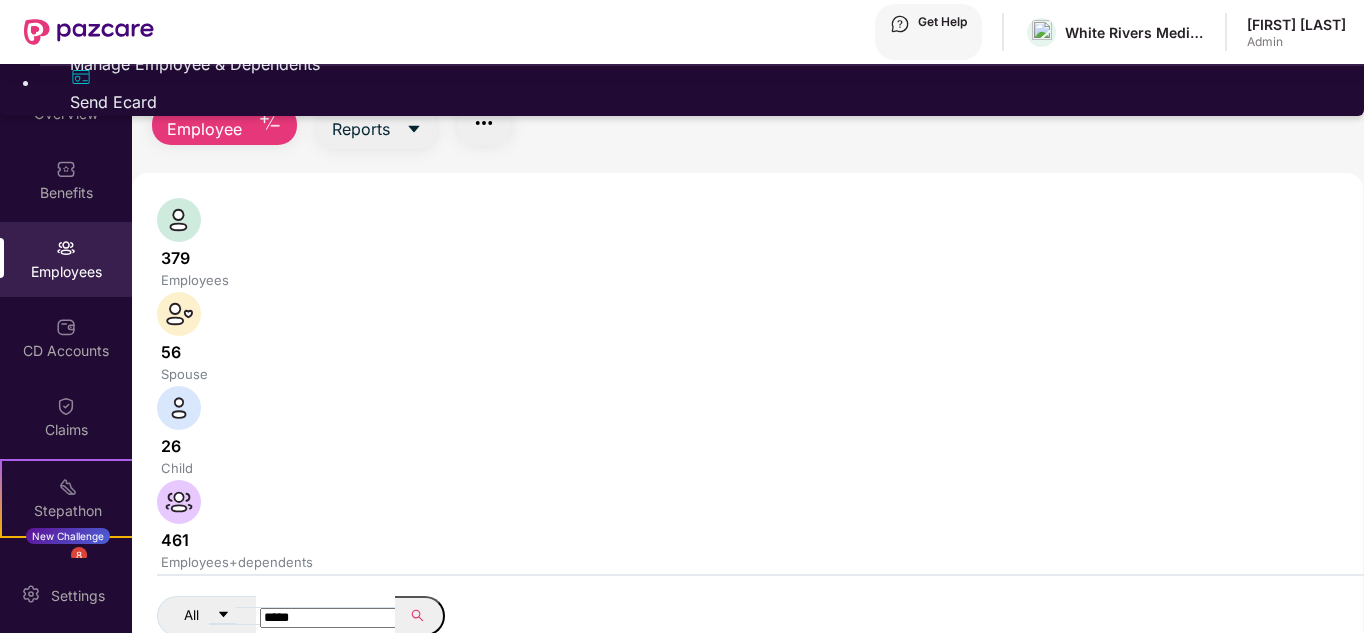 click on "Manage Employee & Dependents" at bounding box center [702, 64] 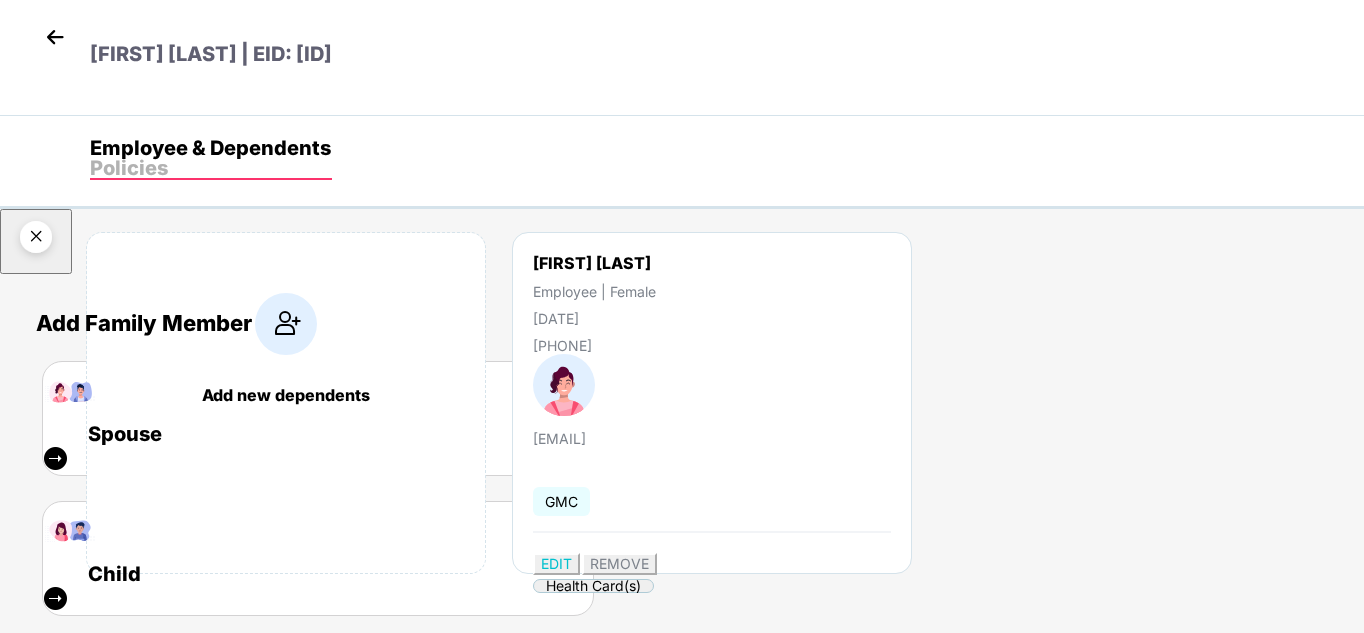 click at bounding box center (36, 240) 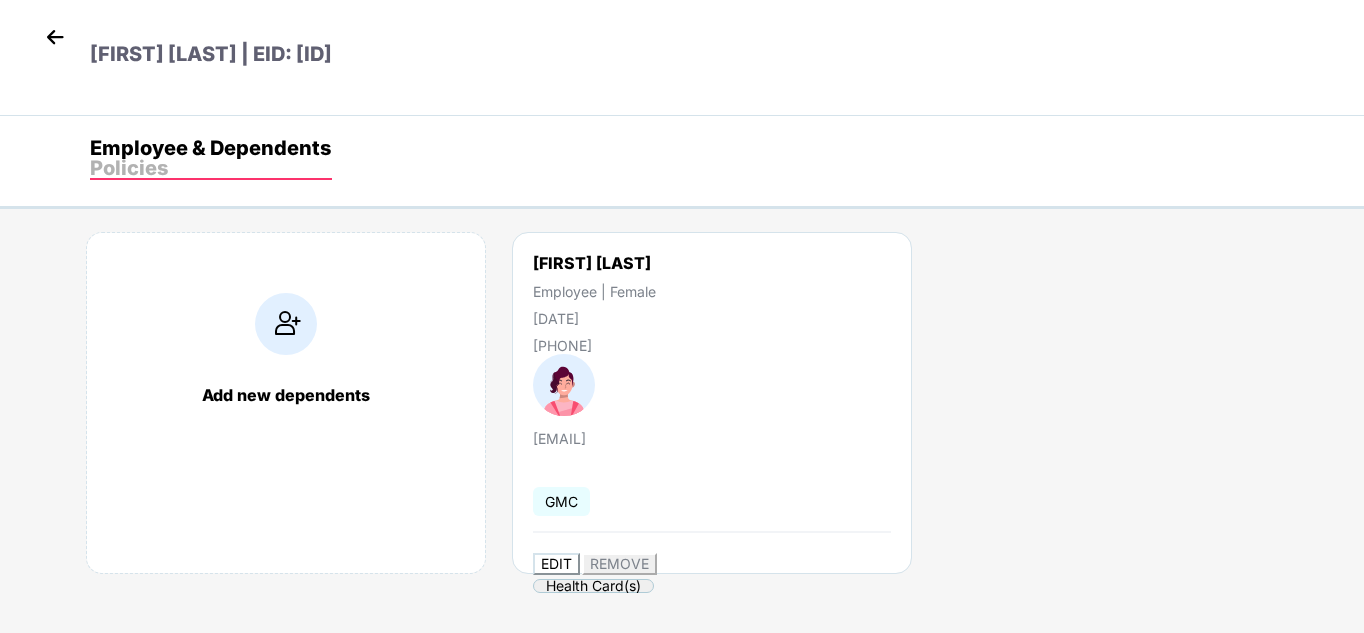 click on "EDIT" at bounding box center [556, 563] 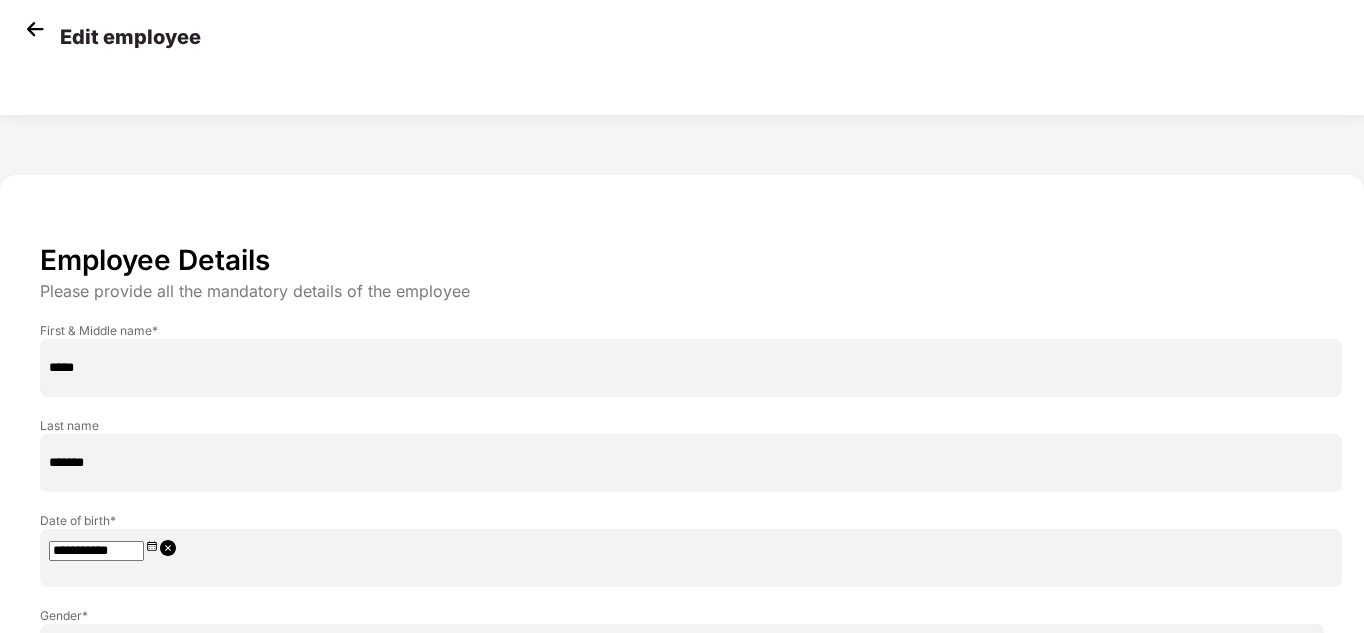 drag, startPoint x: 290, startPoint y: 471, endPoint x: 246, endPoint y: 476, distance: 44.28318 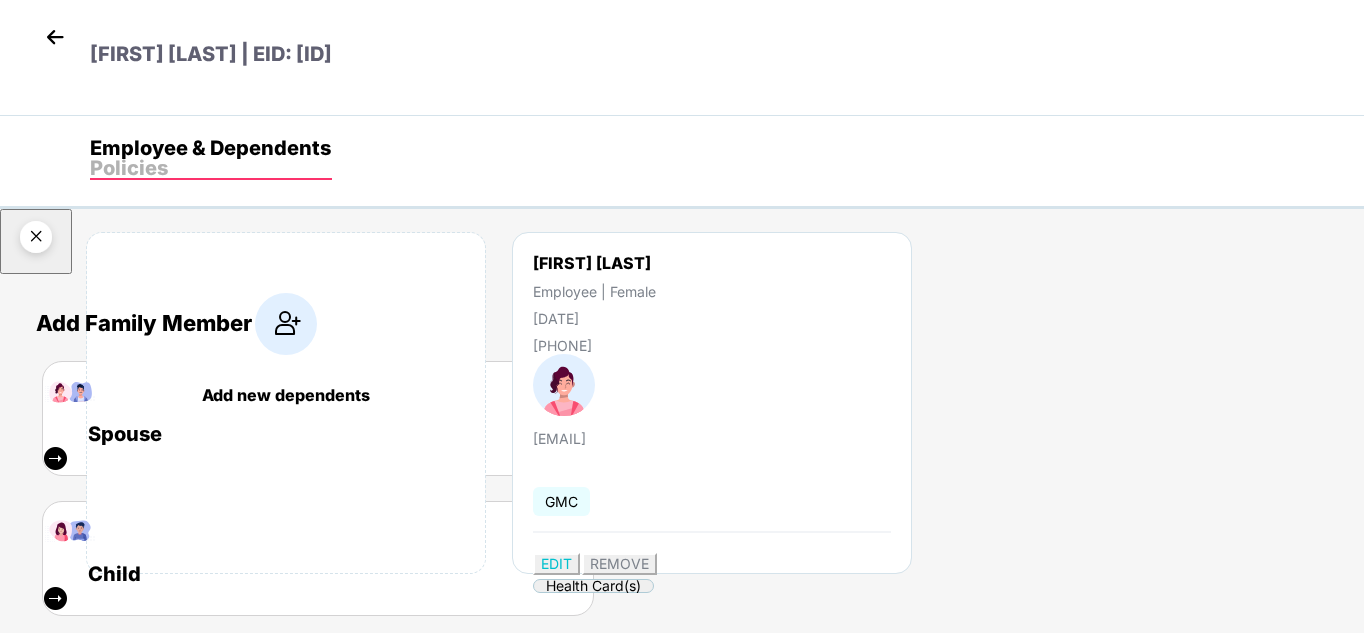 click at bounding box center [36, 240] 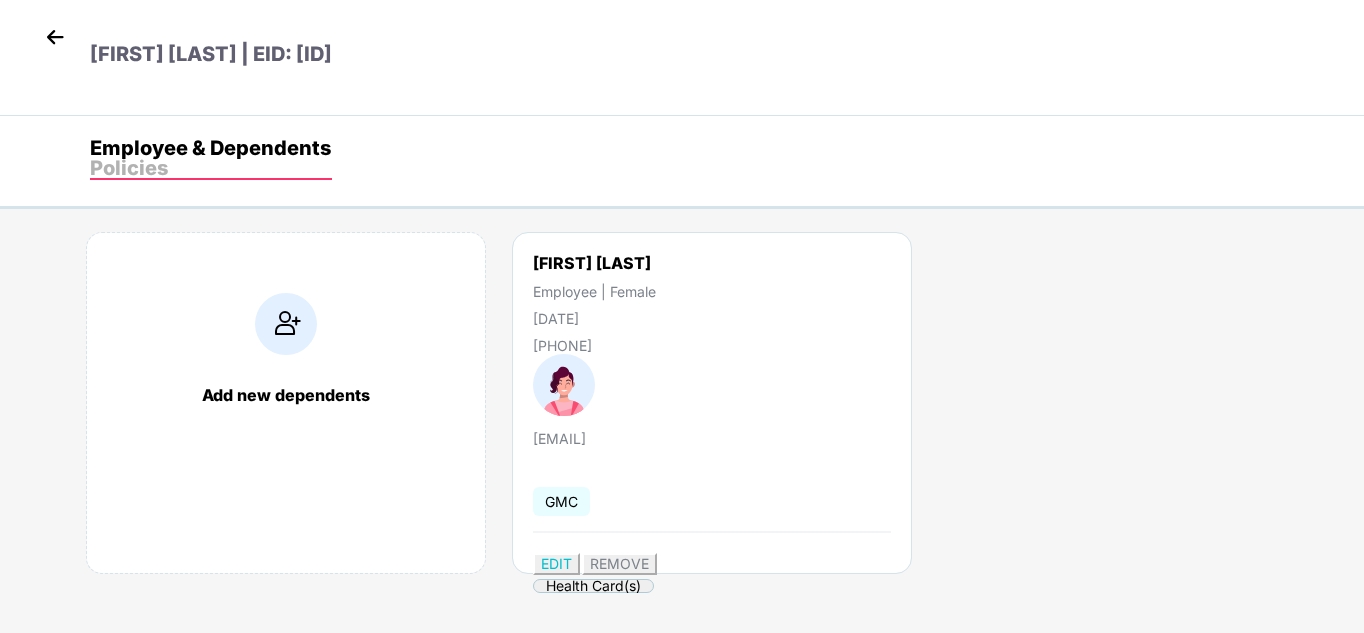 click at bounding box center [55, 37] 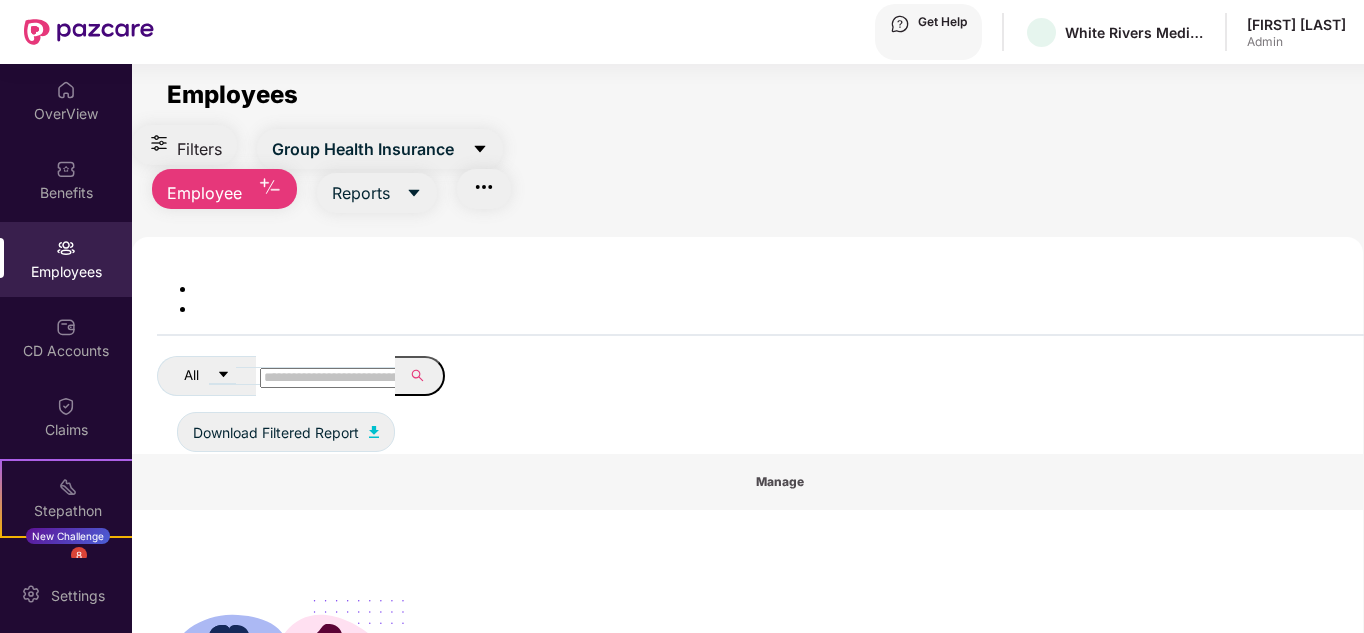 click at bounding box center [331, 378] 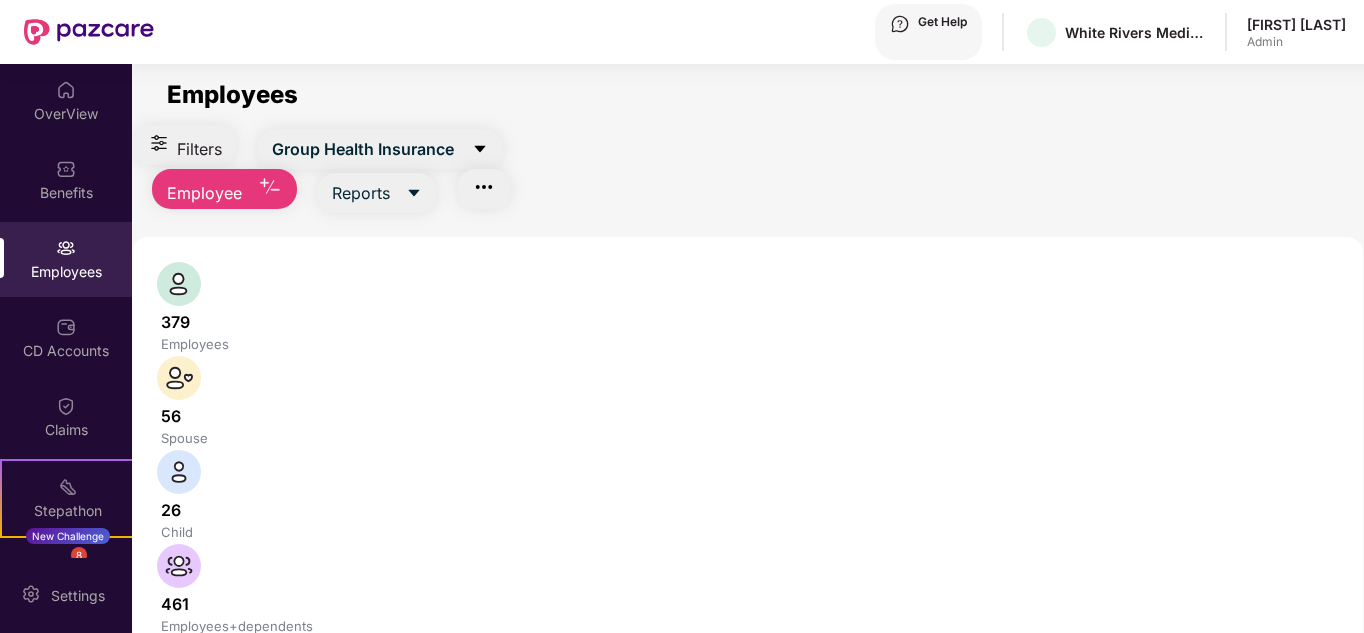 scroll, scrollTop: 64, scrollLeft: 0, axis: vertical 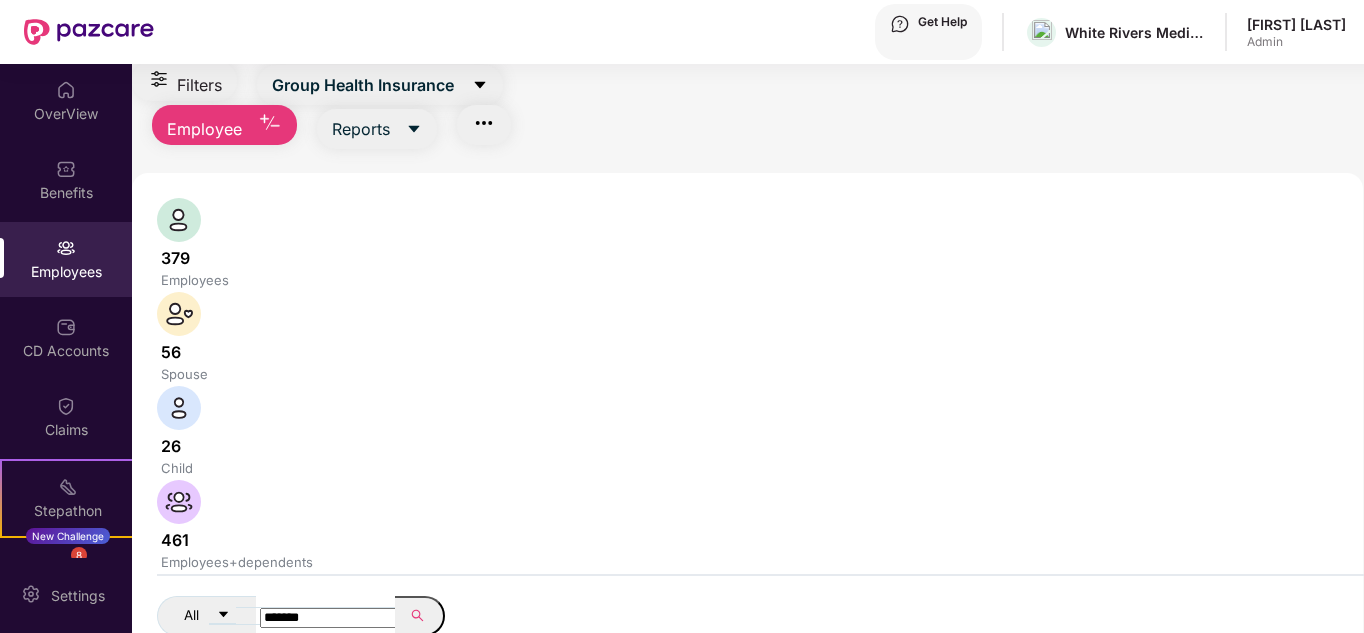 type on "*******" 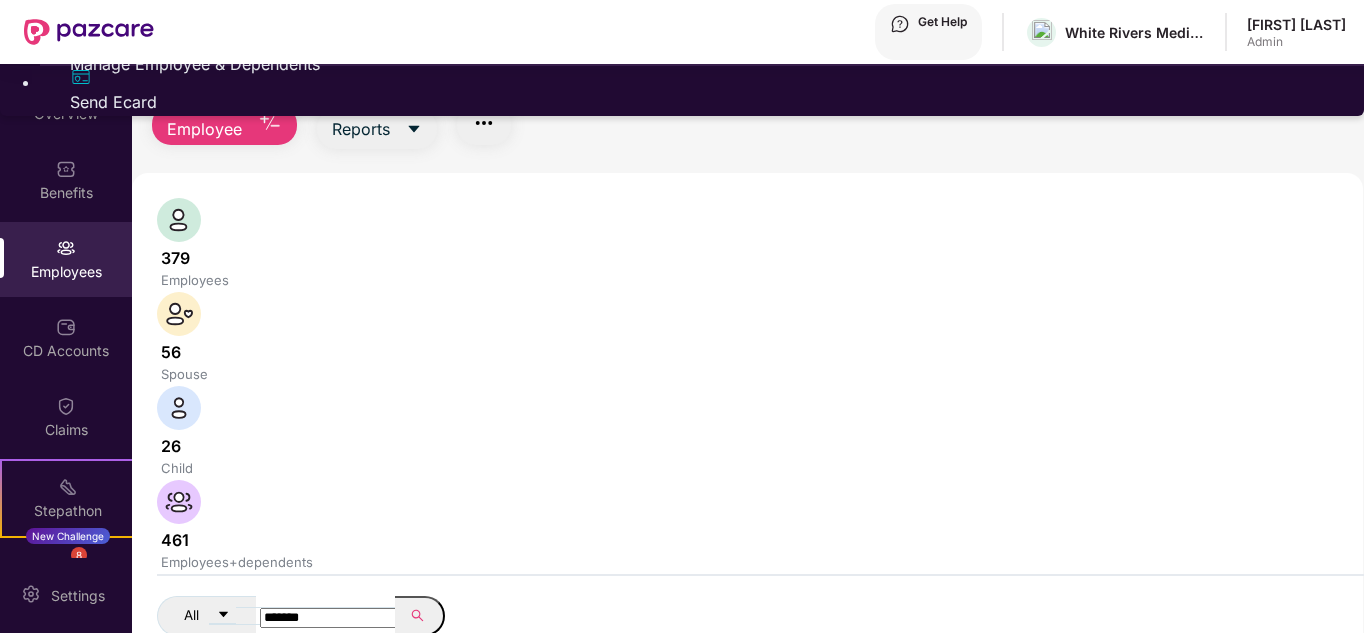 click on "Manage Employee & Dependents" at bounding box center [702, 64] 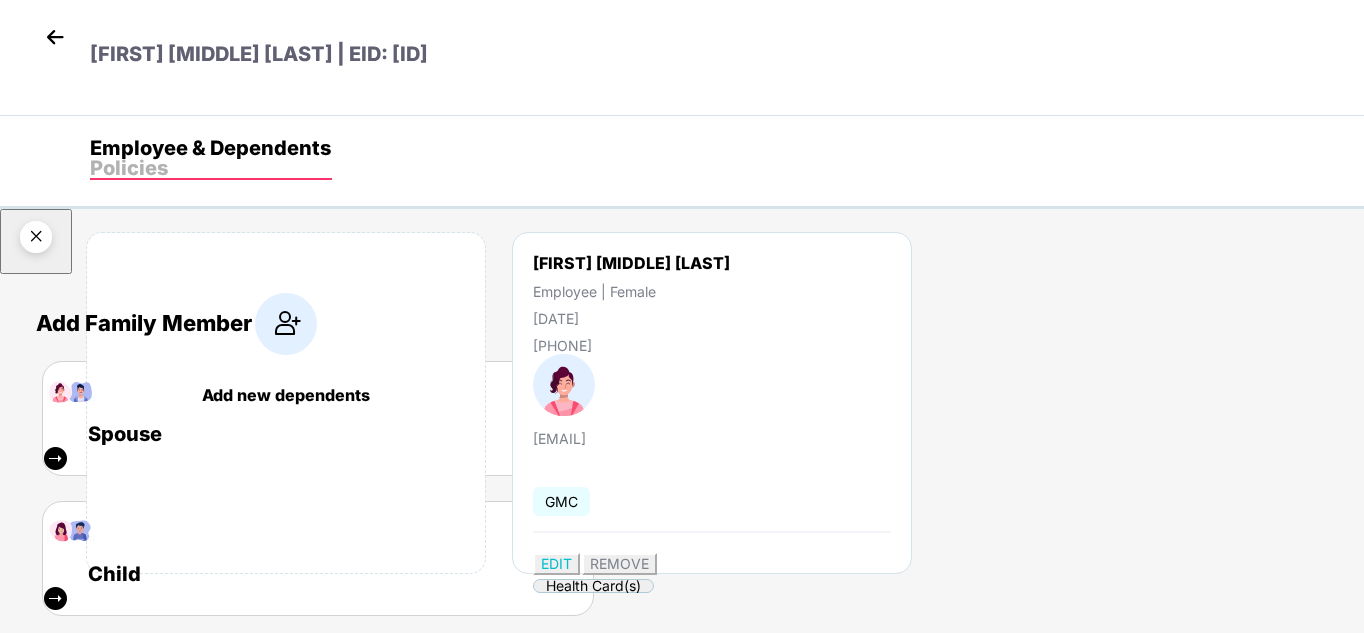 click at bounding box center [36, 240] 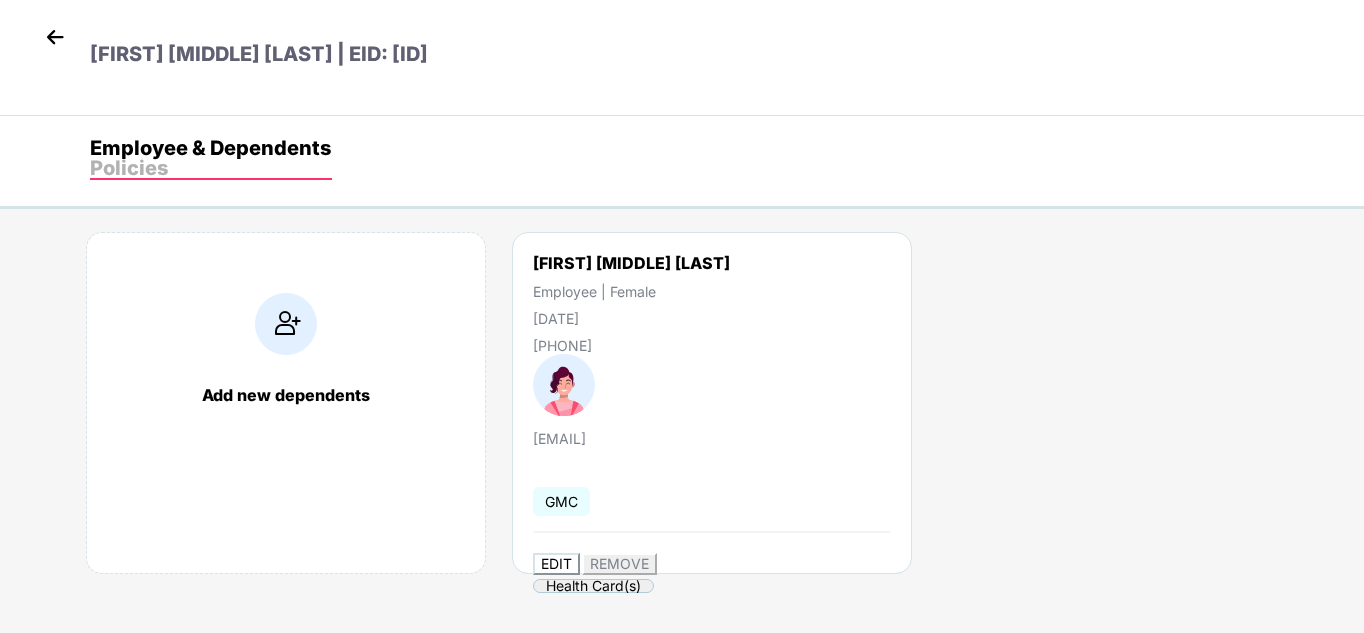 click on "EDIT" at bounding box center (556, 564) 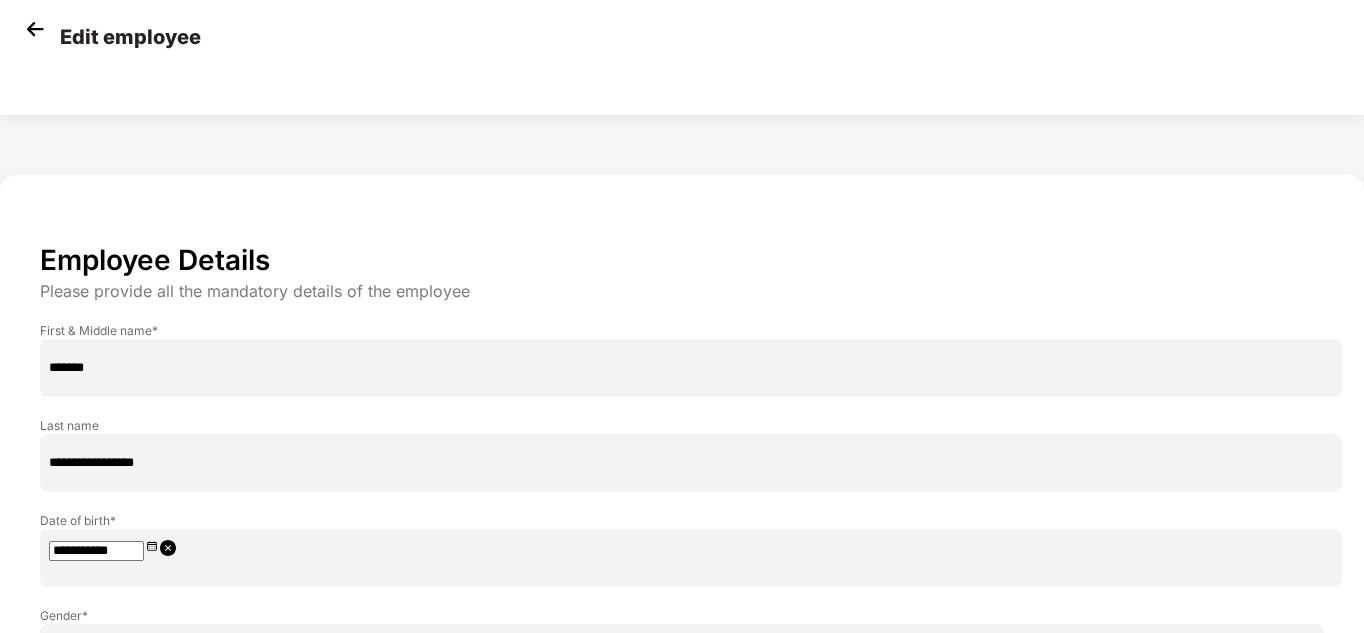 drag, startPoint x: 319, startPoint y: 471, endPoint x: 228, endPoint y: 493, distance: 93.62158 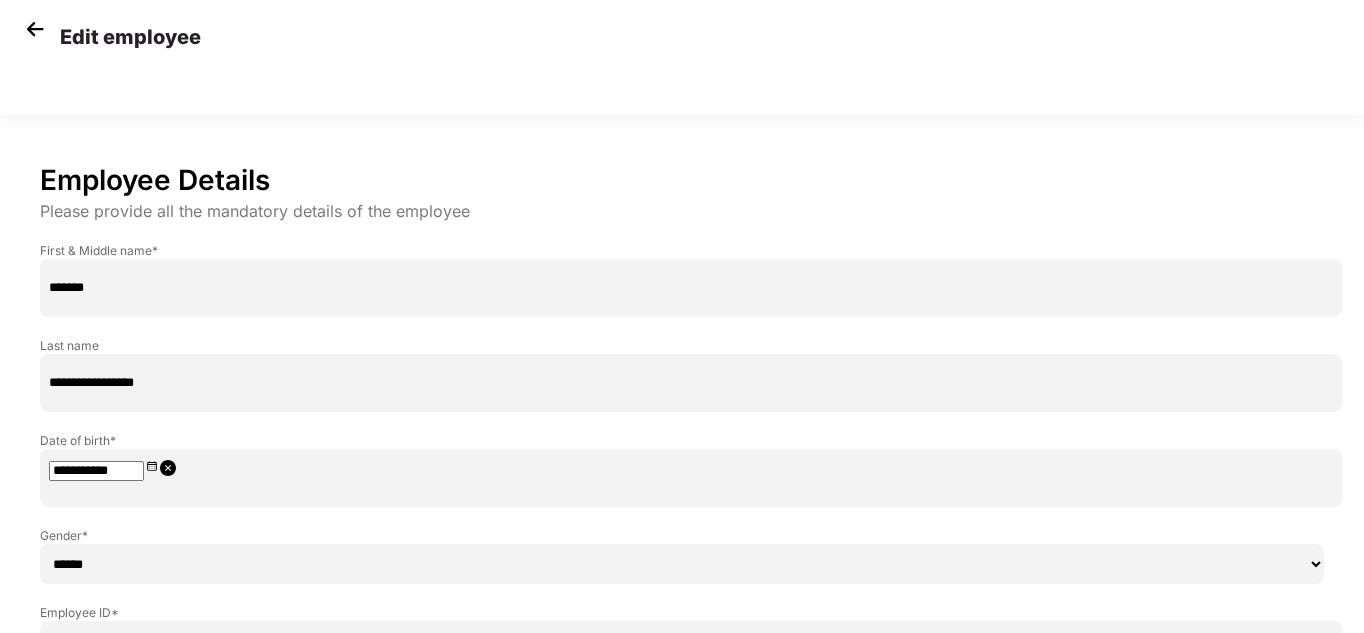 scroll, scrollTop: 0, scrollLeft: 0, axis: both 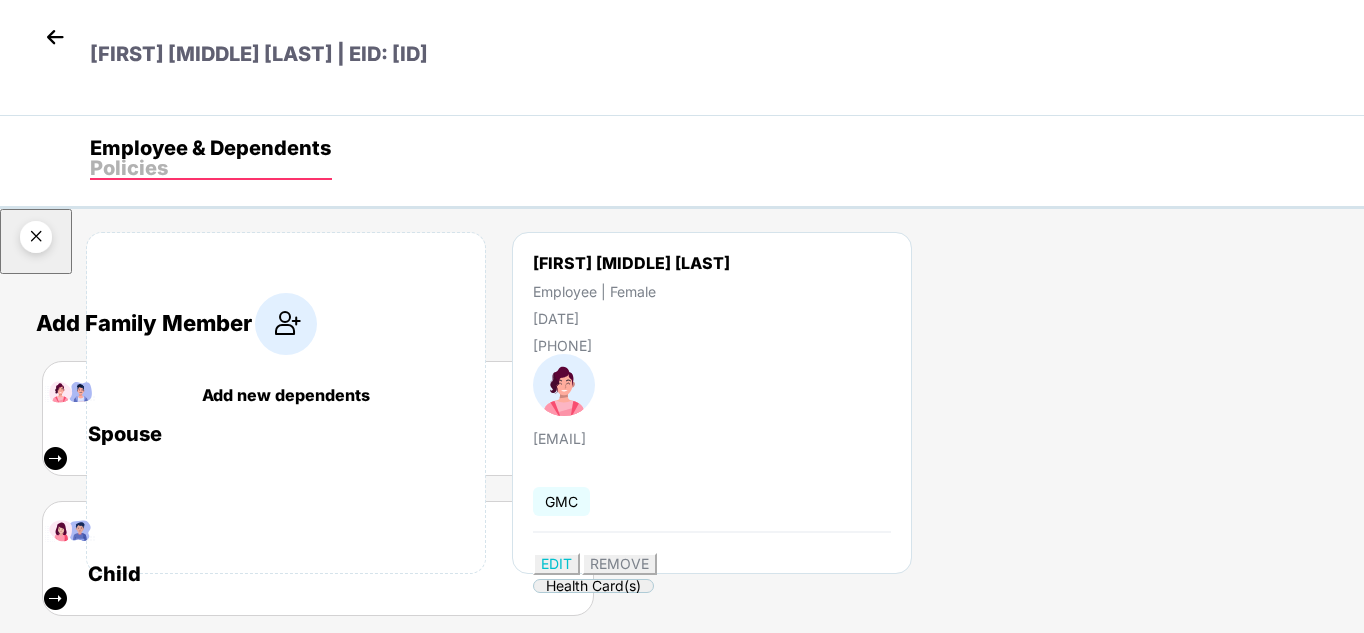 click at bounding box center (36, 240) 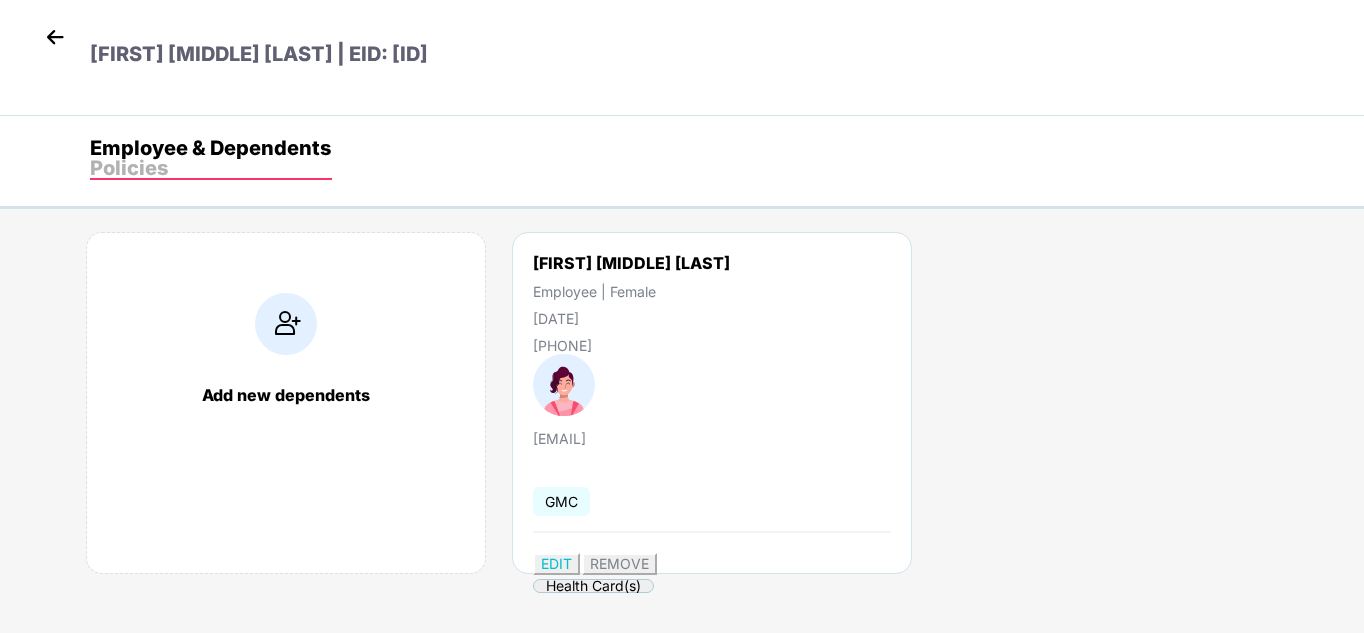 click at bounding box center (55, 37) 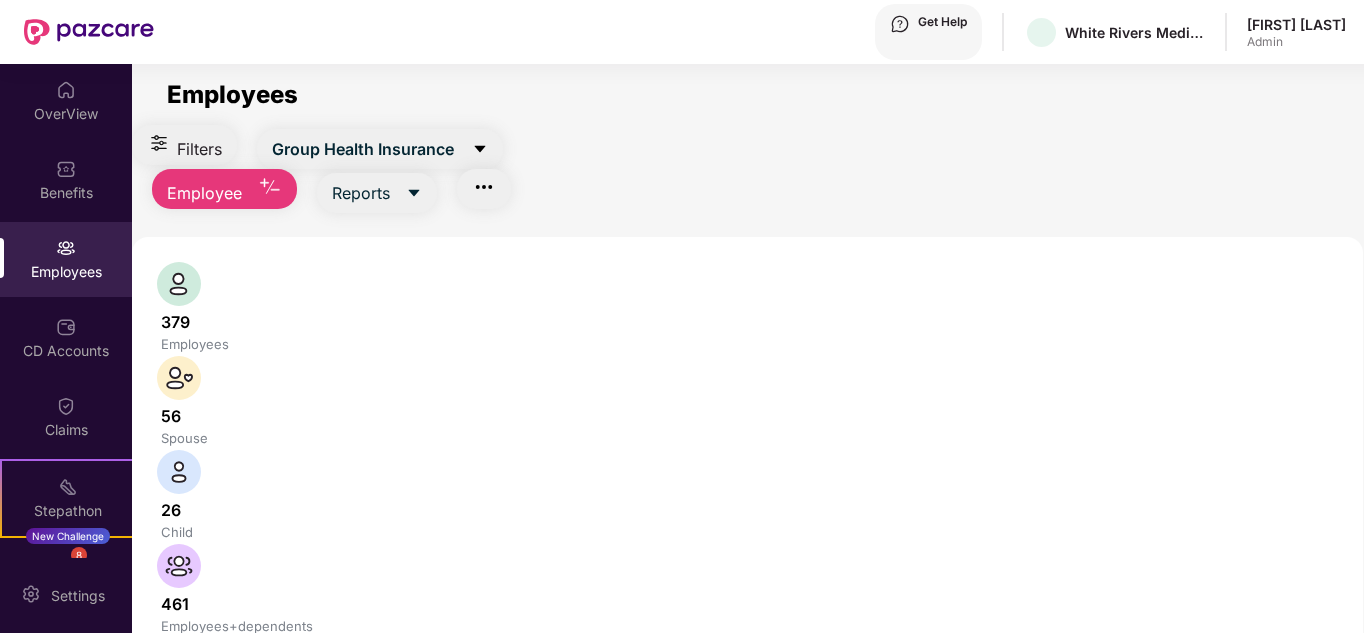 click at bounding box center (331, 682) 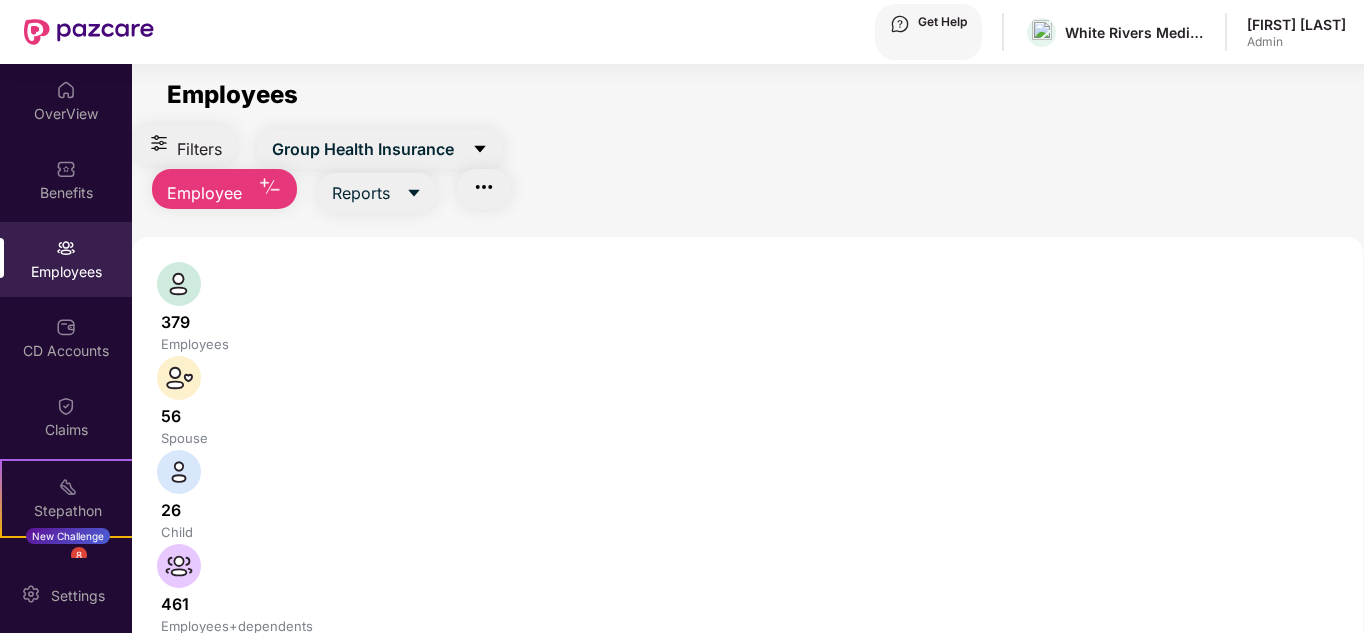 type on "****" 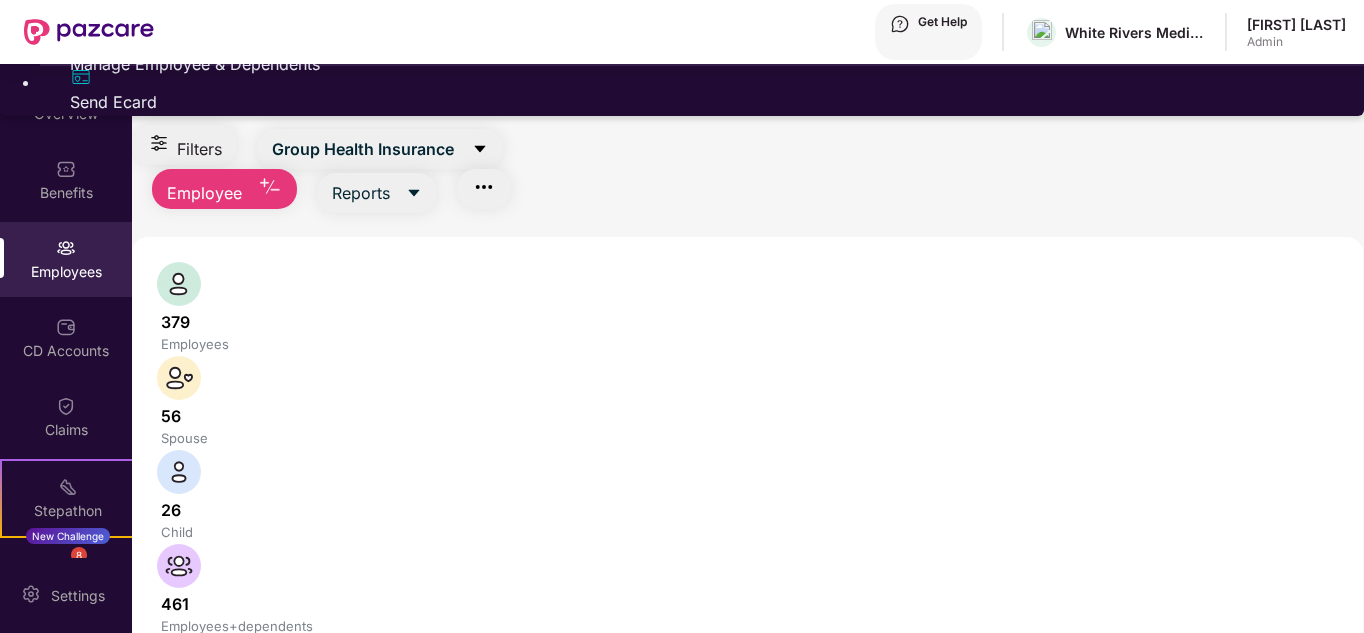 click on "Manage Employee & Dependents" at bounding box center [702, 46] 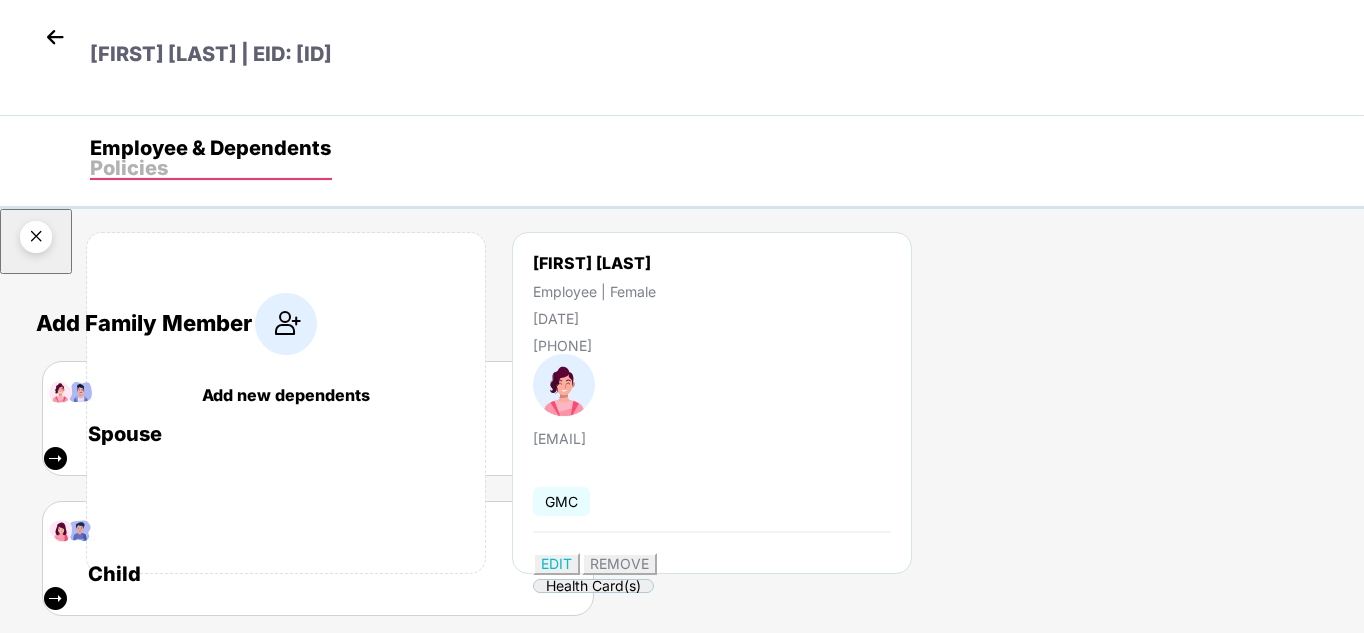 click at bounding box center [36, 240] 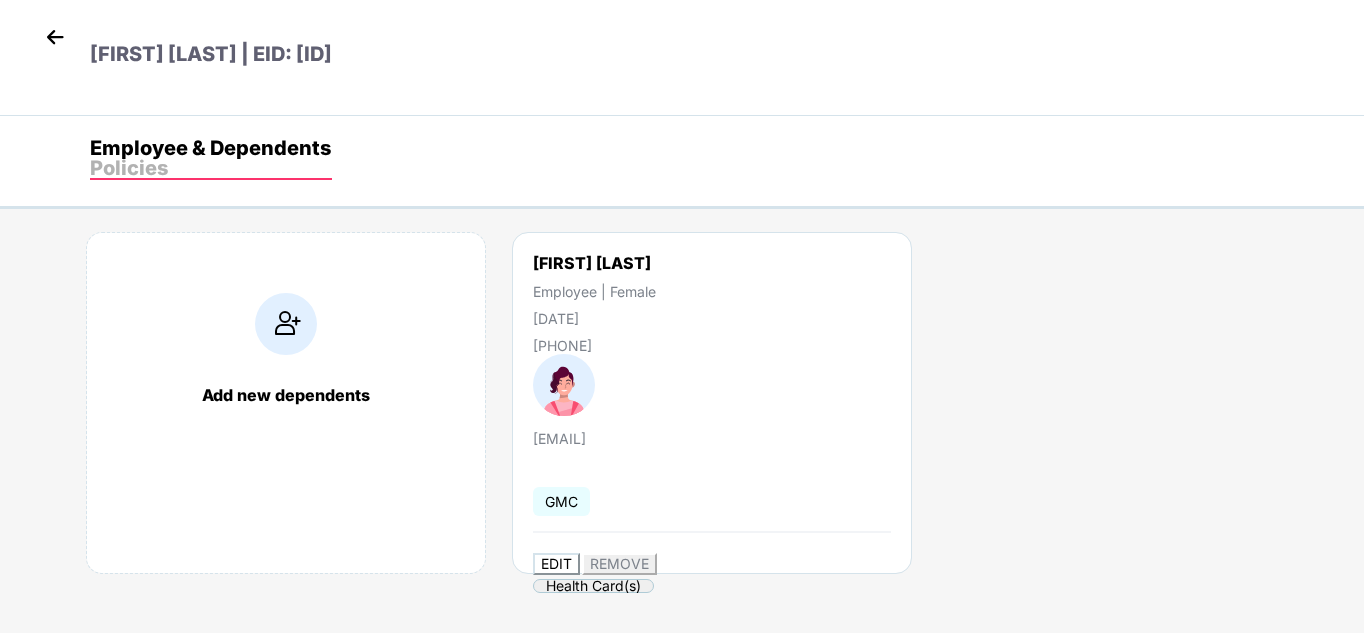 click on "EDIT" at bounding box center (556, 564) 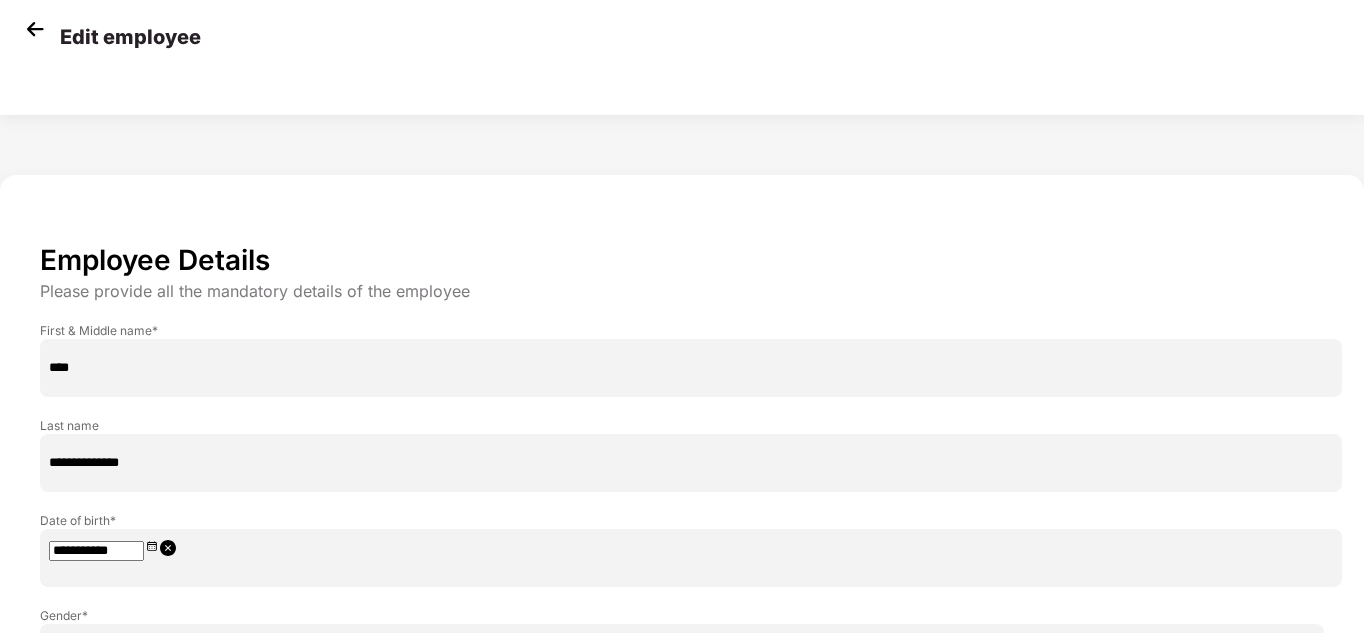drag, startPoint x: 341, startPoint y: 479, endPoint x: 236, endPoint y: 493, distance: 105.92922 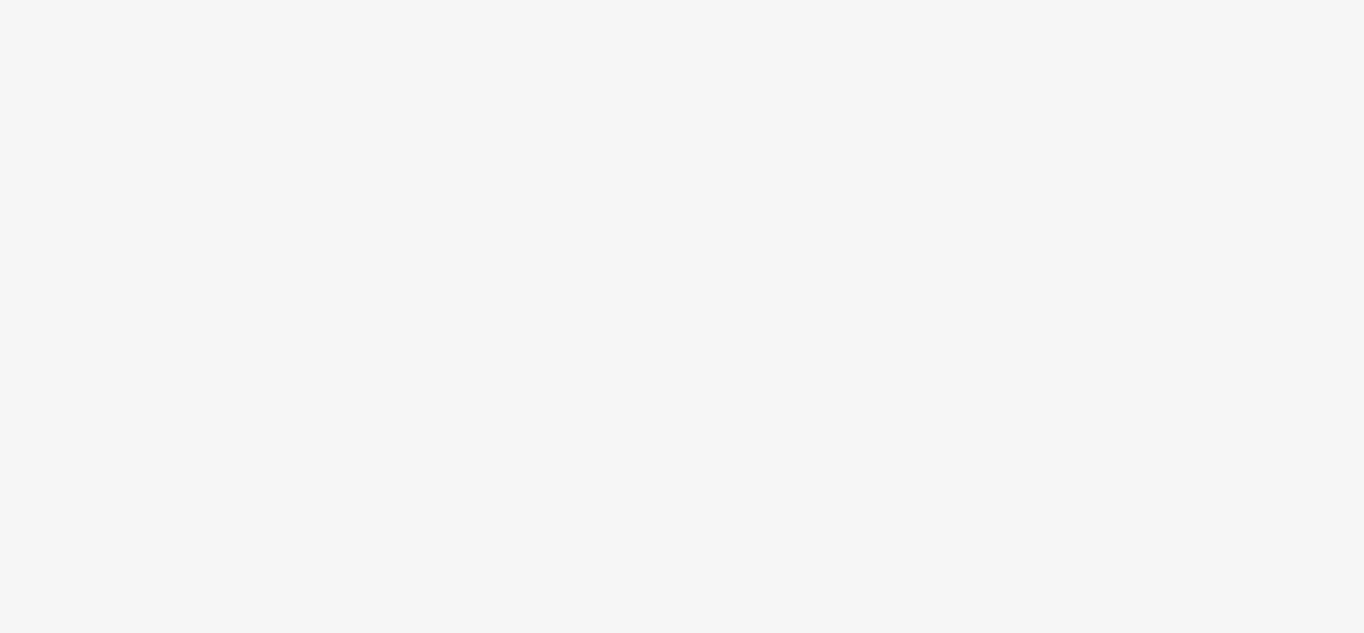 scroll, scrollTop: 0, scrollLeft: 0, axis: both 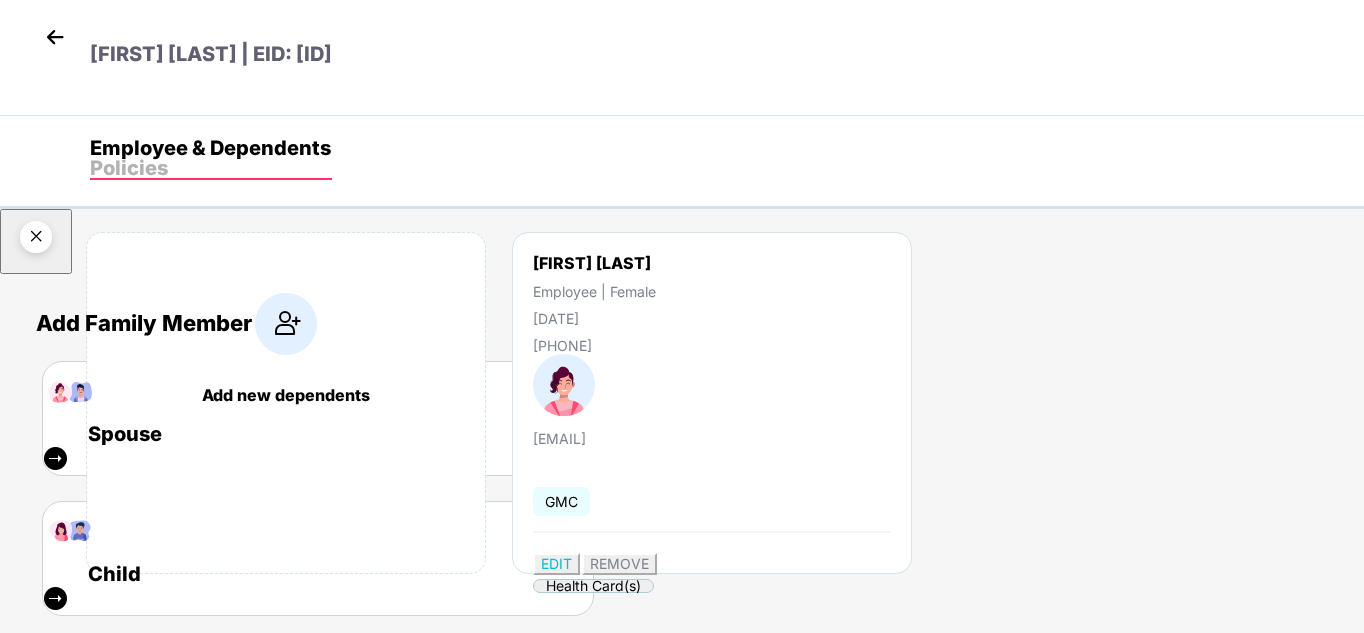 click at bounding box center (36, 240) 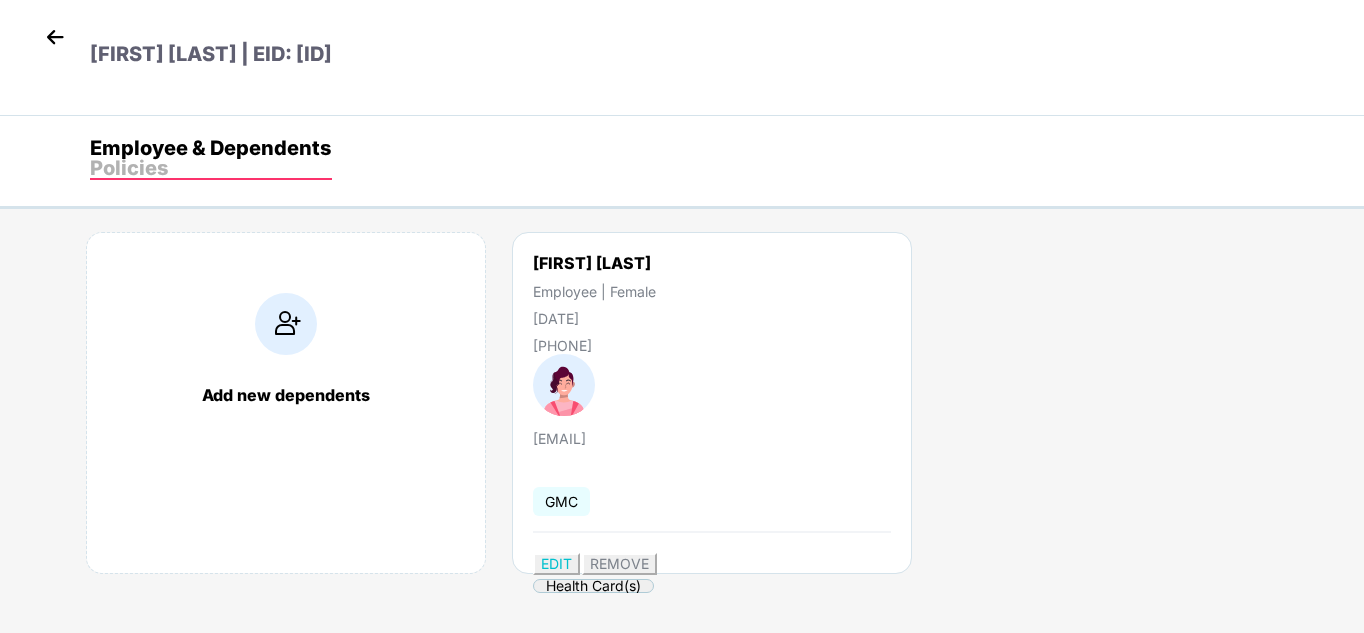 click at bounding box center (55, 37) 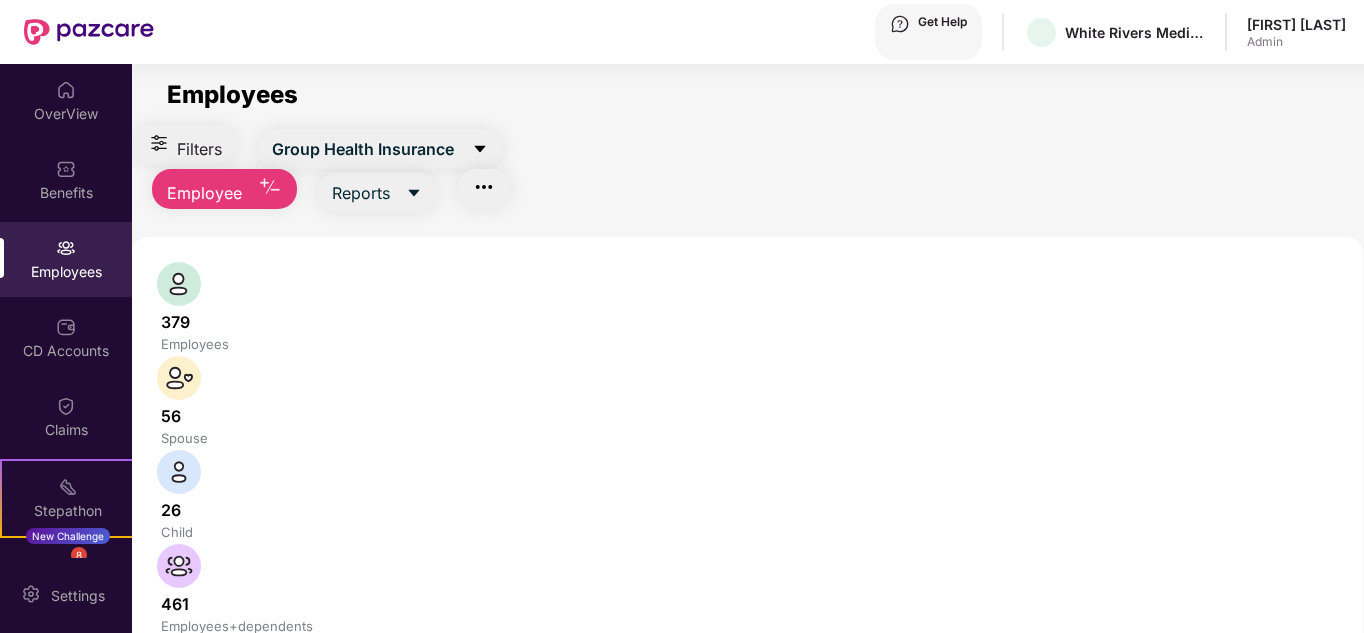 click at bounding box center [331, 682] 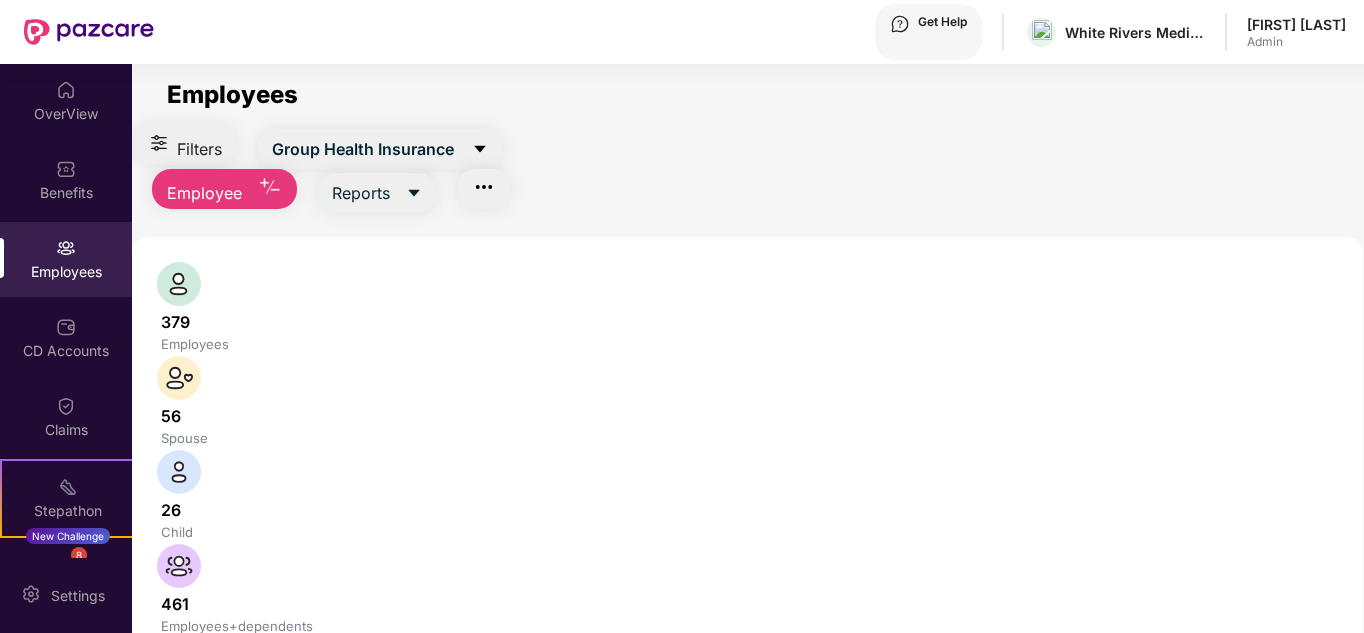 scroll, scrollTop: 64, scrollLeft: 0, axis: vertical 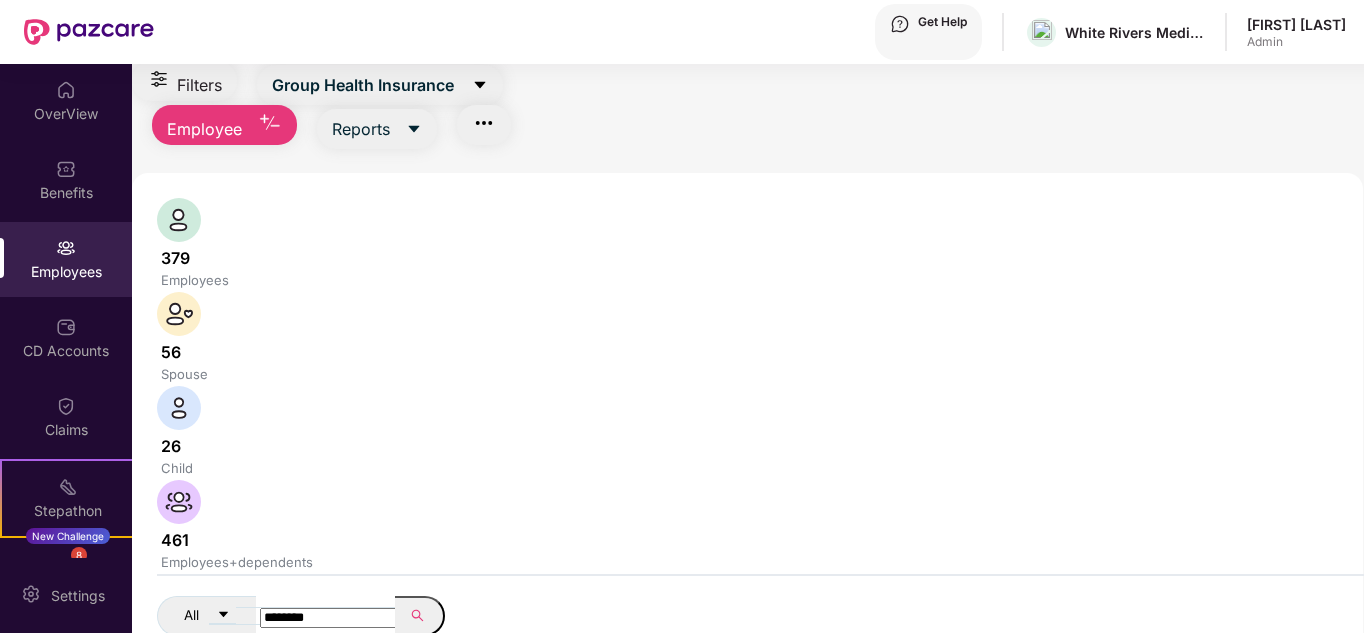 type on "********" 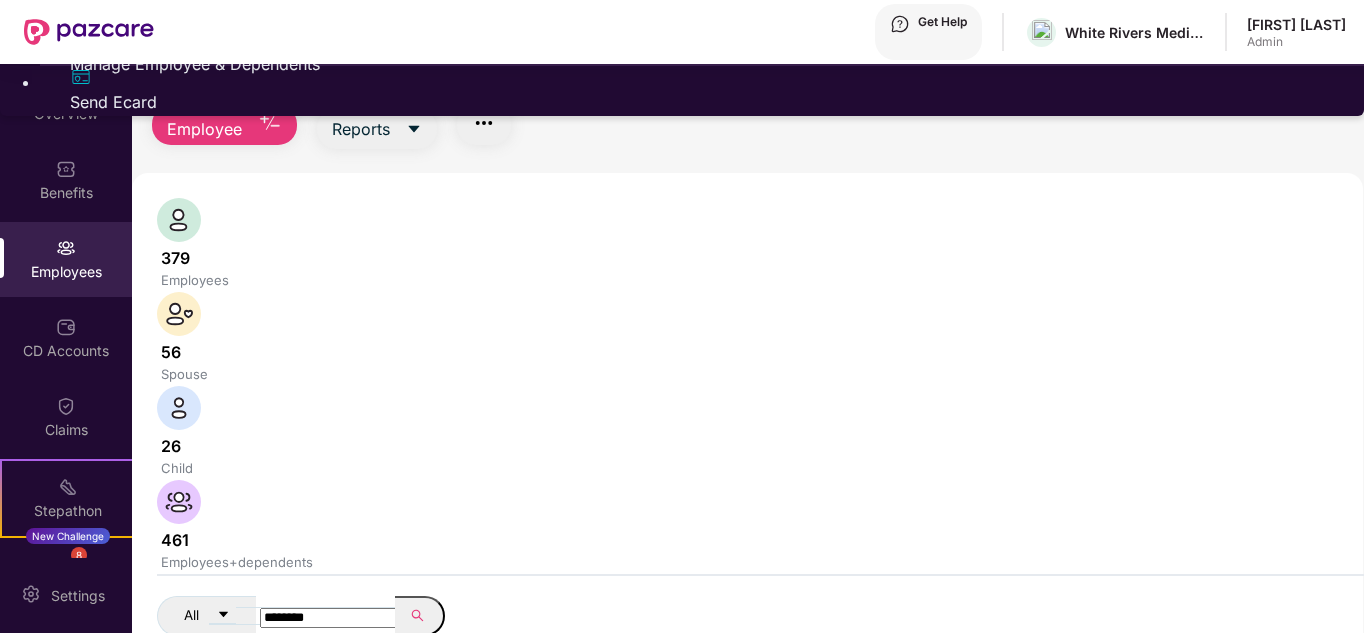 click on "Manage Employee & Dependents" at bounding box center [702, 64] 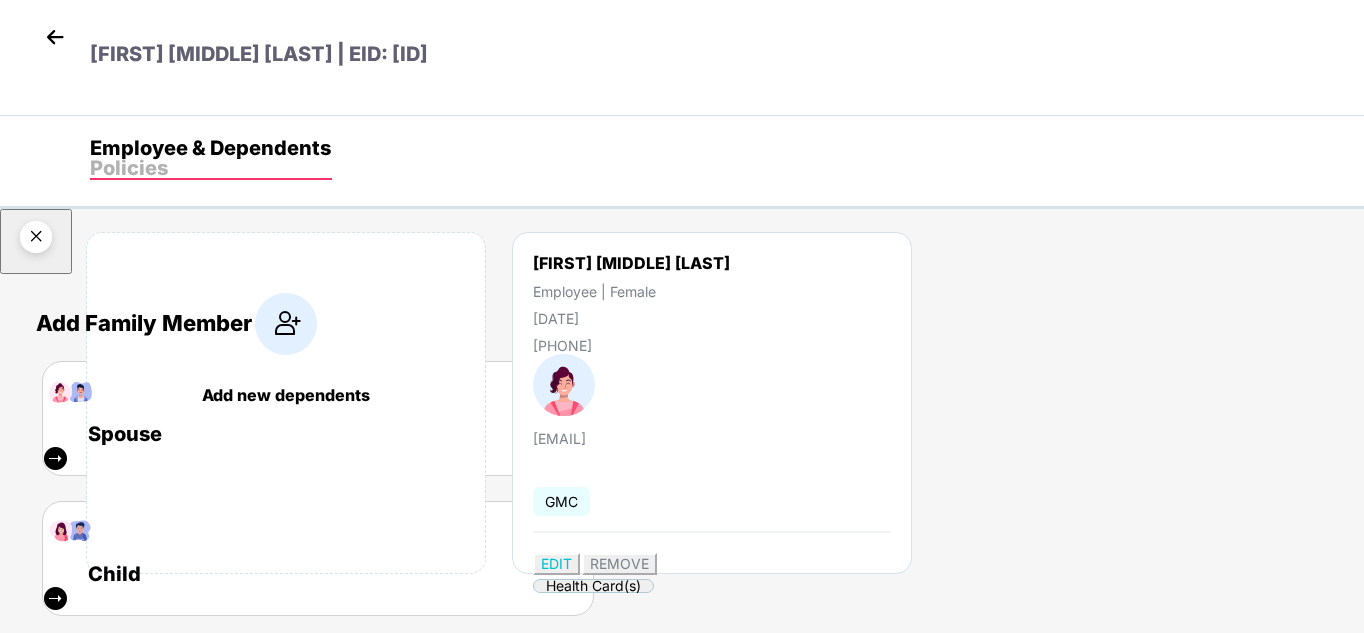 click at bounding box center [36, 240] 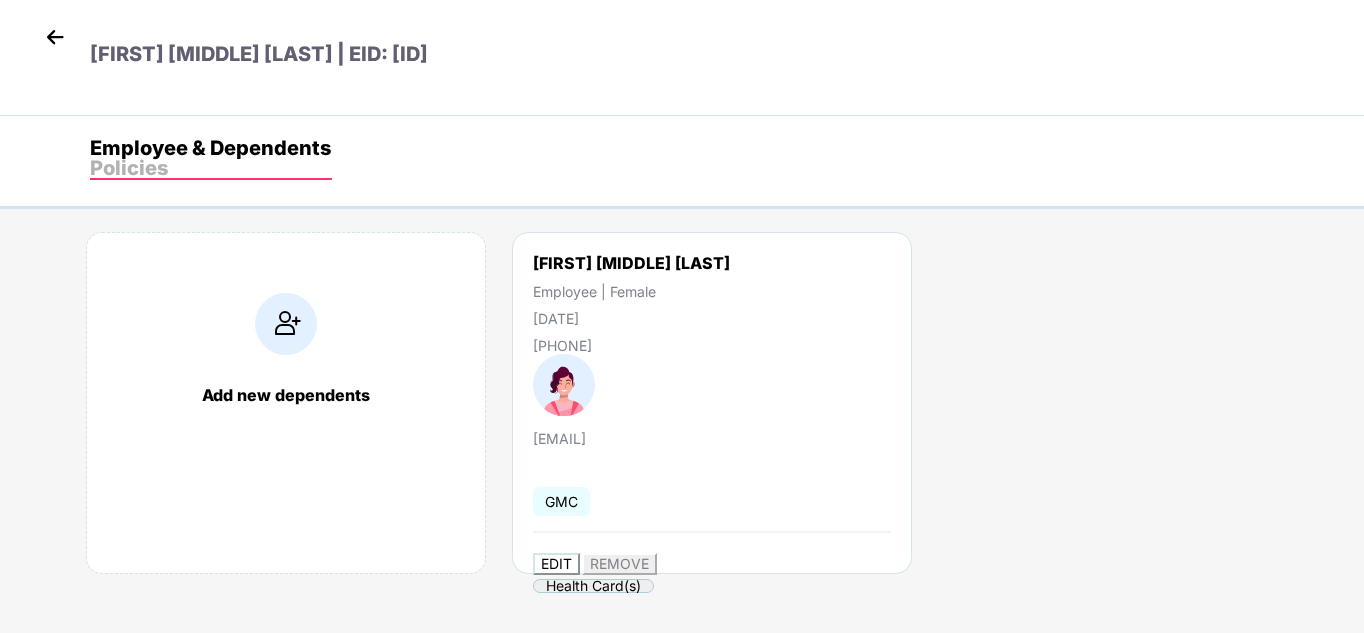 click on "EDIT" at bounding box center [556, 563] 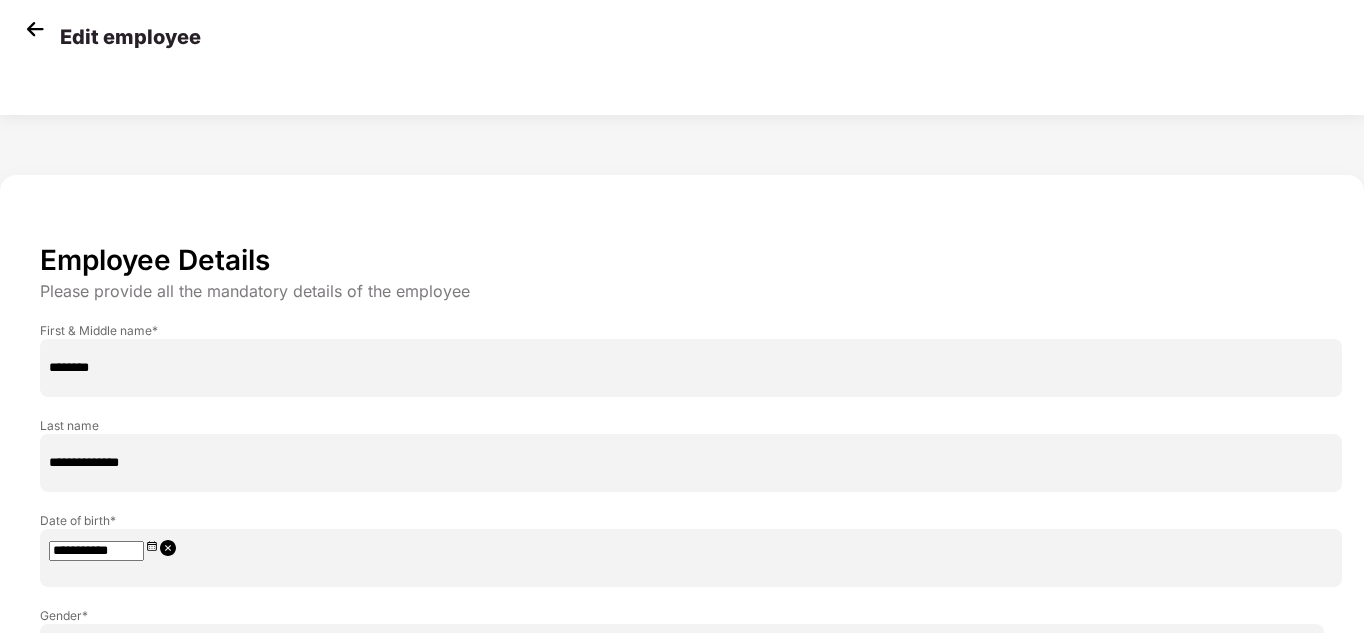 click on "****" at bounding box center [691, 730] 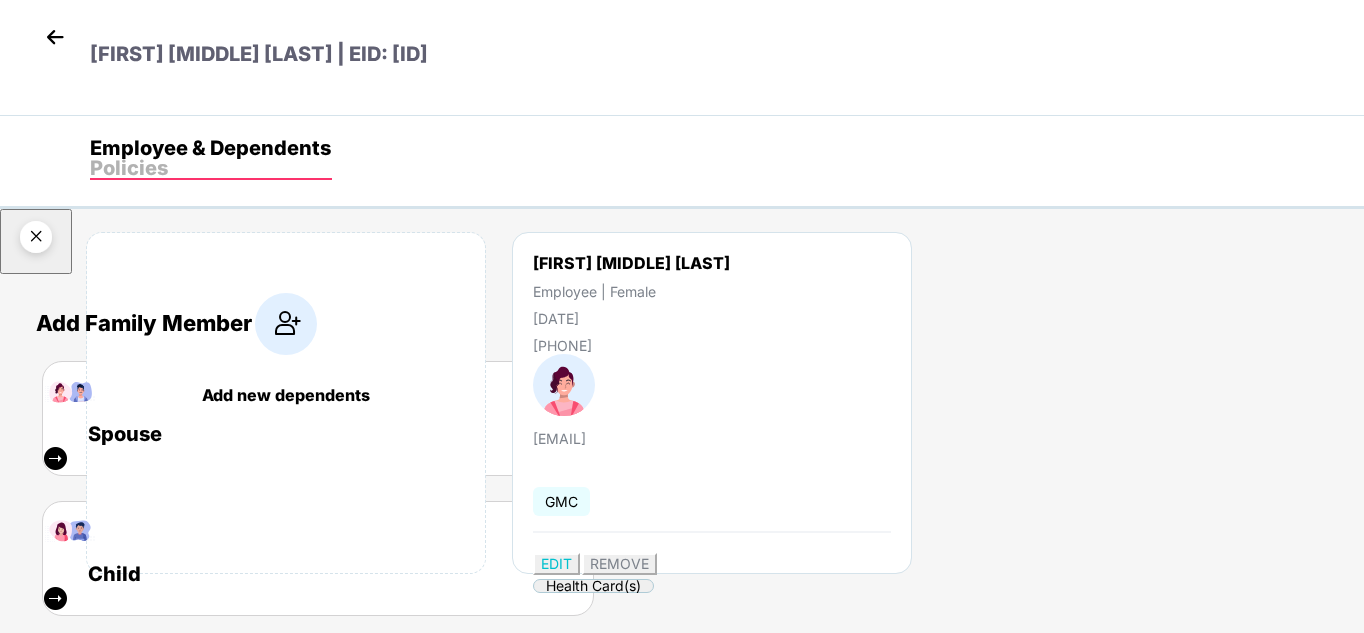 click at bounding box center [36, 240] 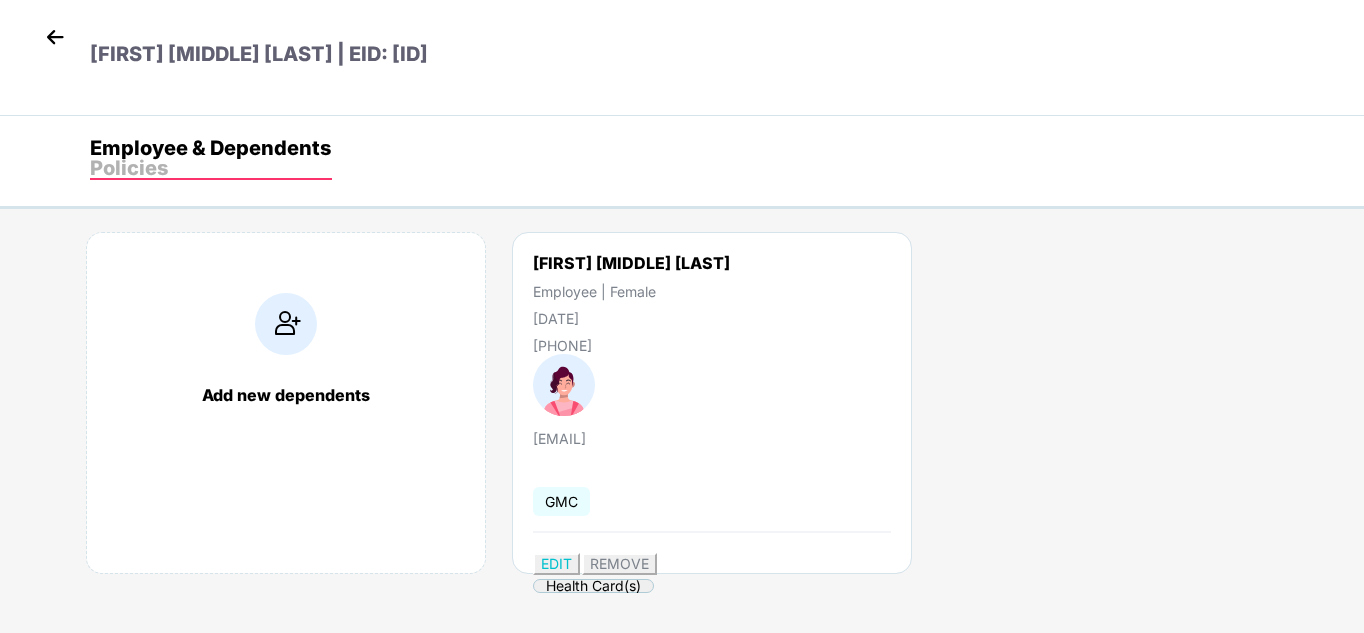 click at bounding box center (55, 37) 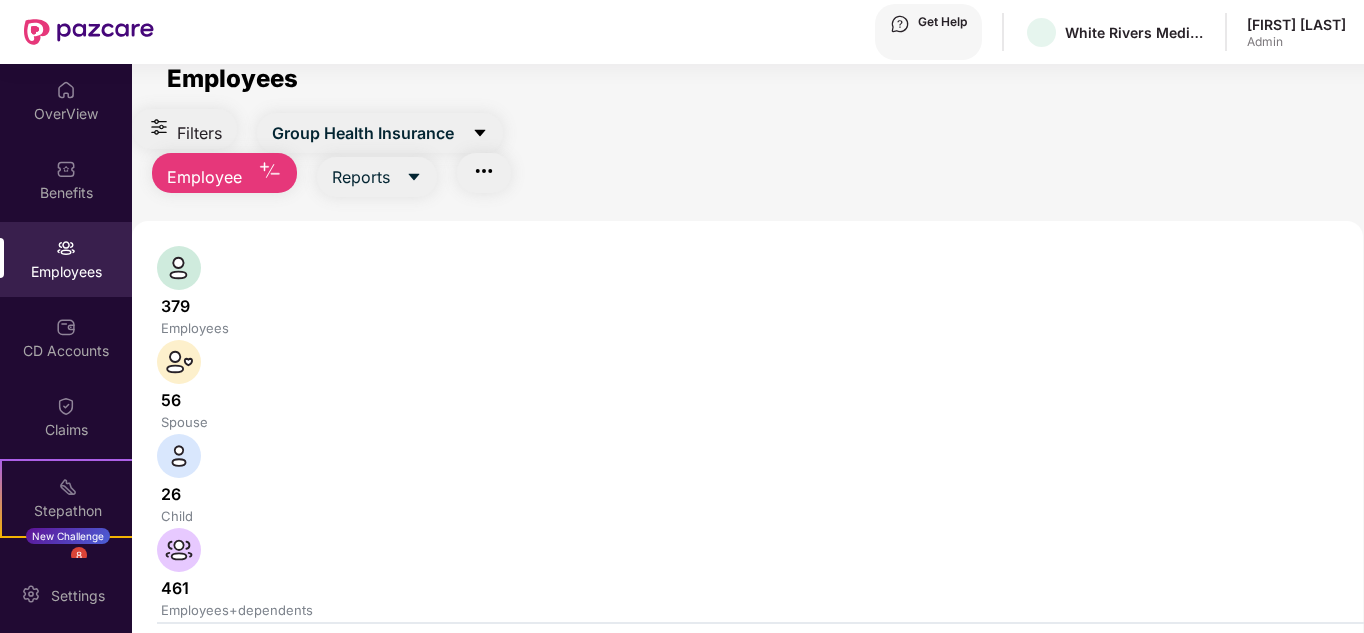 scroll, scrollTop: 18, scrollLeft: 0, axis: vertical 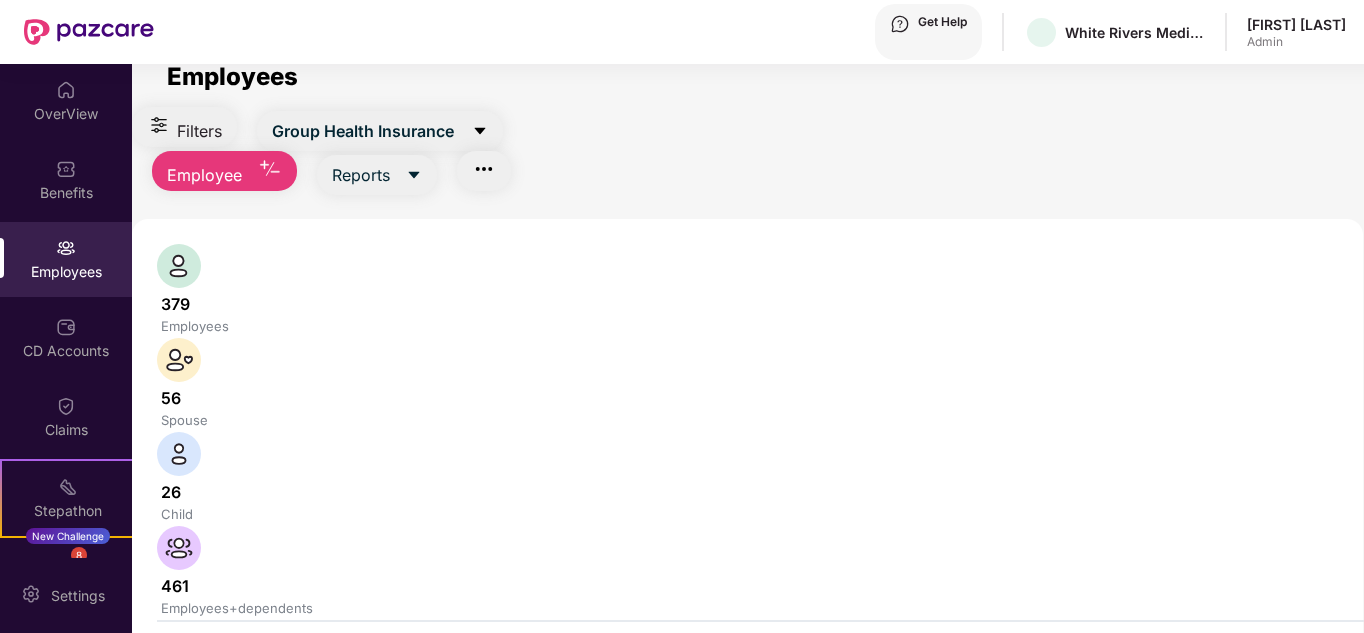 click at bounding box center (331, 664) 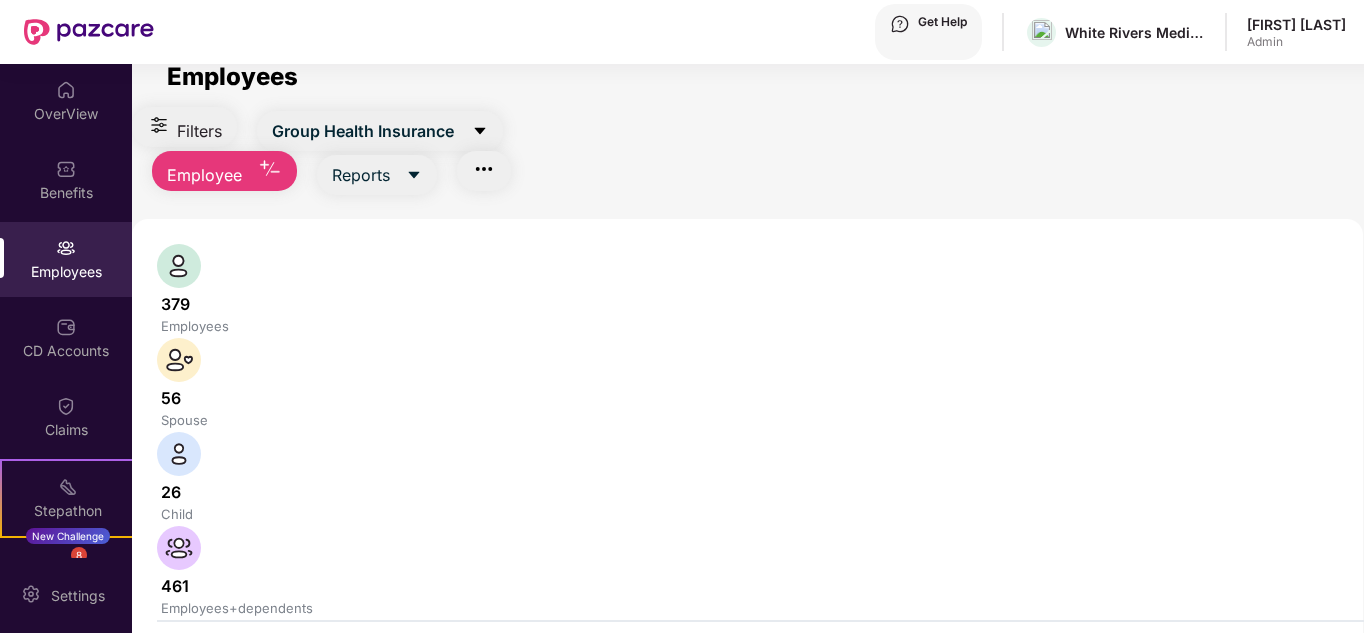 drag, startPoint x: 388, startPoint y: 330, endPoint x: 309, endPoint y: 325, distance: 79.15807 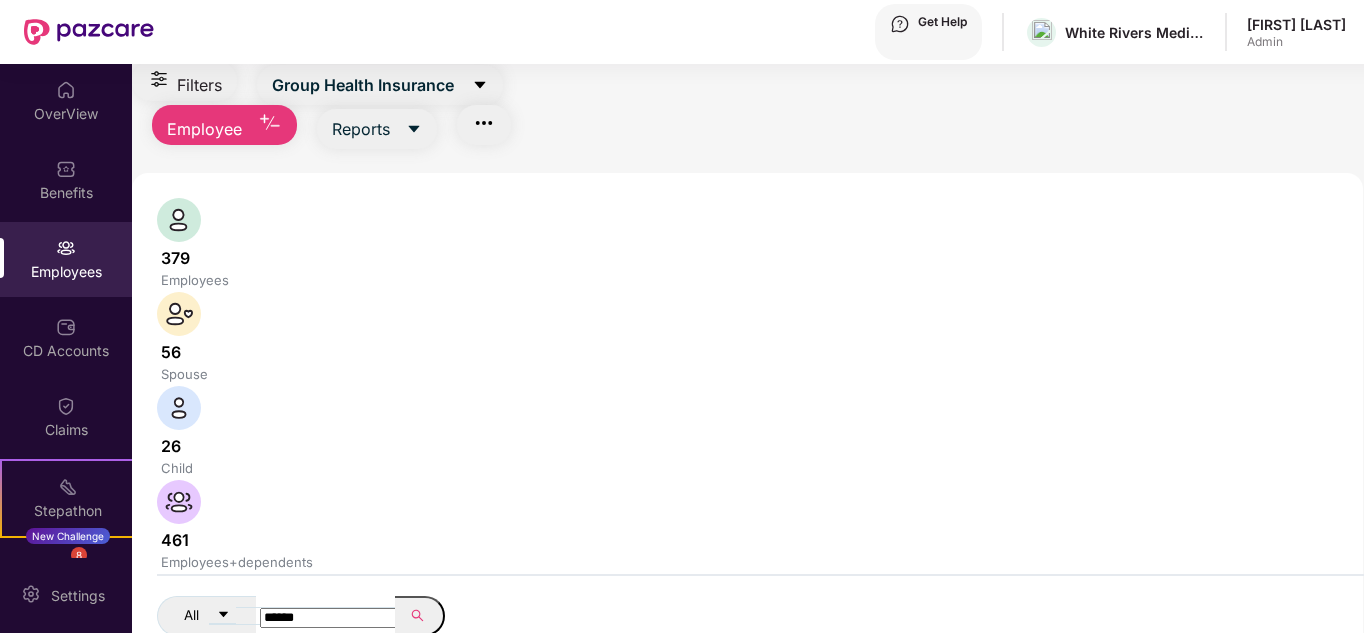 type on "******" 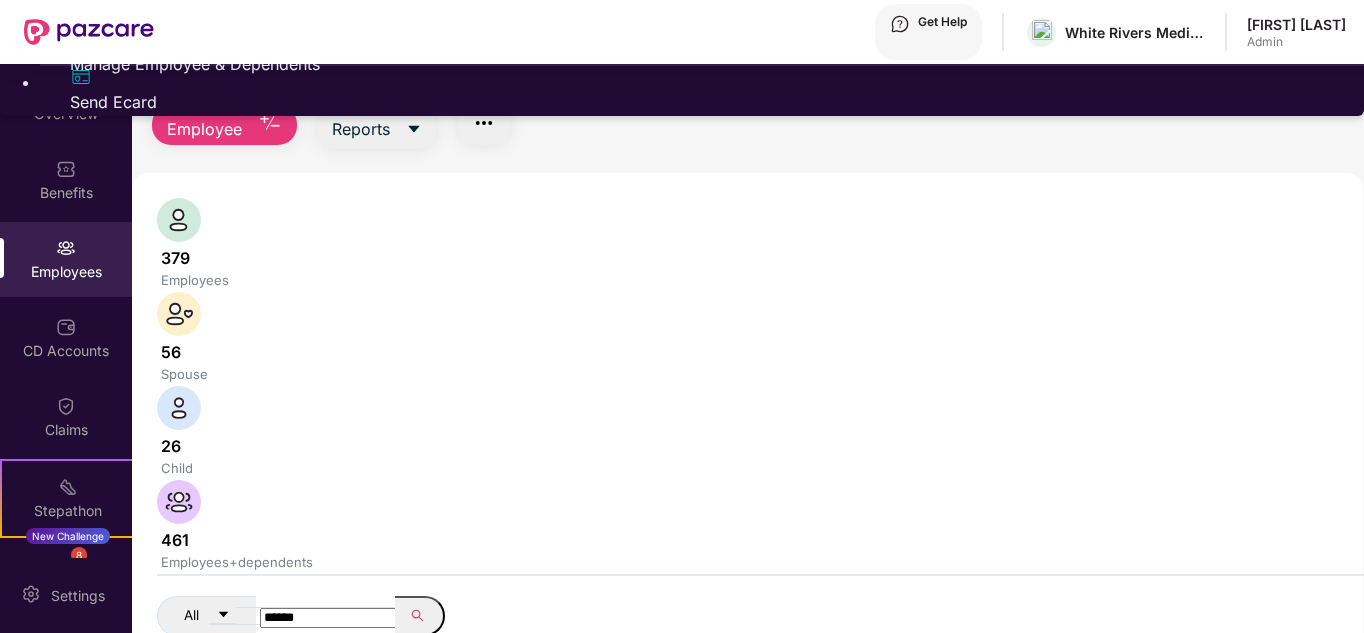 click on "Manage Employee & Dependents" at bounding box center (702, 64) 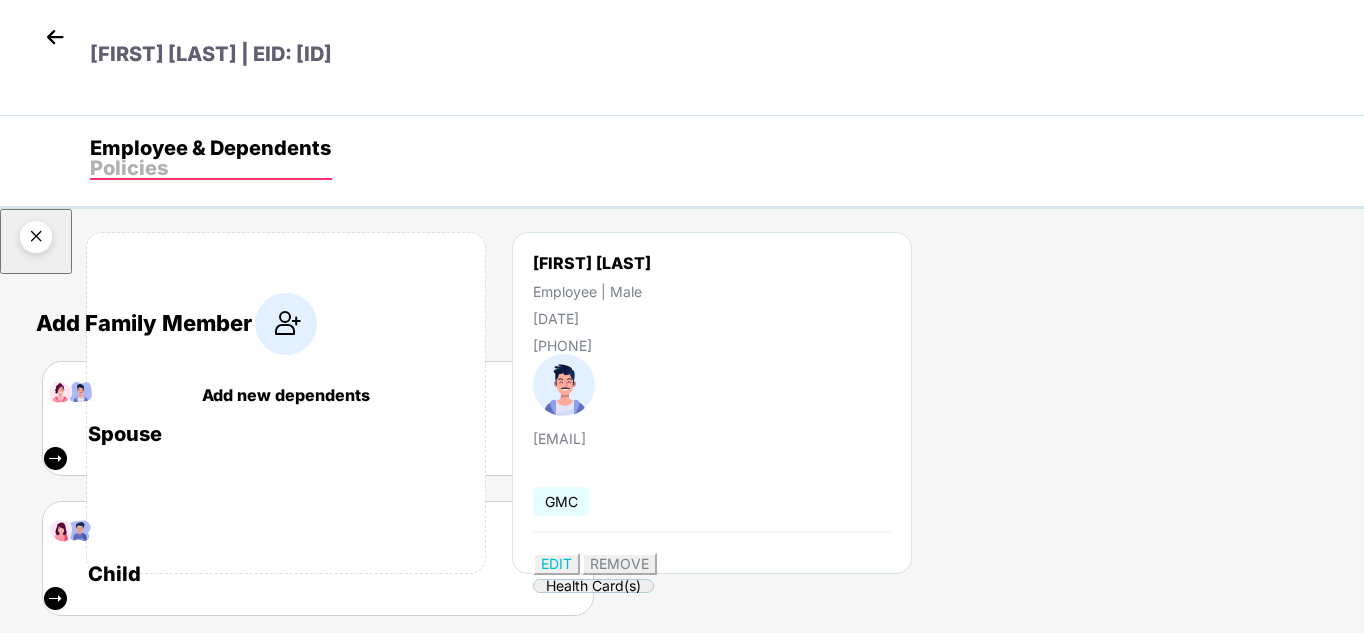 click at bounding box center [36, 240] 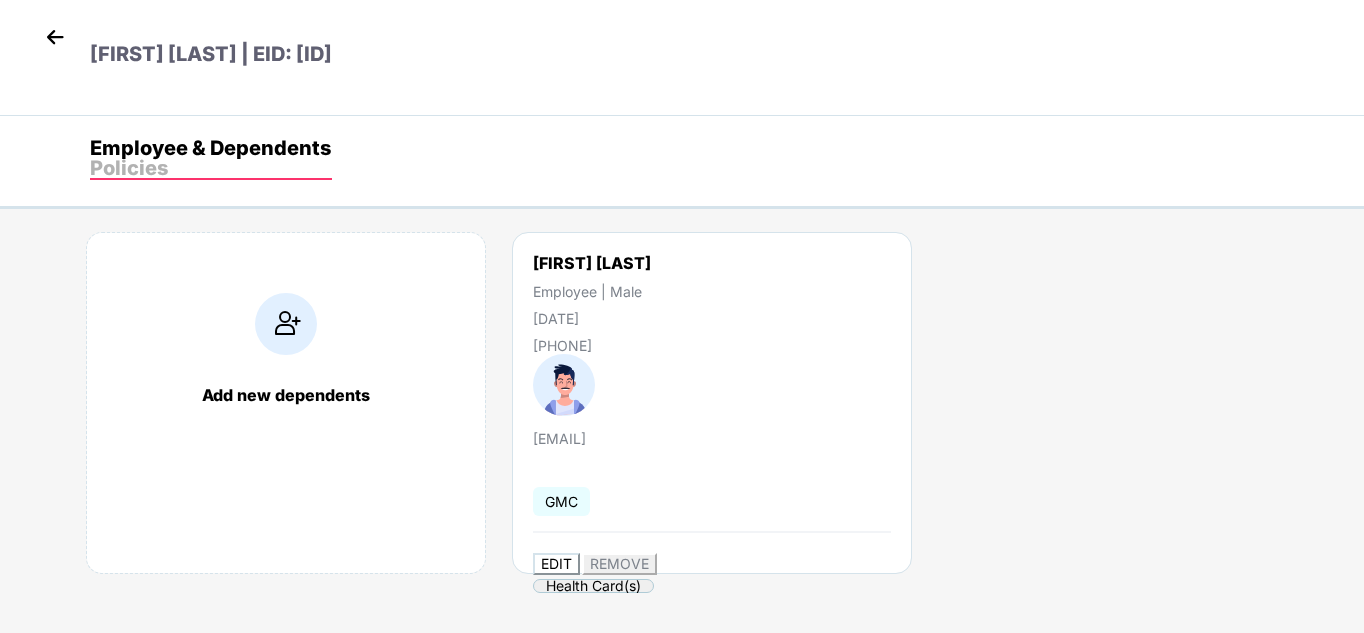 click on "EDIT" at bounding box center (556, 564) 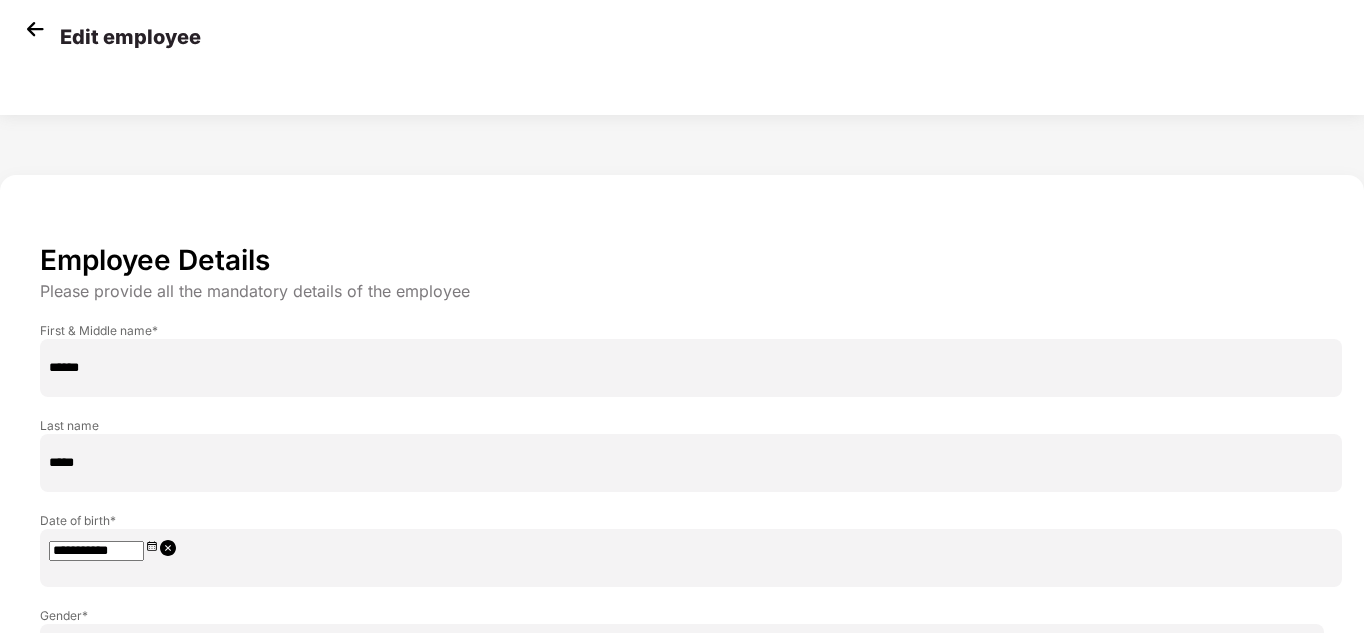 click on "****" at bounding box center (691, 730) 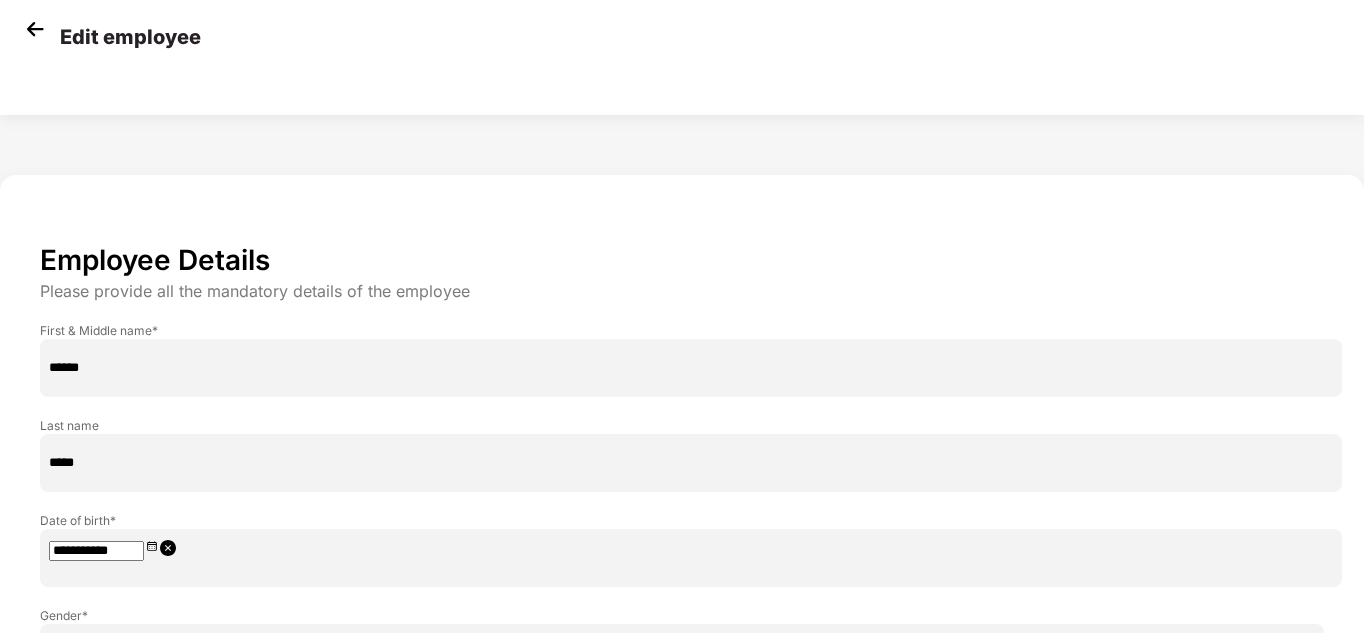 scroll, scrollTop: 95, scrollLeft: 0, axis: vertical 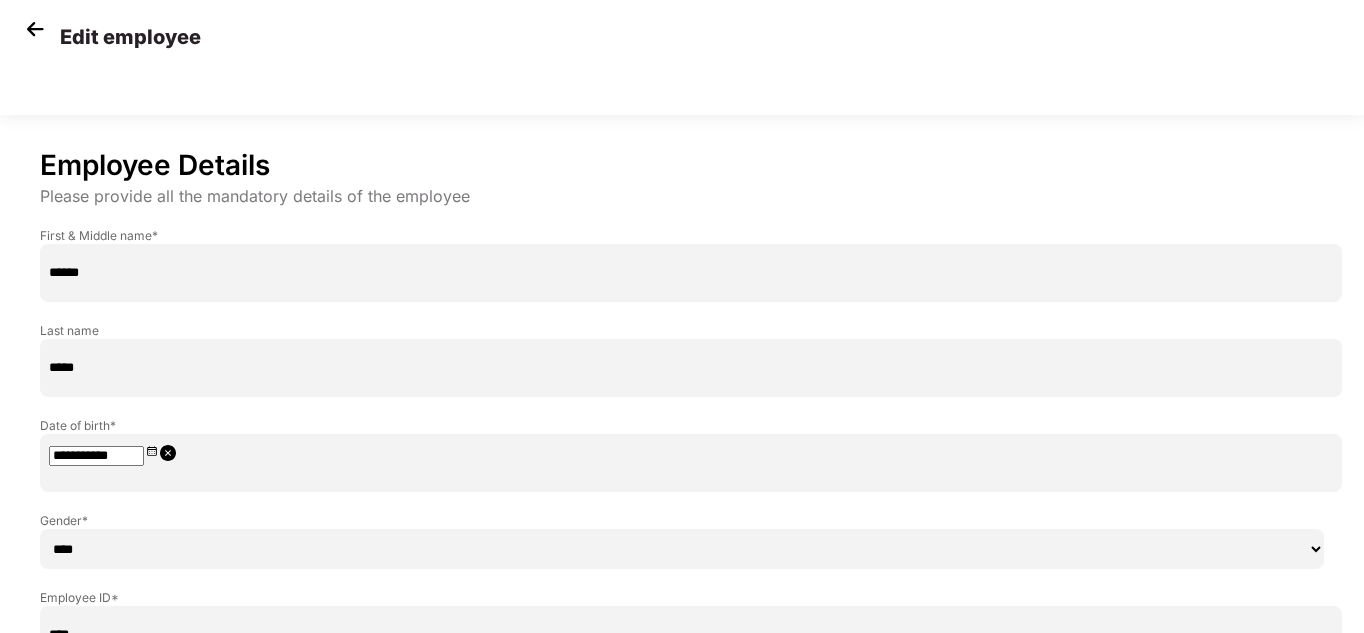 click on "Submit" at bounding box center [1250, 898] 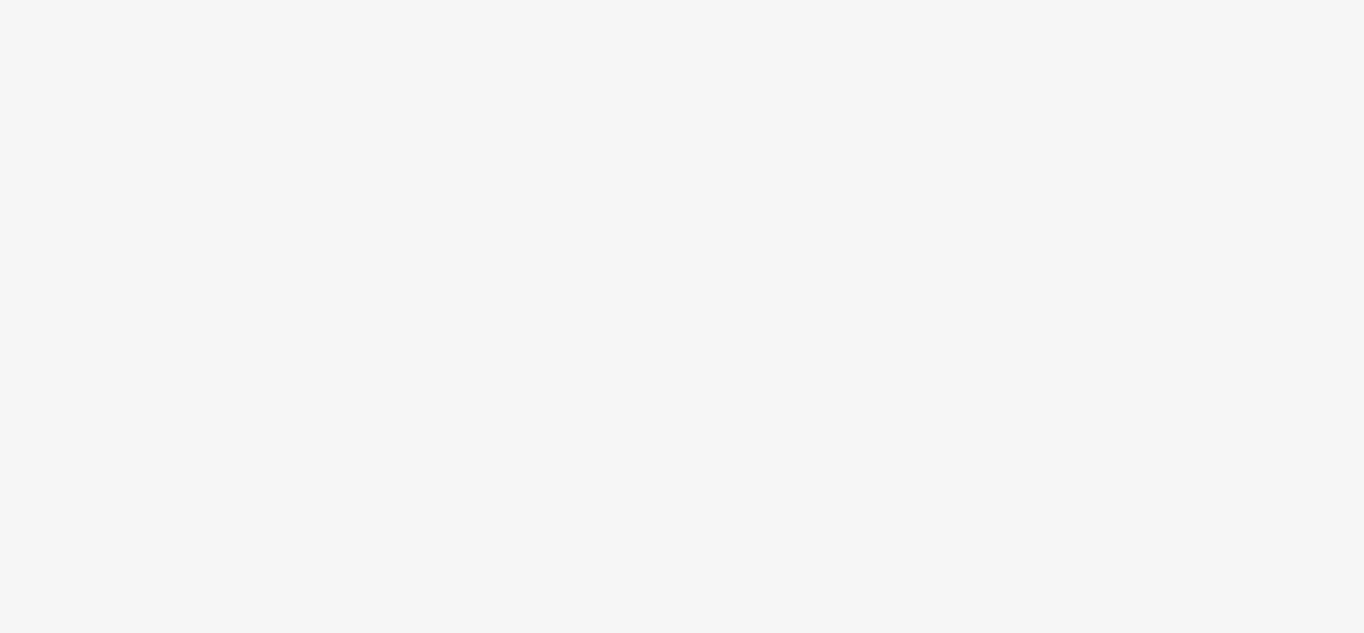 scroll, scrollTop: 0, scrollLeft: 0, axis: both 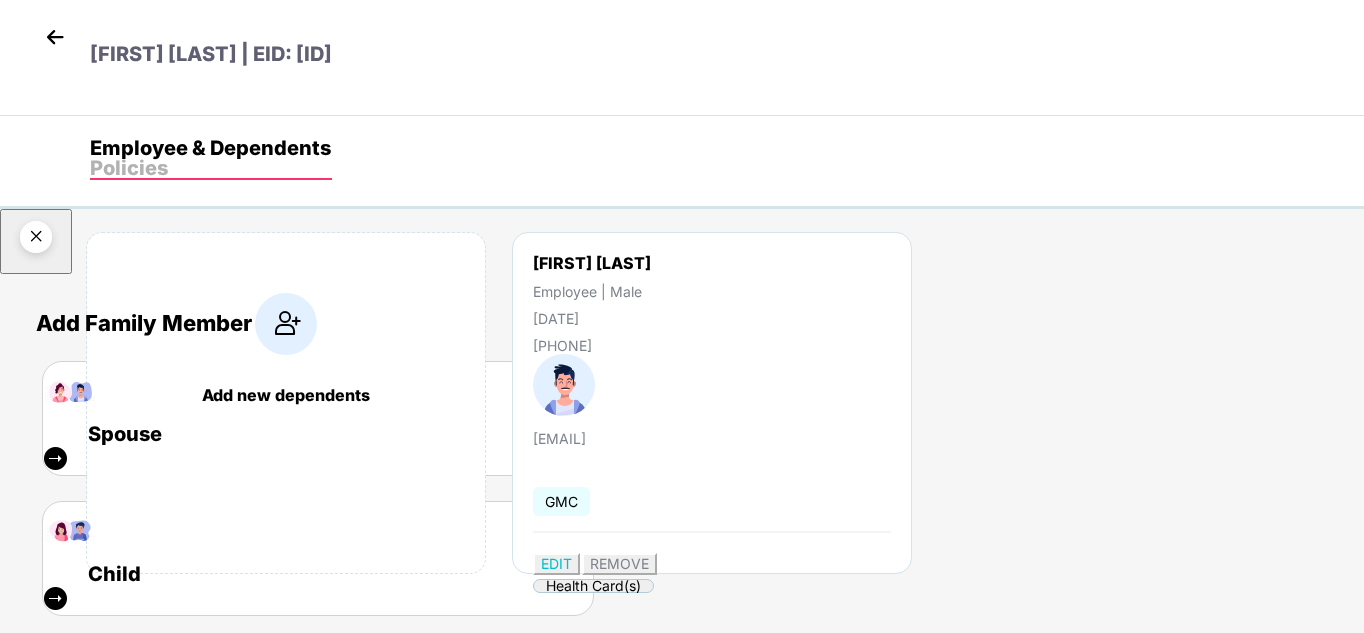 click at bounding box center (36, 240) 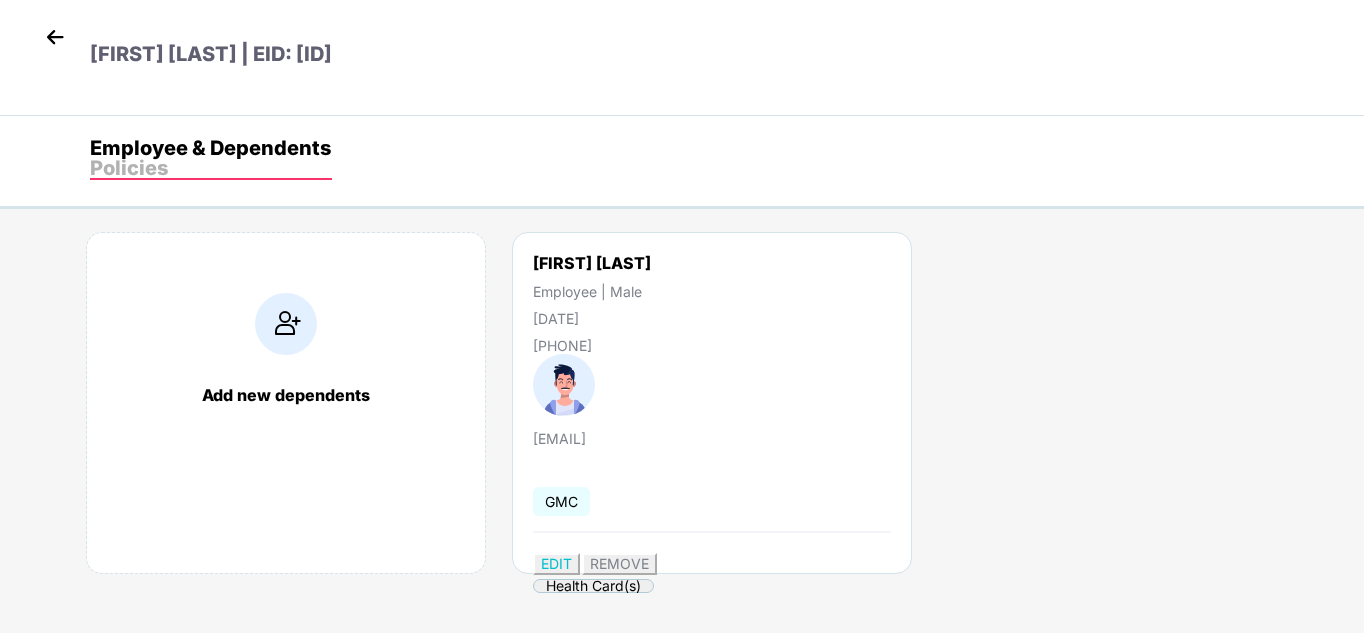 click at bounding box center (55, 37) 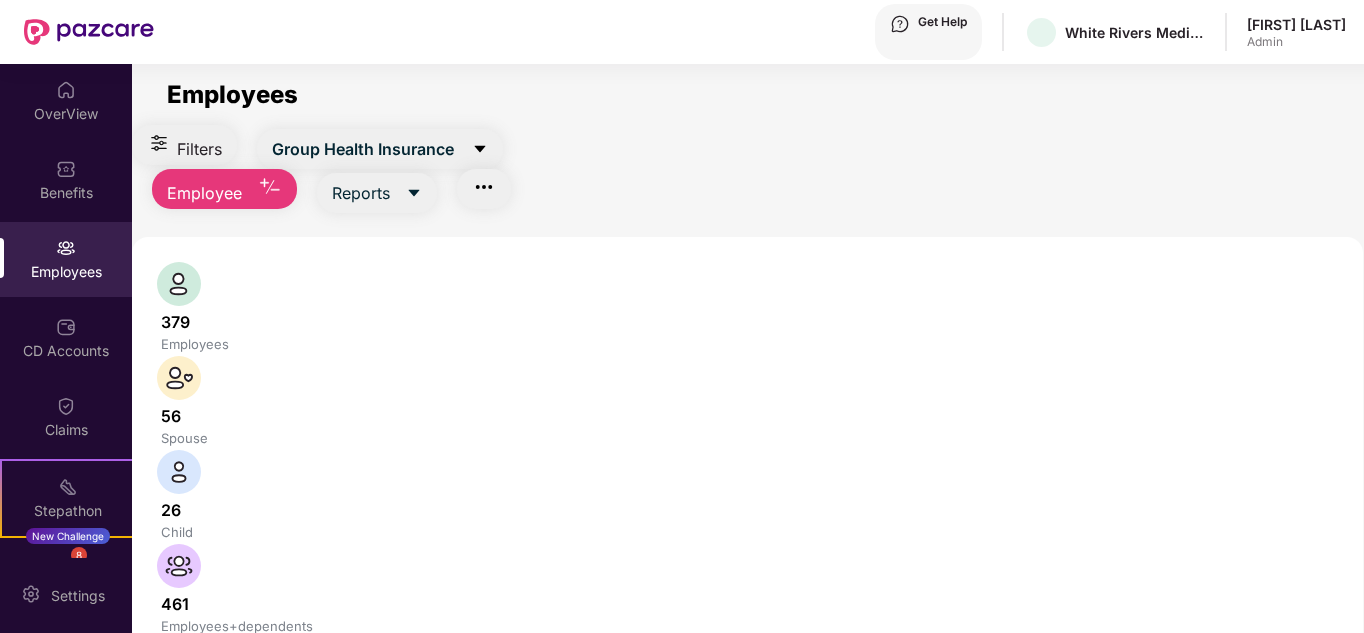 click at bounding box center [325, 680] 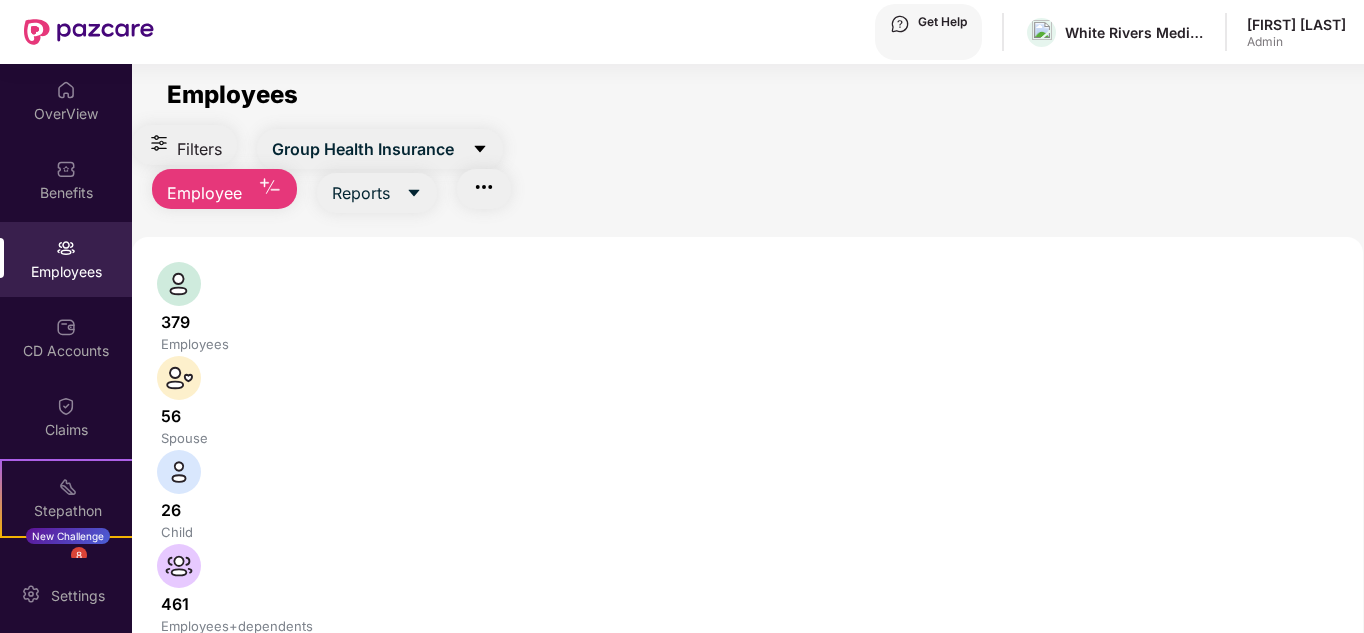 type on "*******" 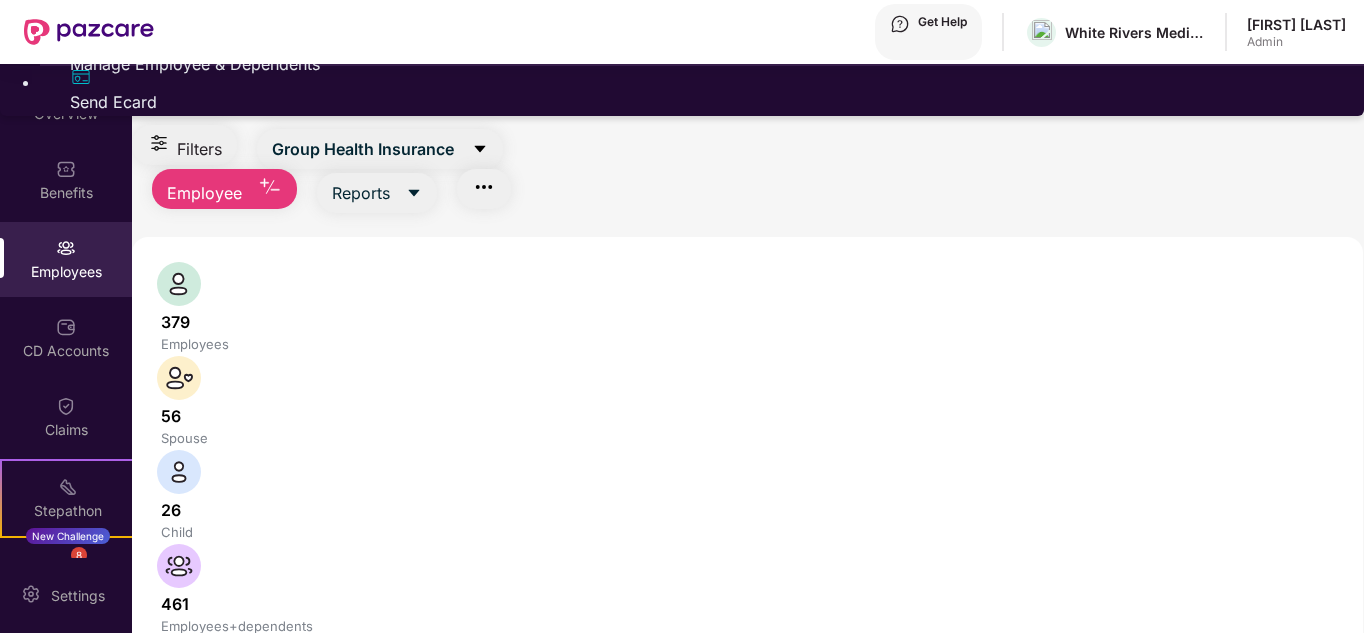 click on "Manage Employee & Dependents" at bounding box center (702, 64) 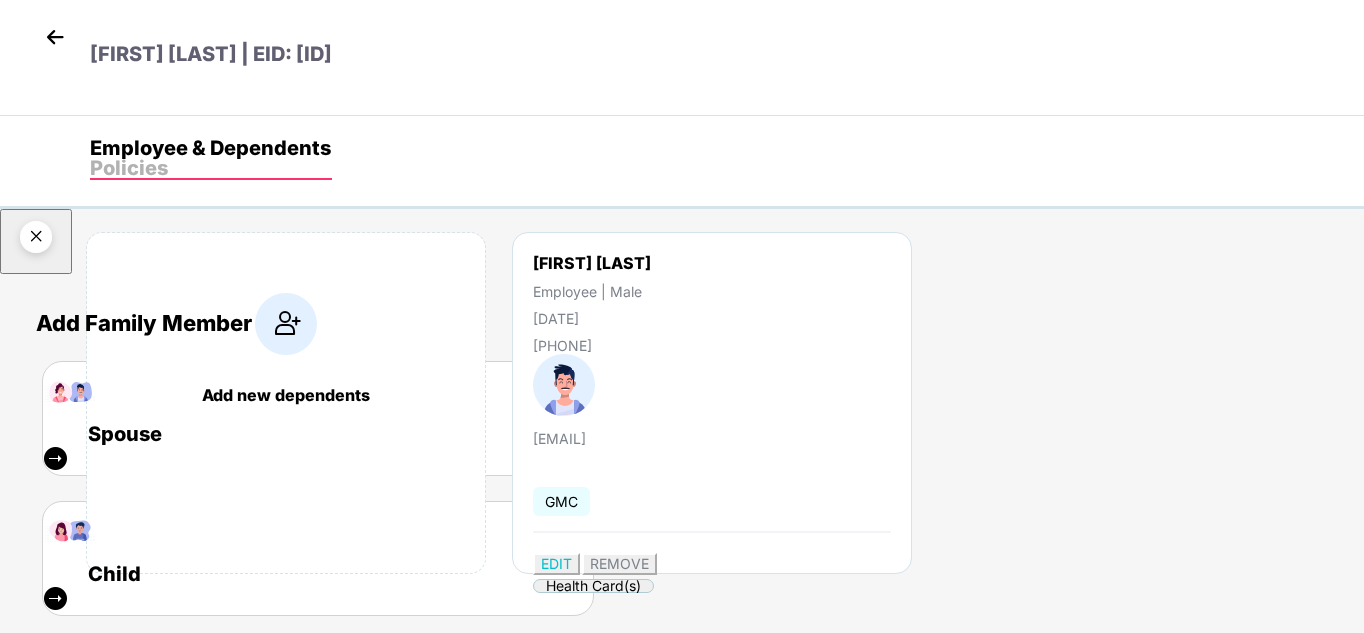click at bounding box center (36, 240) 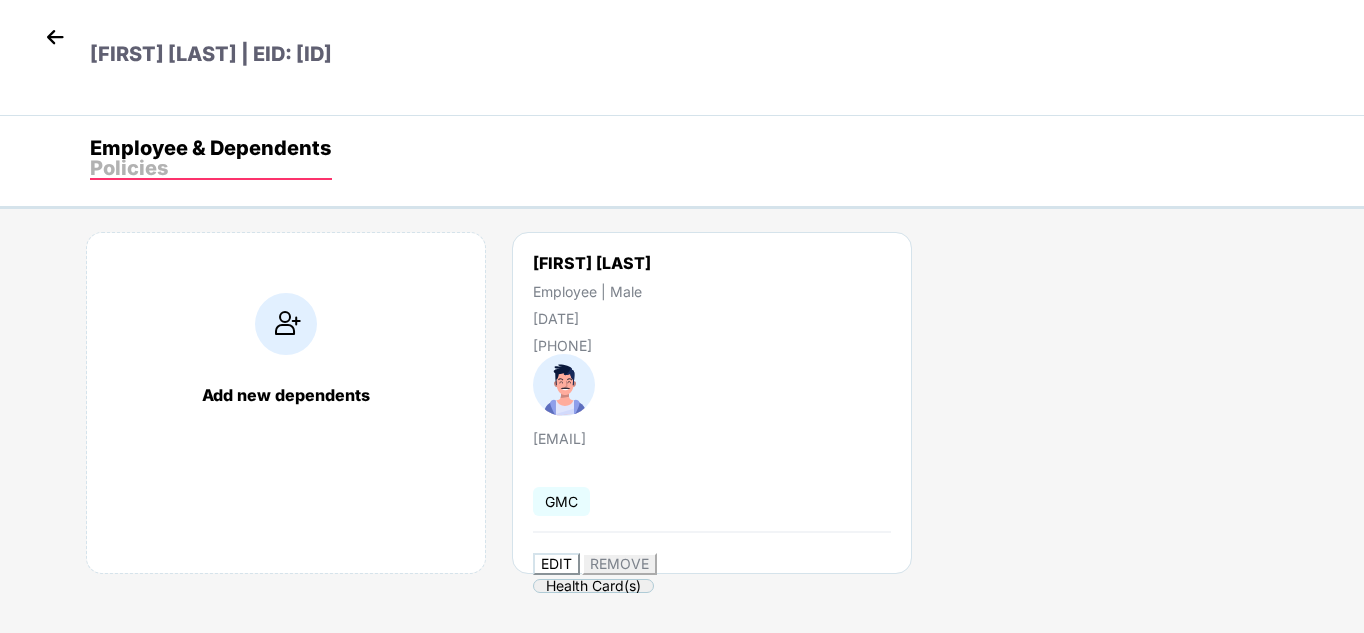 click on "EDIT" at bounding box center (556, 563) 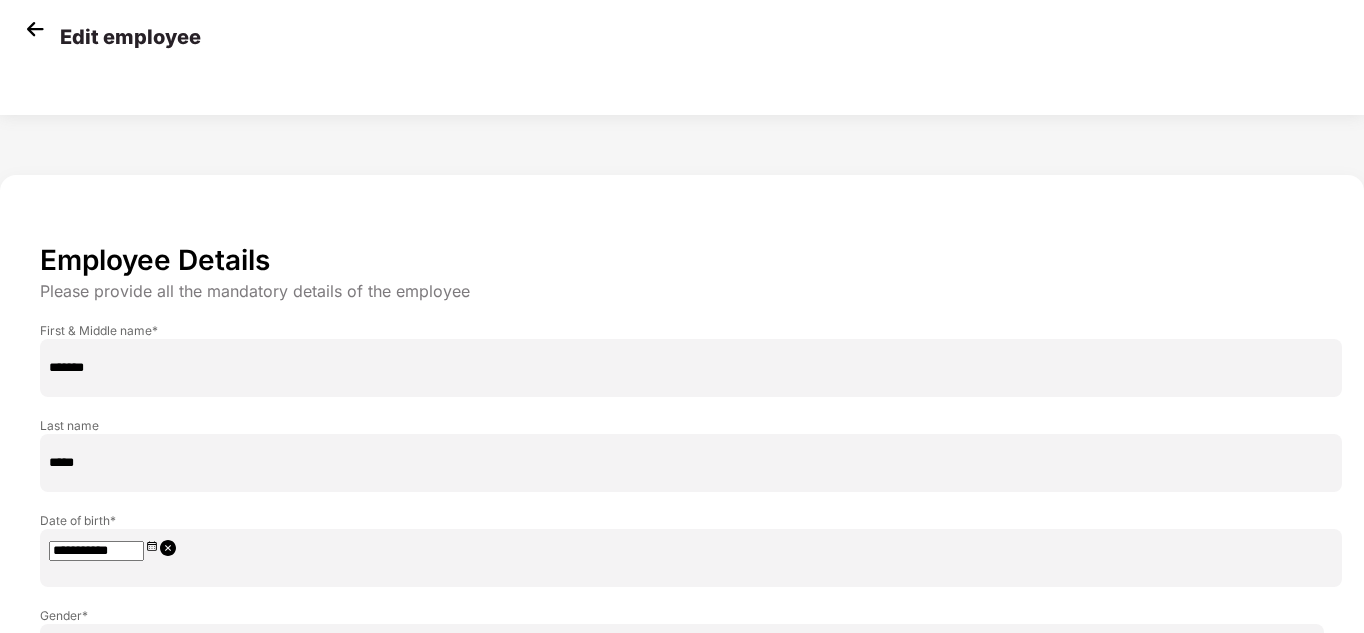 click on "****" at bounding box center [691, 730] 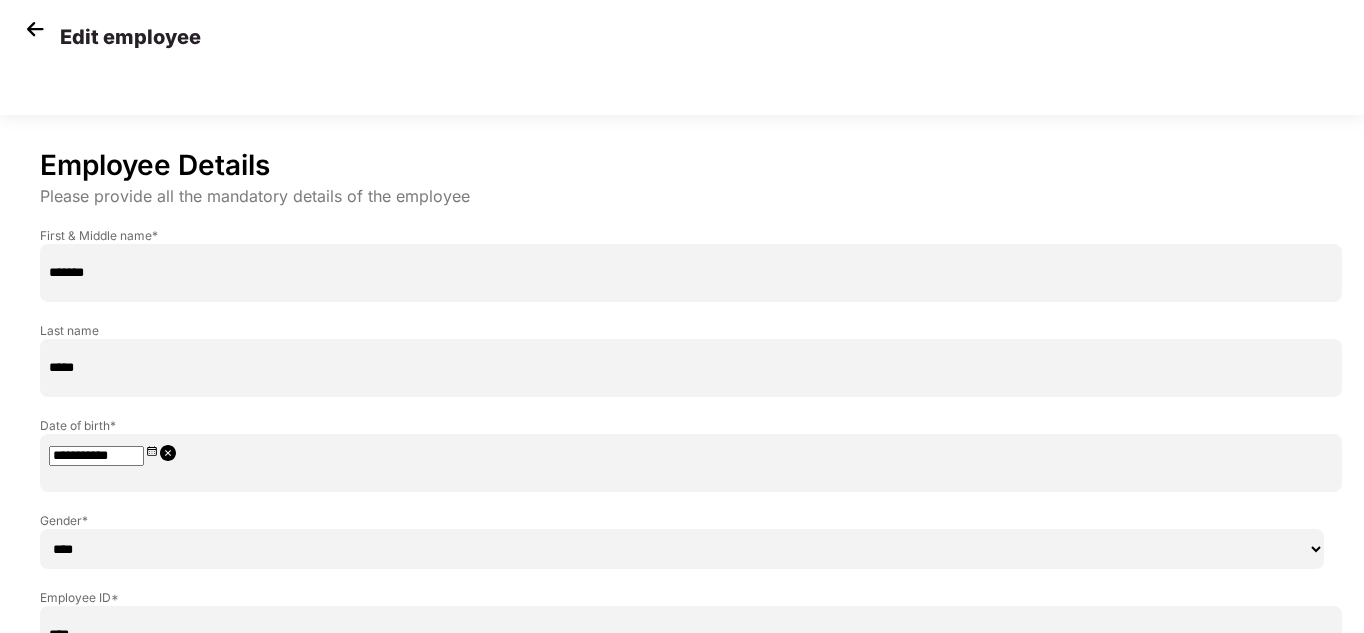 type on "****" 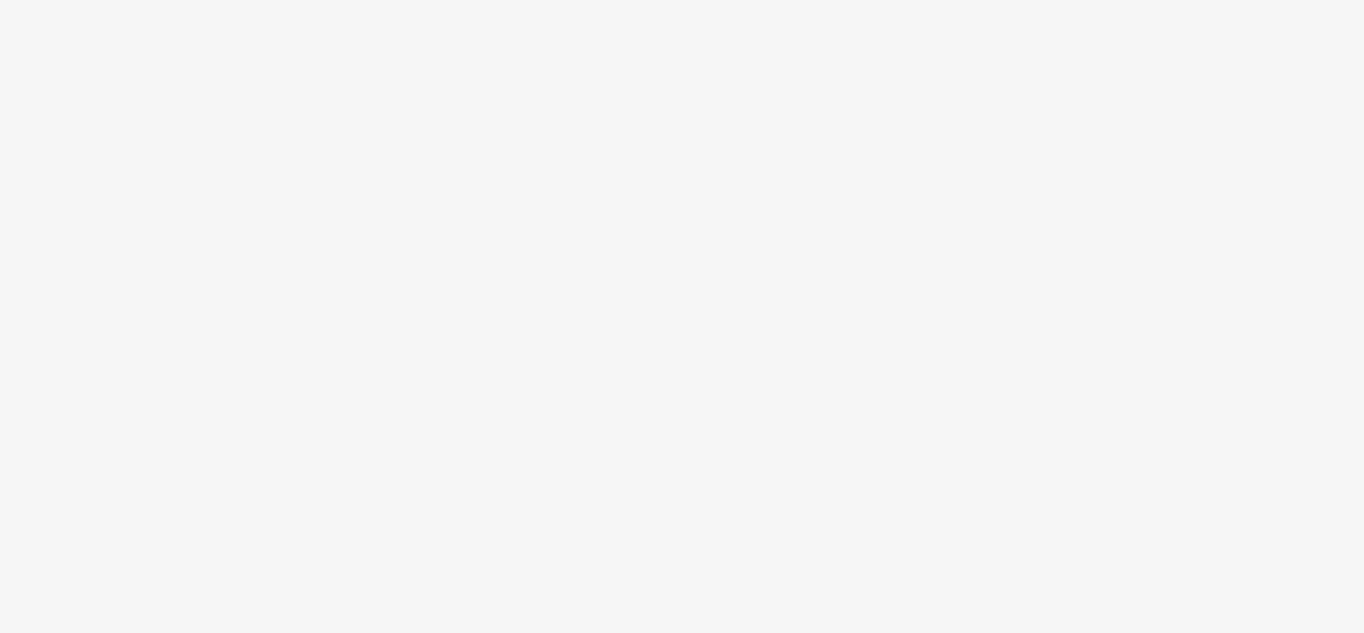 scroll, scrollTop: 0, scrollLeft: 0, axis: both 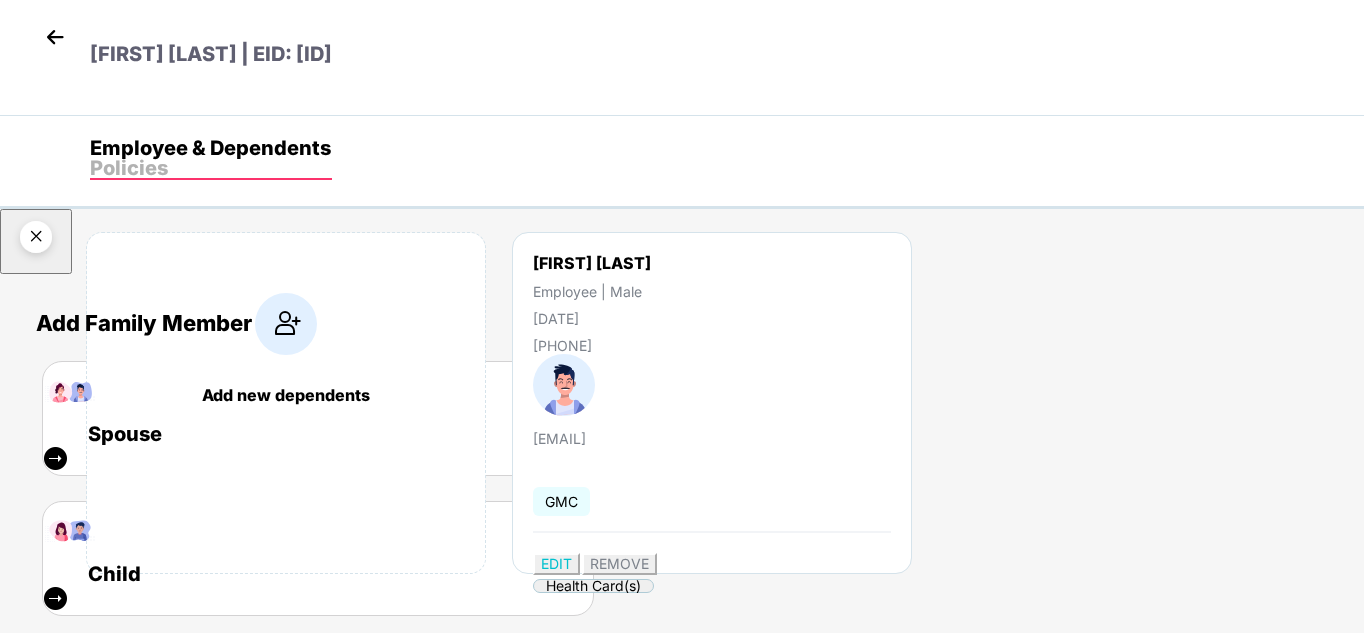 click at bounding box center (36, 240) 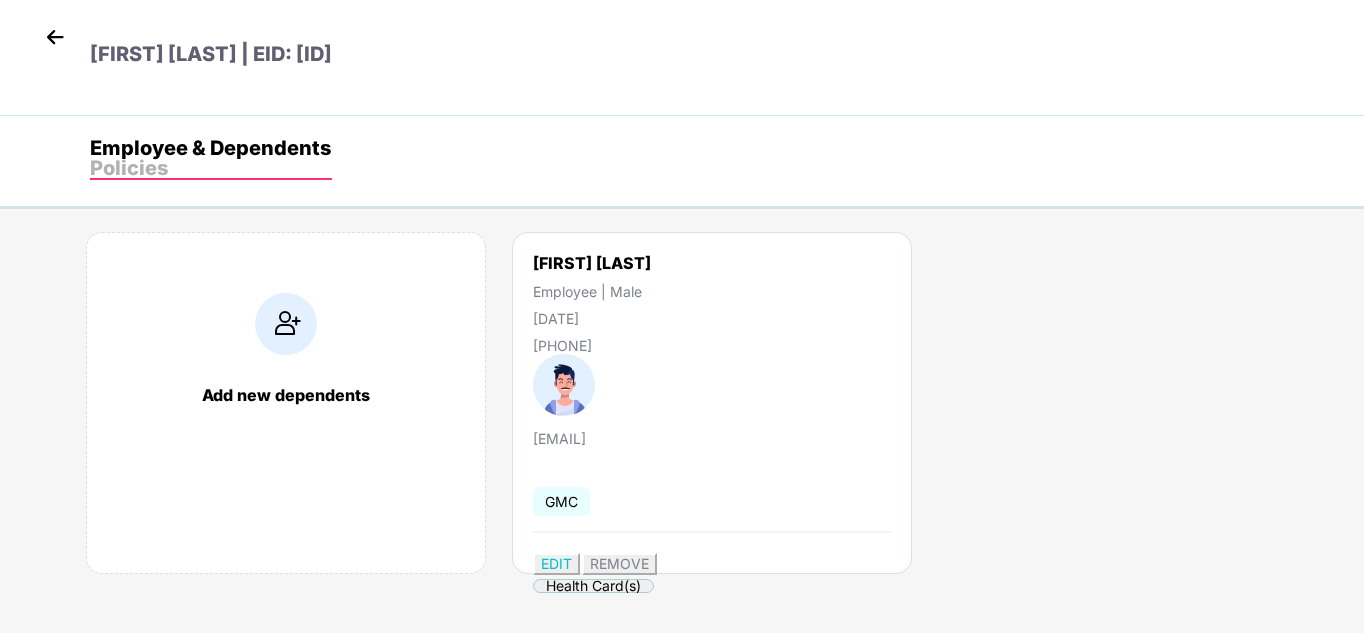 click at bounding box center (55, 37) 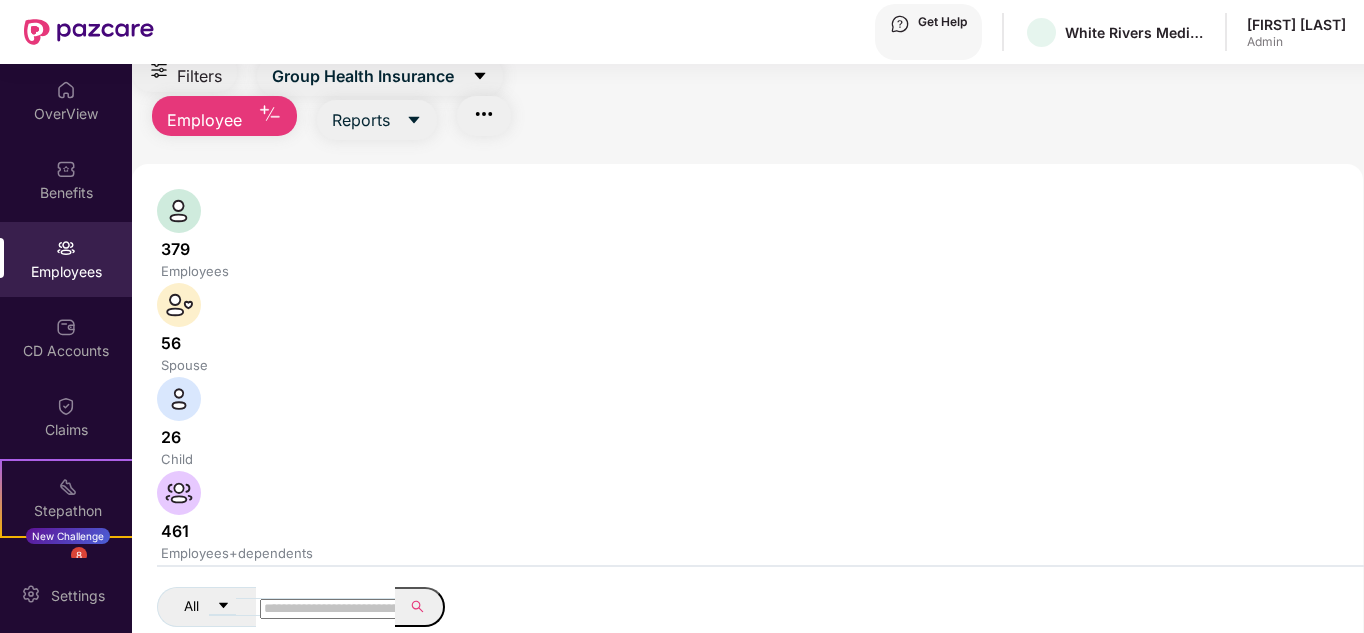 scroll, scrollTop: 74, scrollLeft: 0, axis: vertical 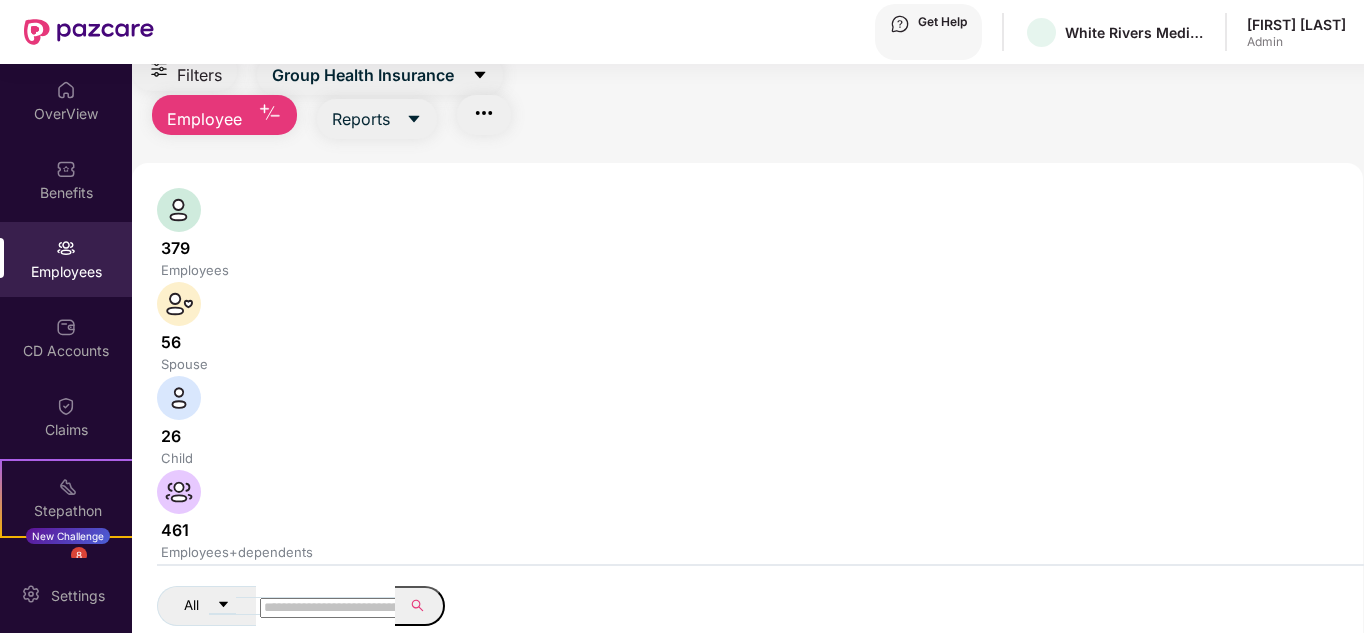 click at bounding box center [331, 608] 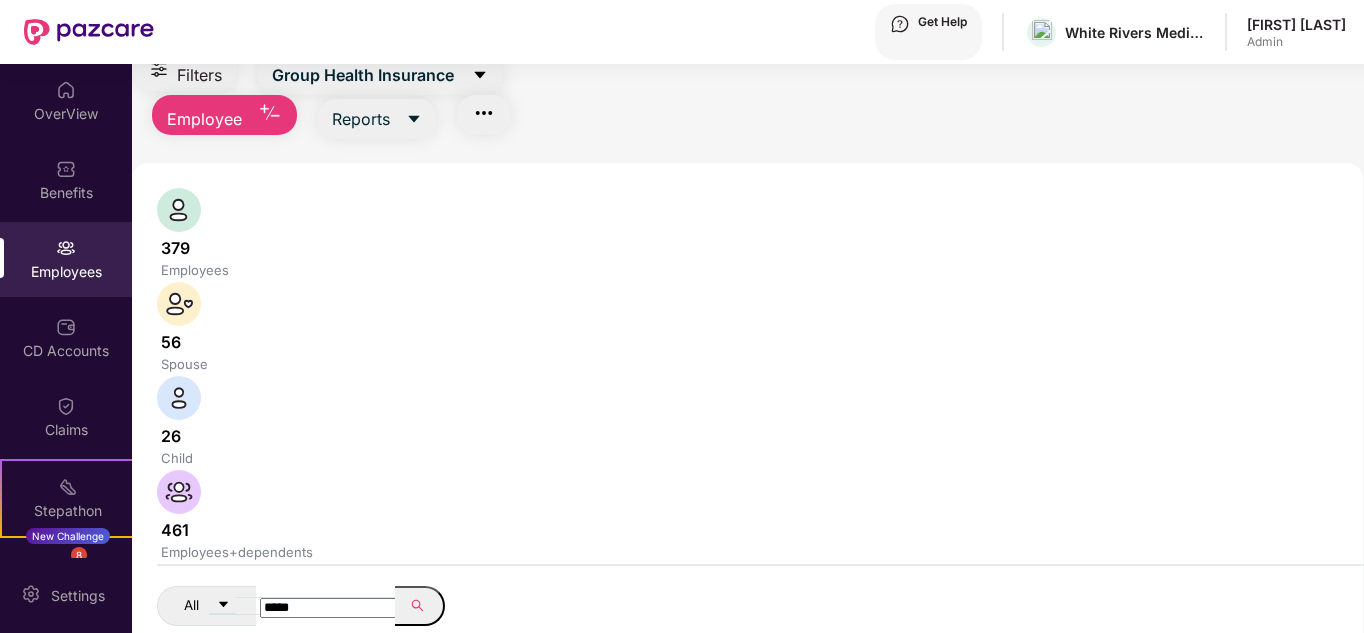 scroll, scrollTop: 64, scrollLeft: 0, axis: vertical 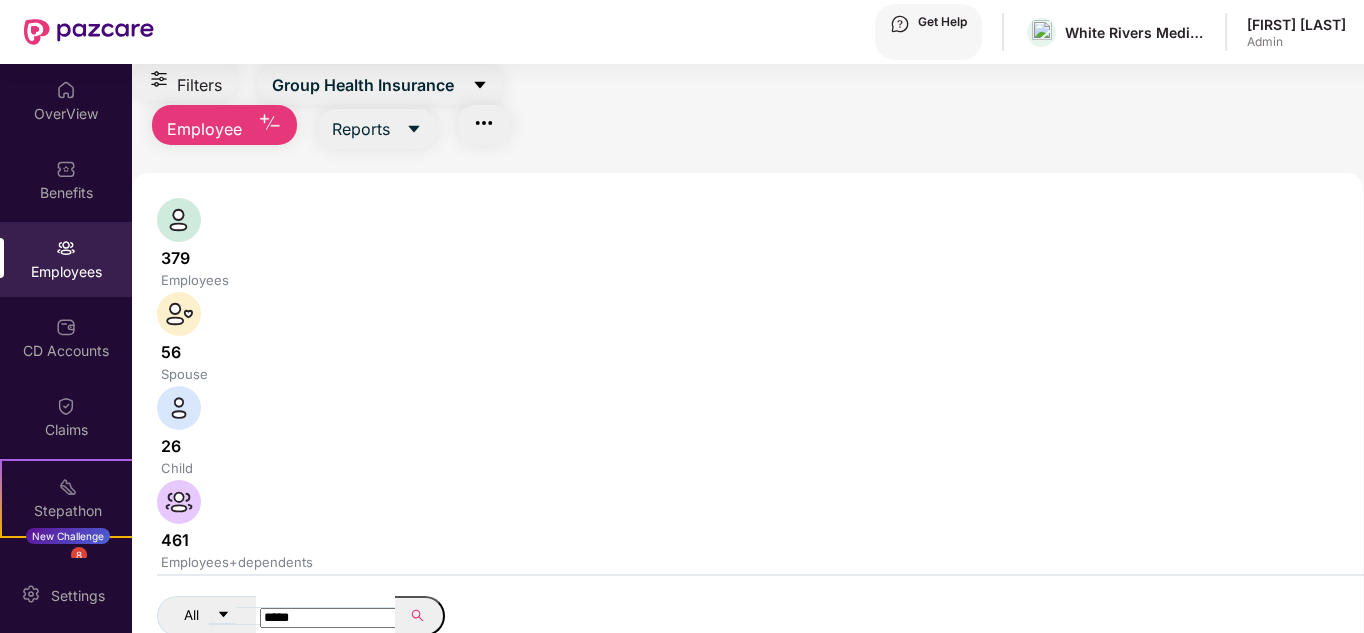type on "*****" 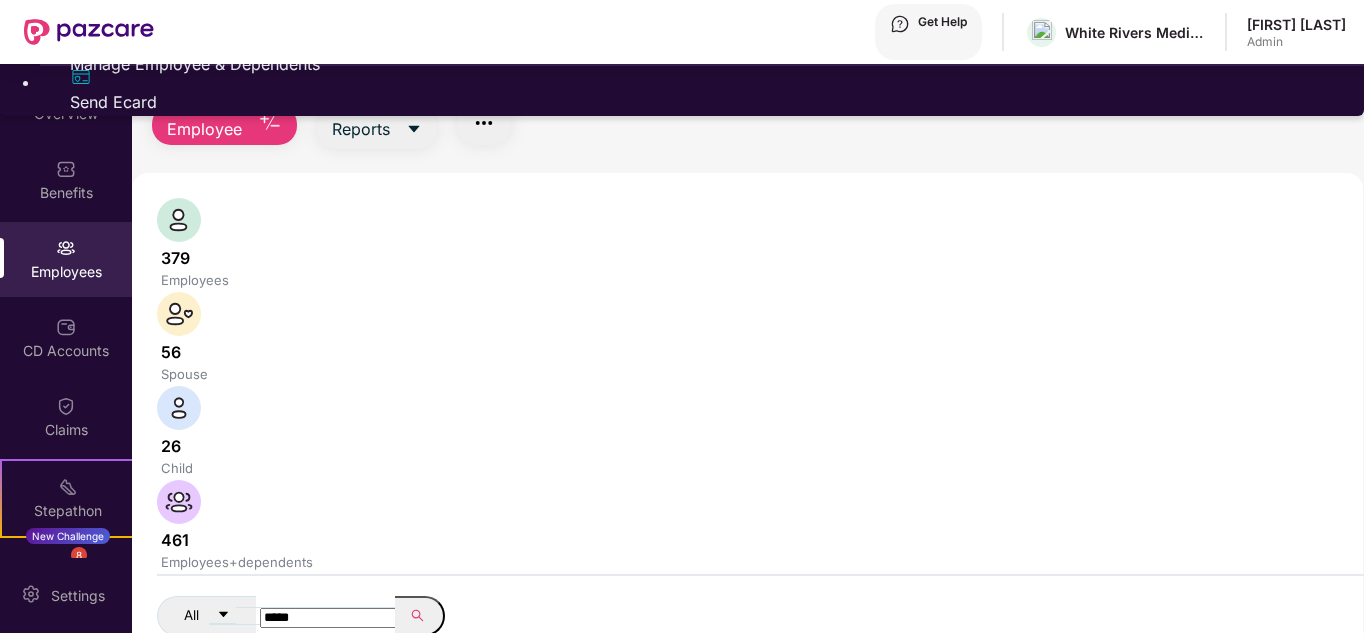 click on "Manage Employee & Dependents" at bounding box center (702, 64) 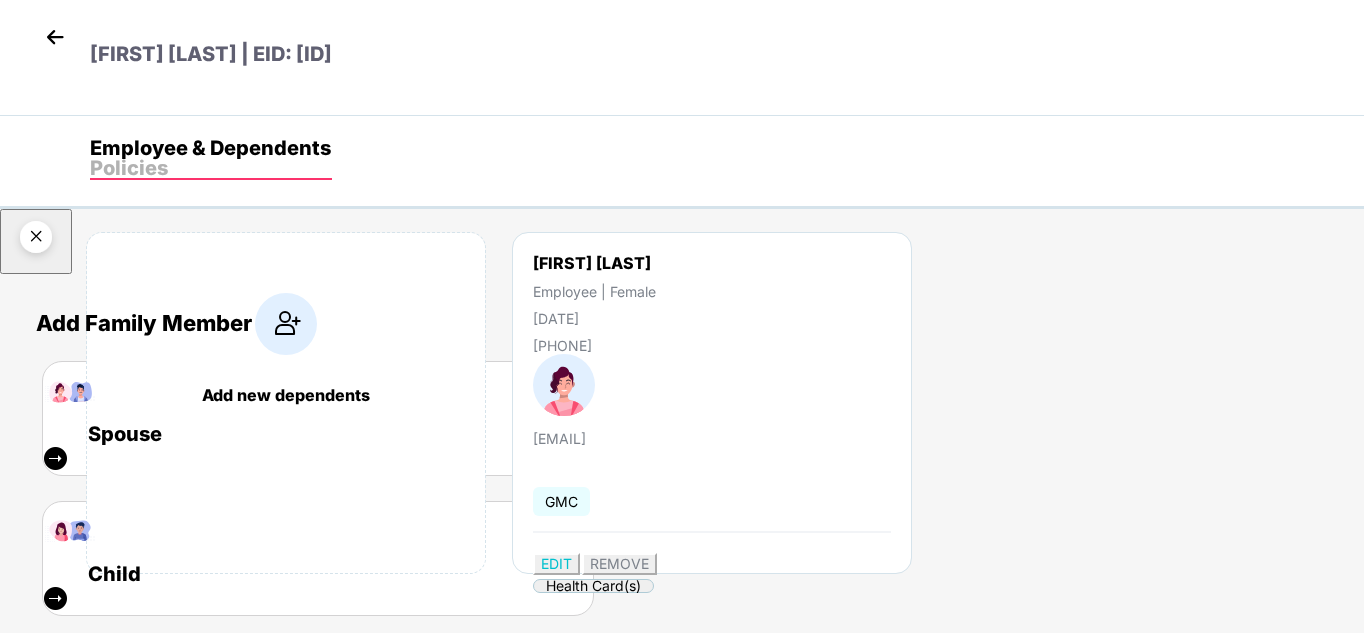 click at bounding box center (36, 240) 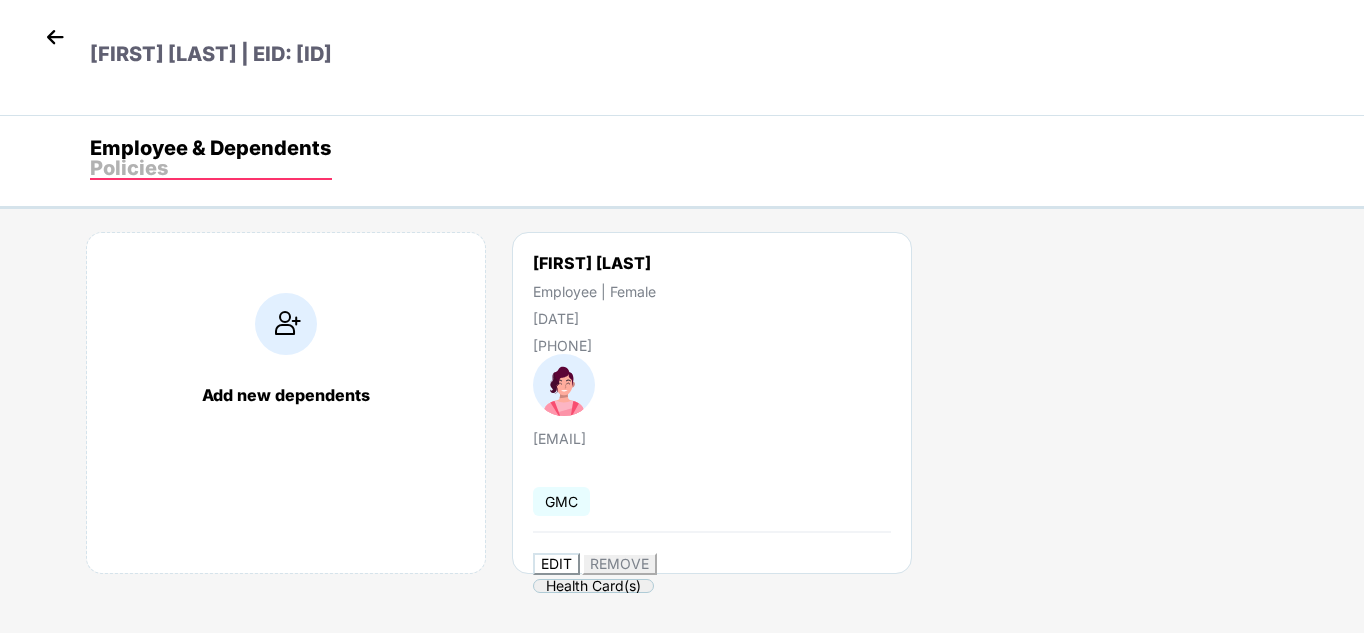 click on "EDIT" at bounding box center (556, 564) 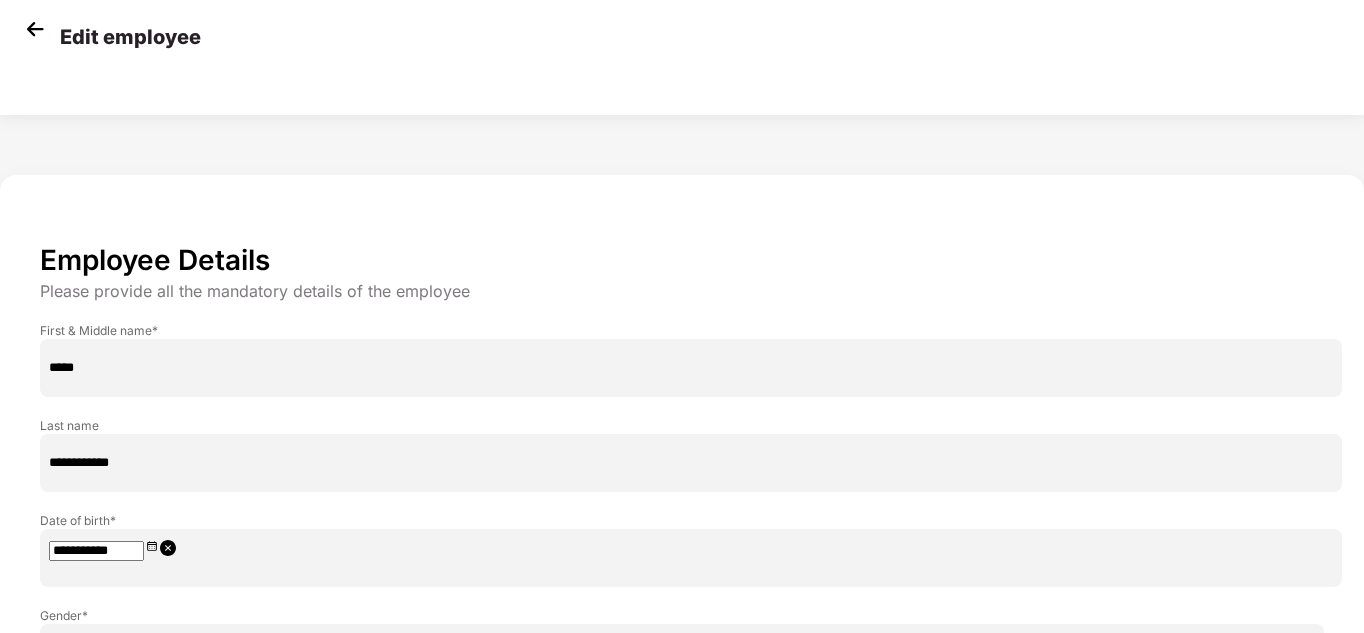 click on "****" at bounding box center (691, 730) 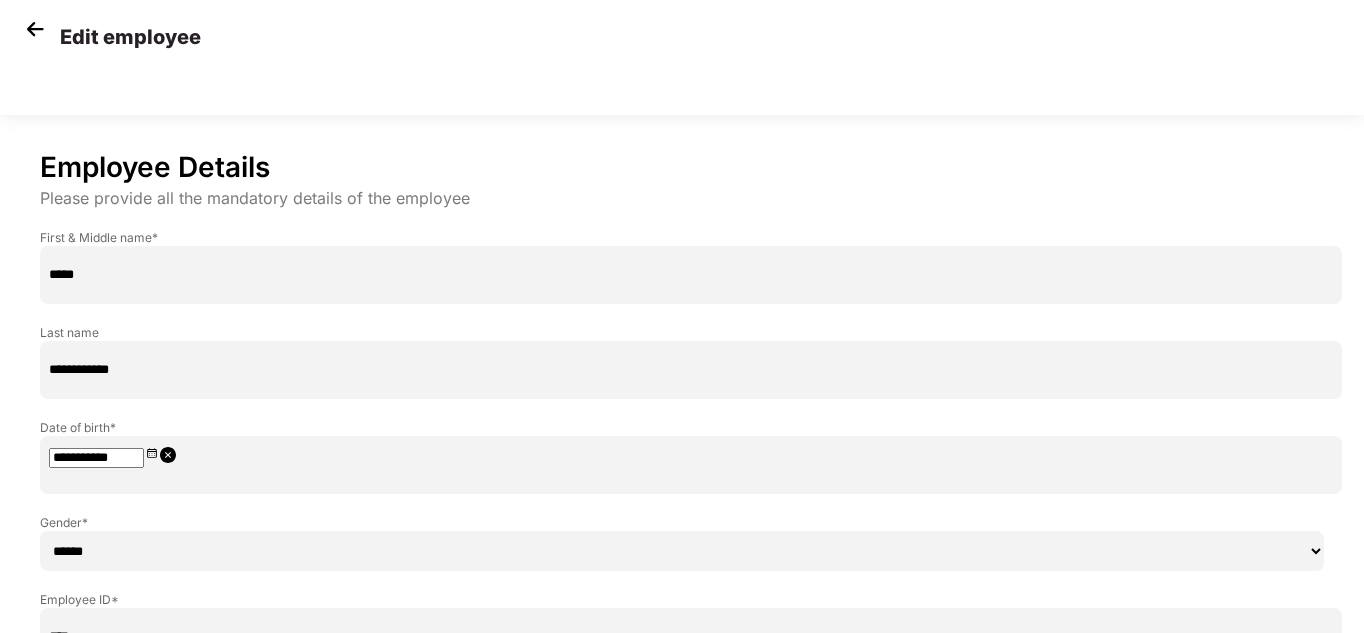 scroll, scrollTop: 95, scrollLeft: 0, axis: vertical 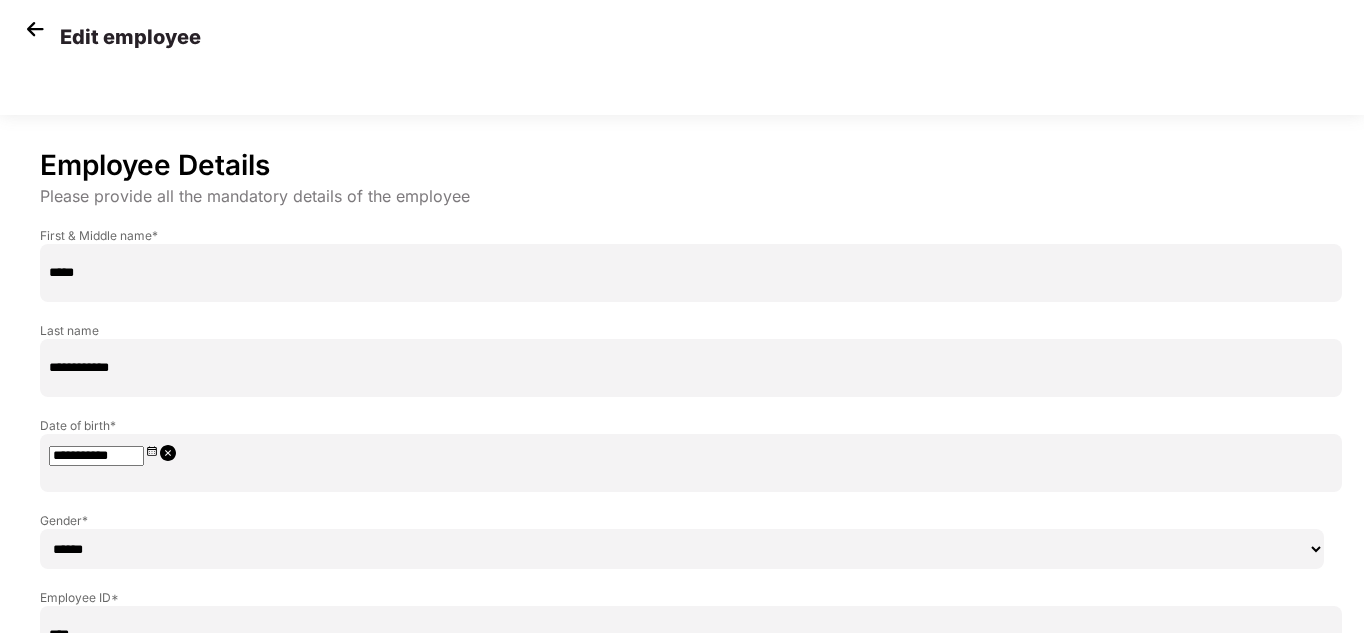 type on "****" 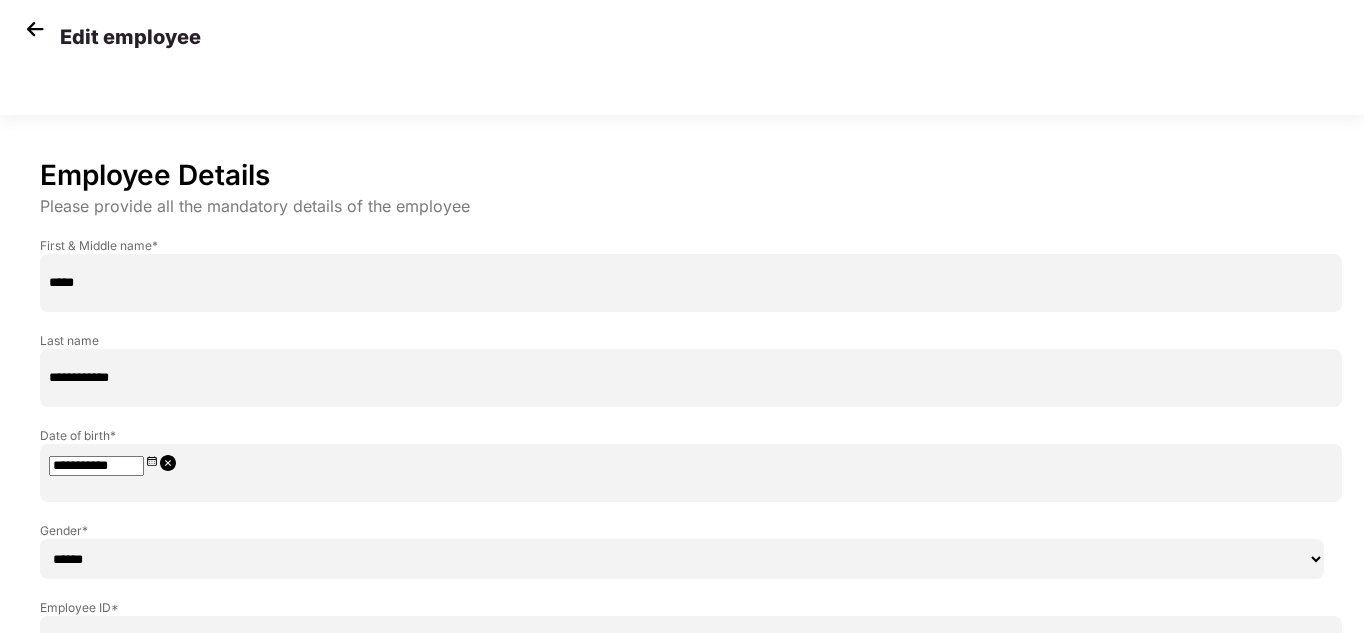 scroll, scrollTop: 0, scrollLeft: 0, axis: both 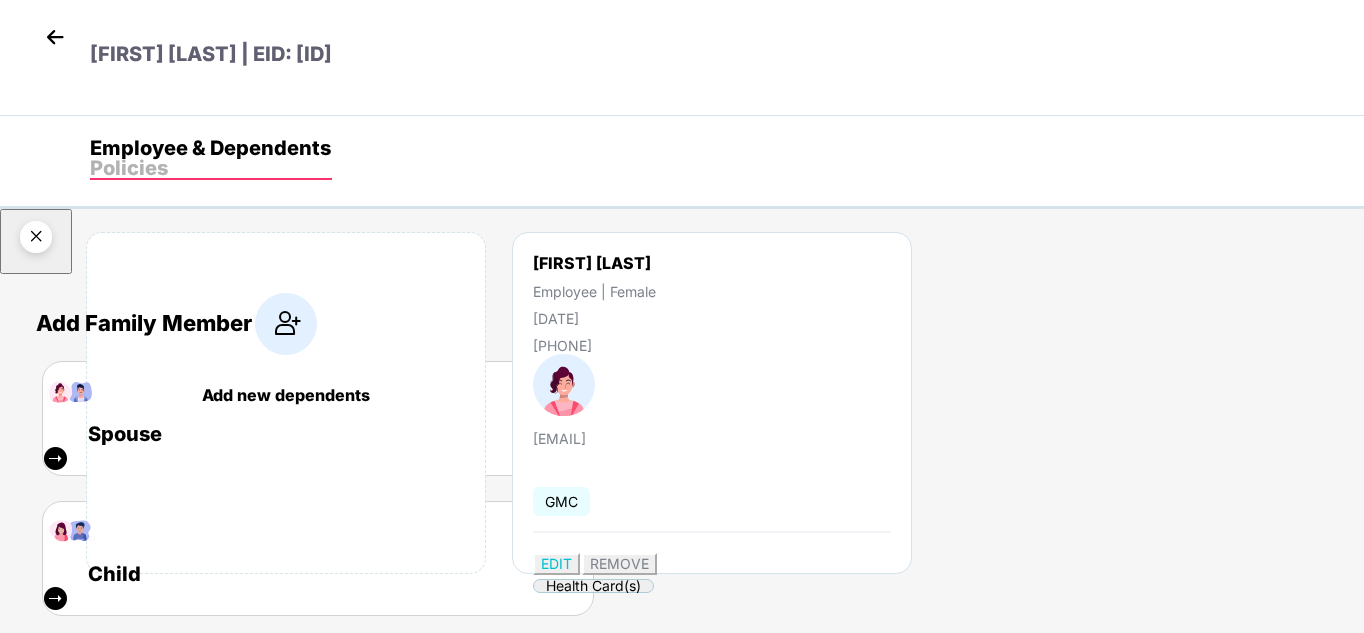 click at bounding box center [36, 240] 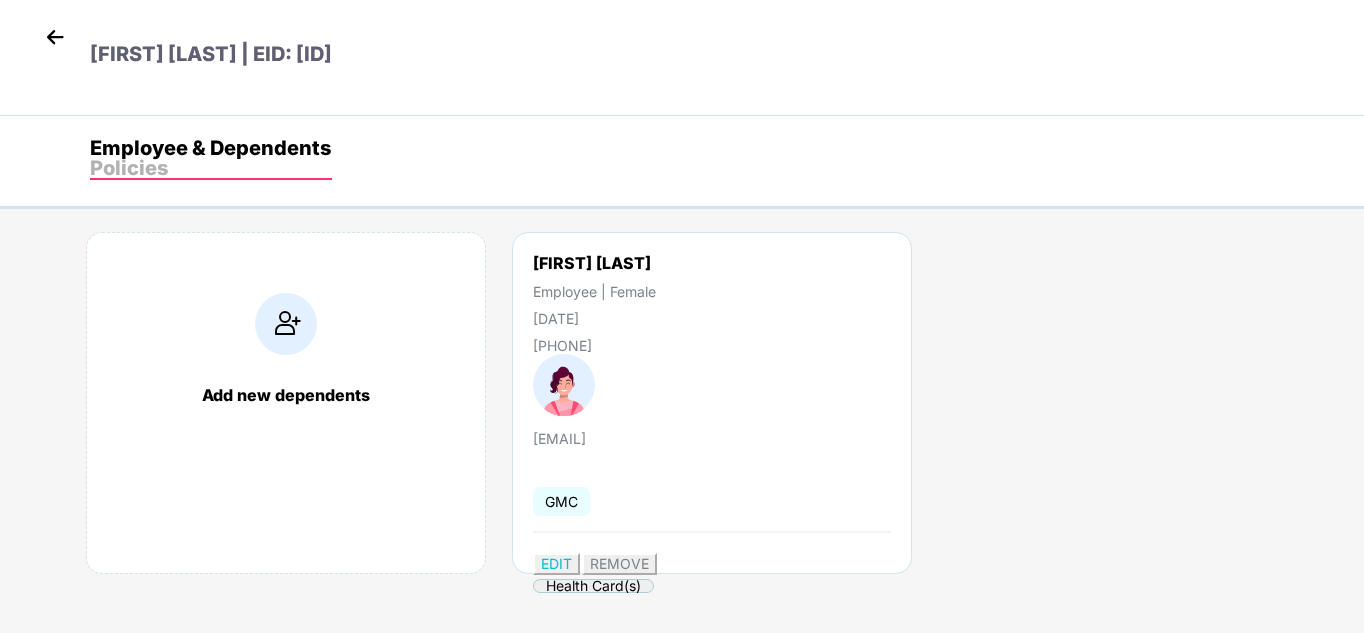 click at bounding box center (55, 37) 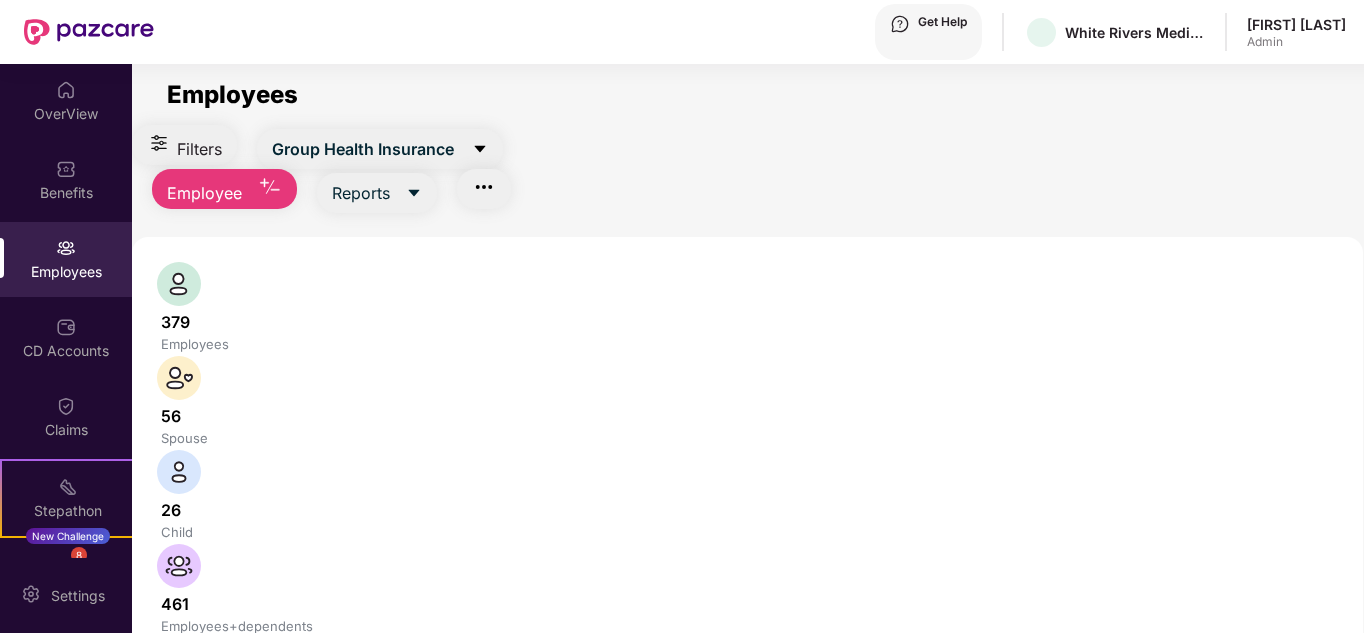 click at bounding box center (331, 682) 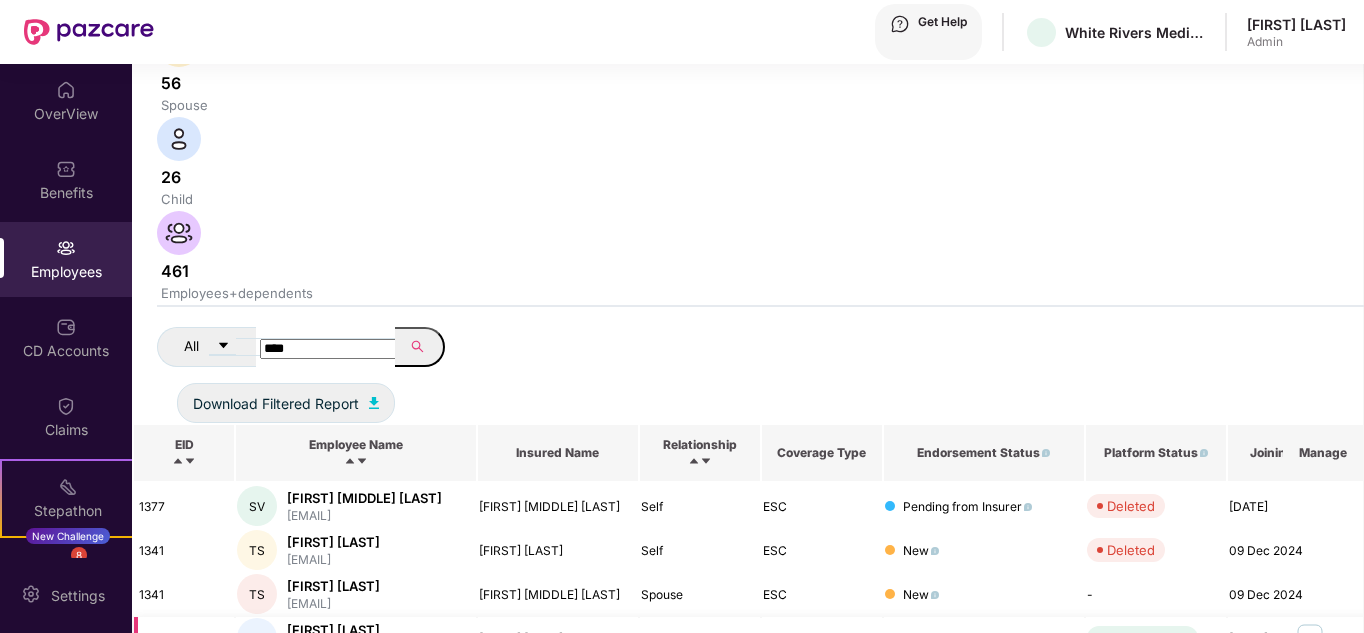 scroll, scrollTop: 345, scrollLeft: 0, axis: vertical 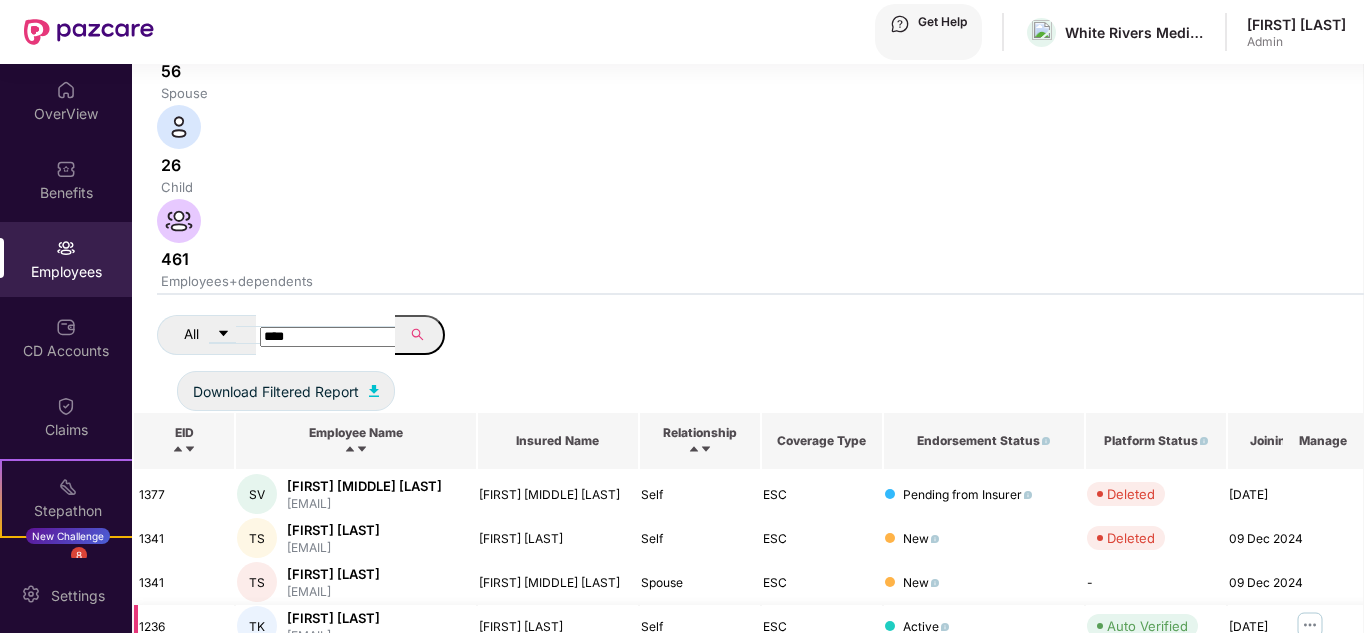 type on "***" 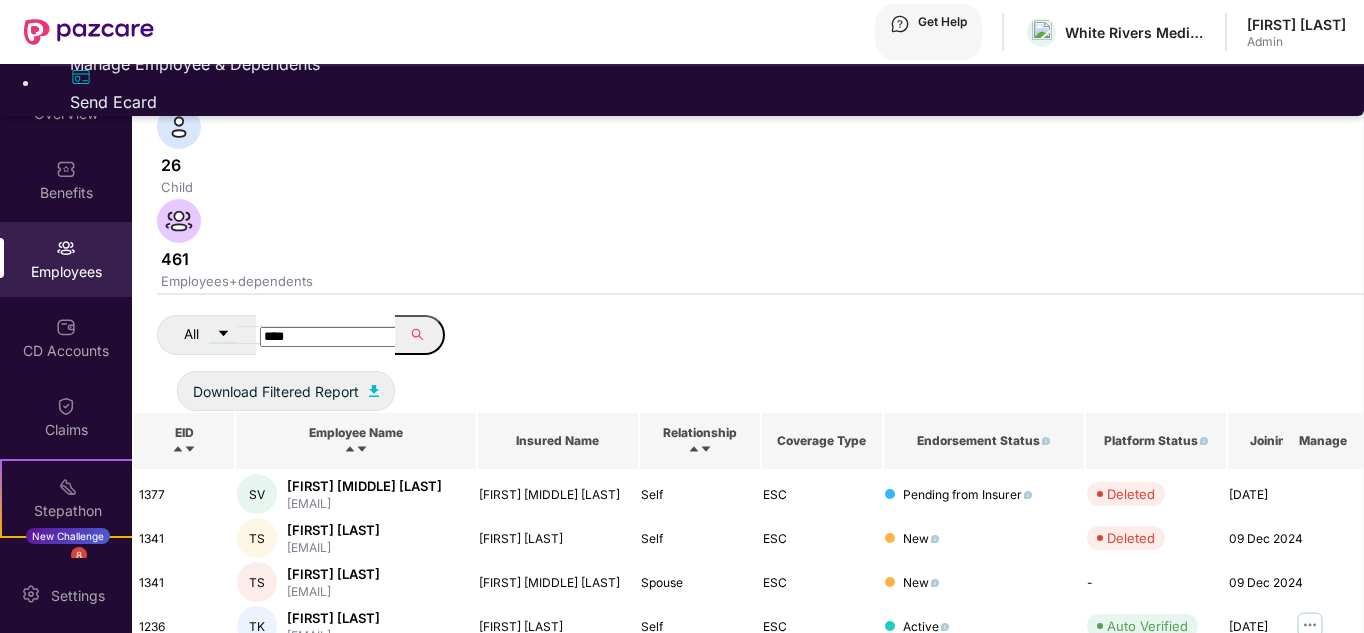 click on "Manage Employee & Dependents" at bounding box center [702, 64] 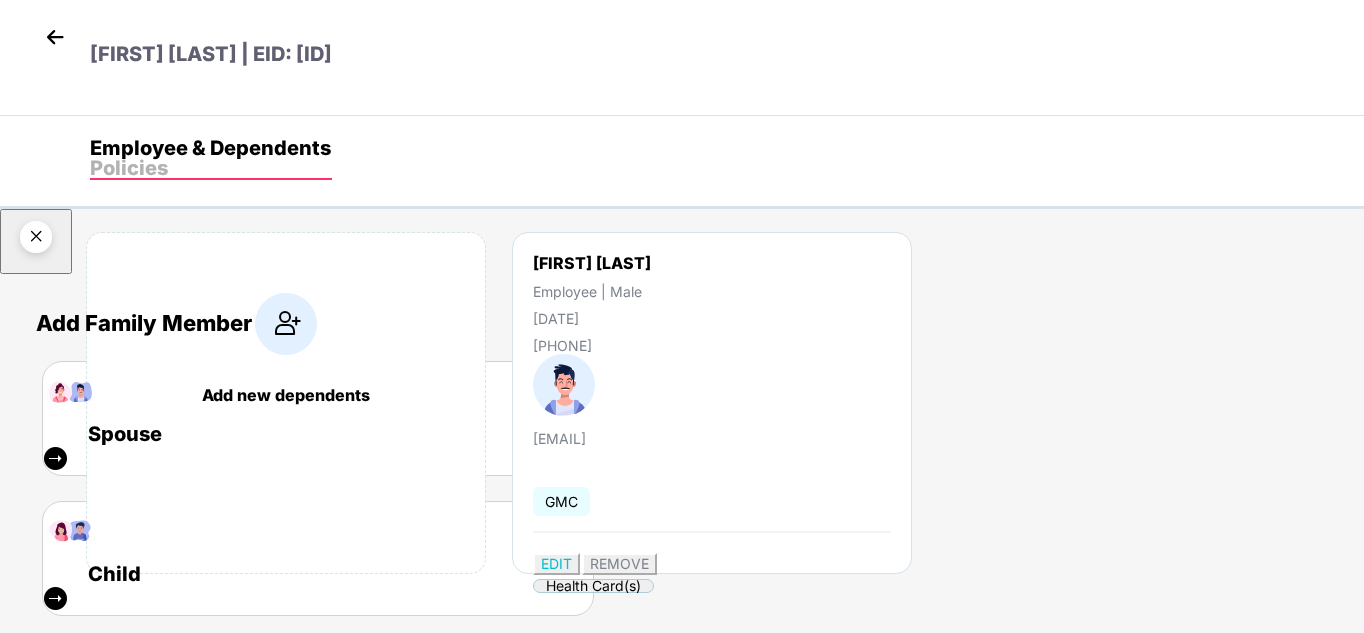 click at bounding box center (36, 240) 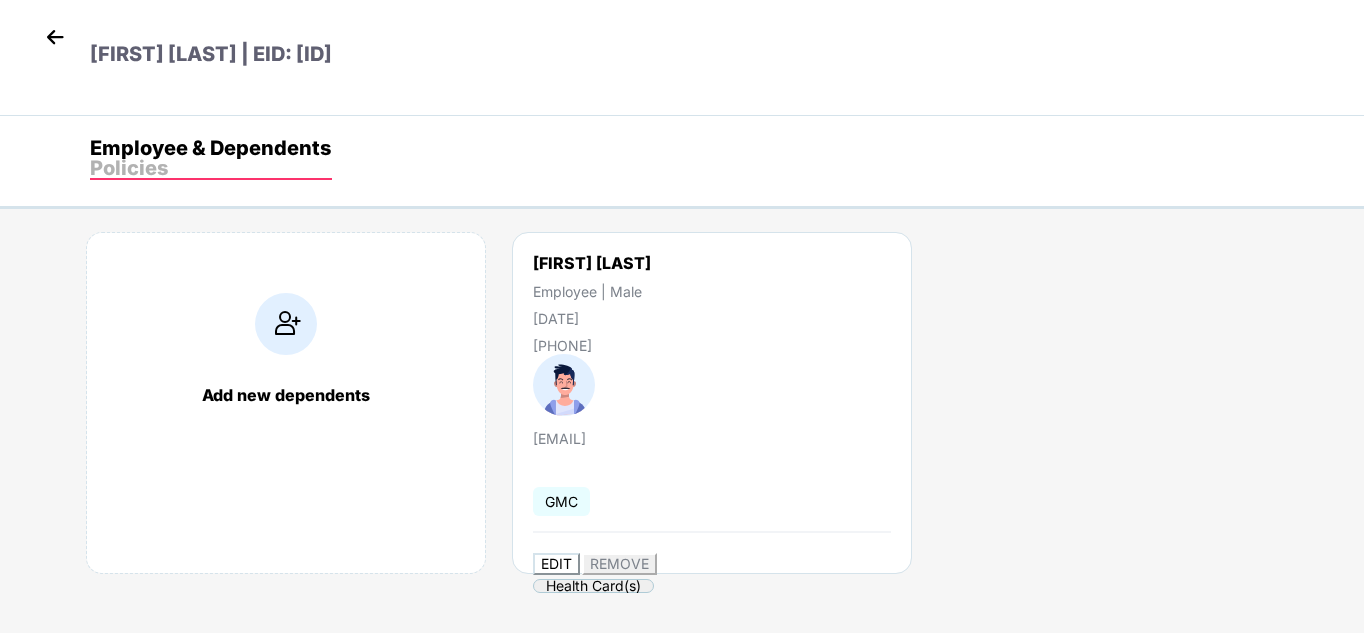 click on "EDIT" at bounding box center (556, 563) 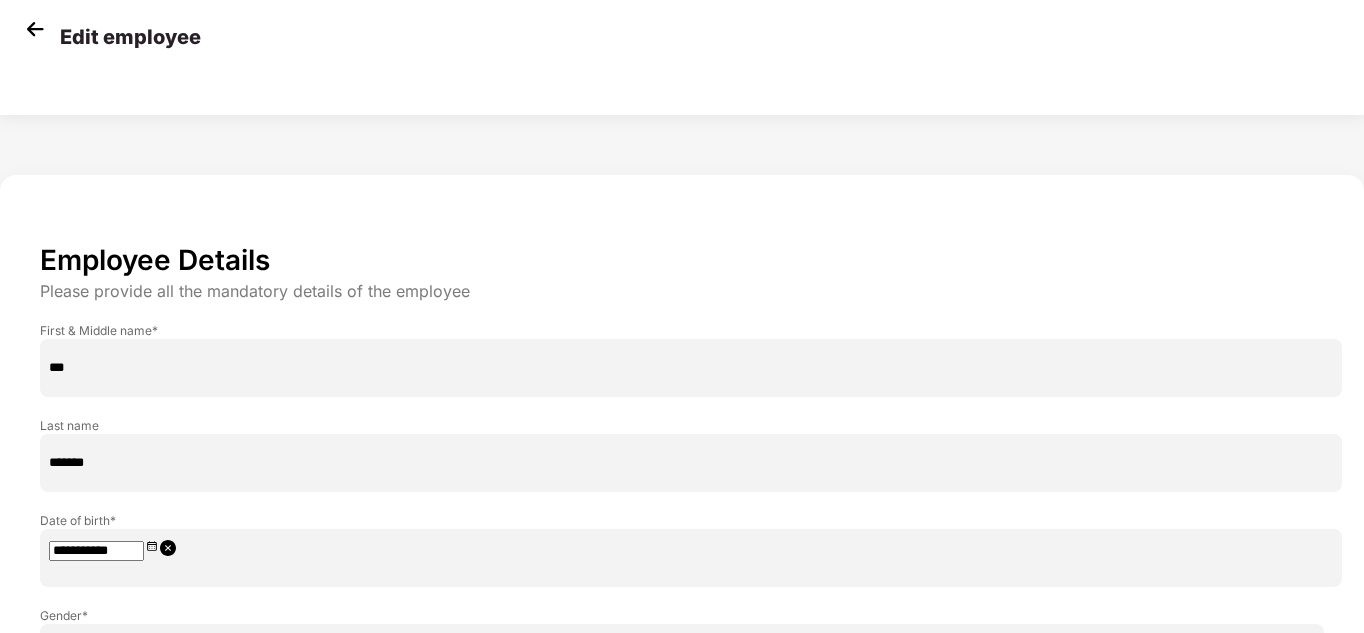 click on "****" at bounding box center (691, 730) 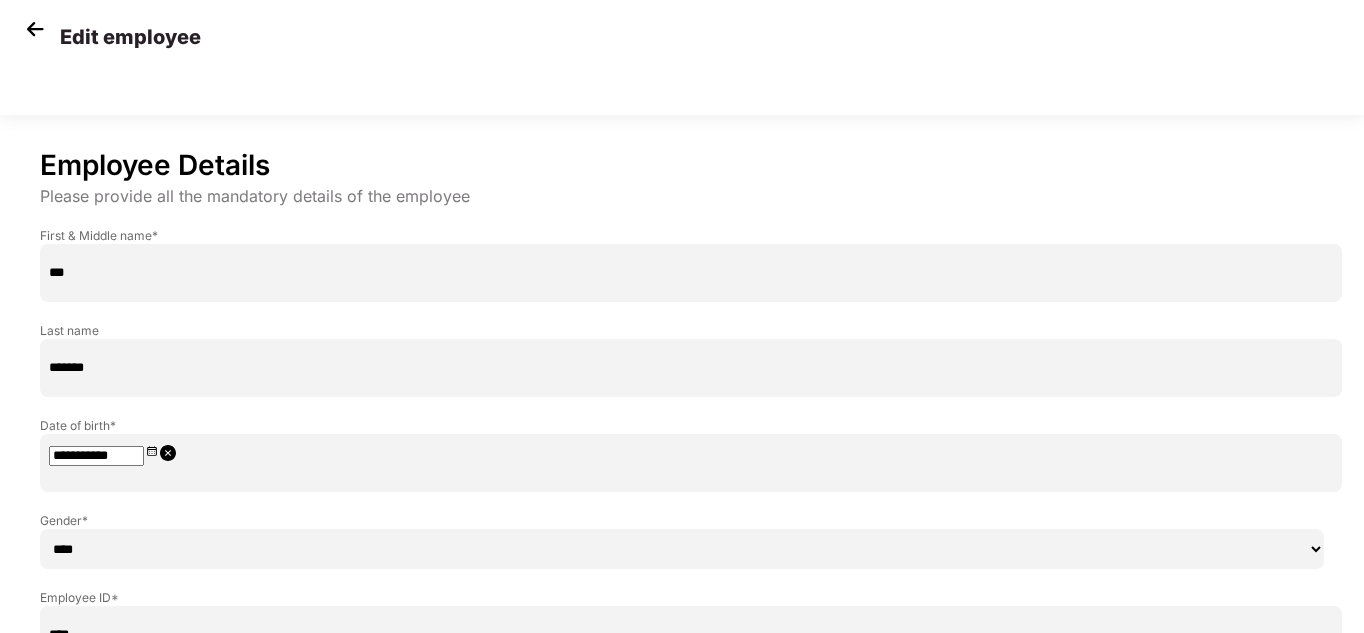 type on "****" 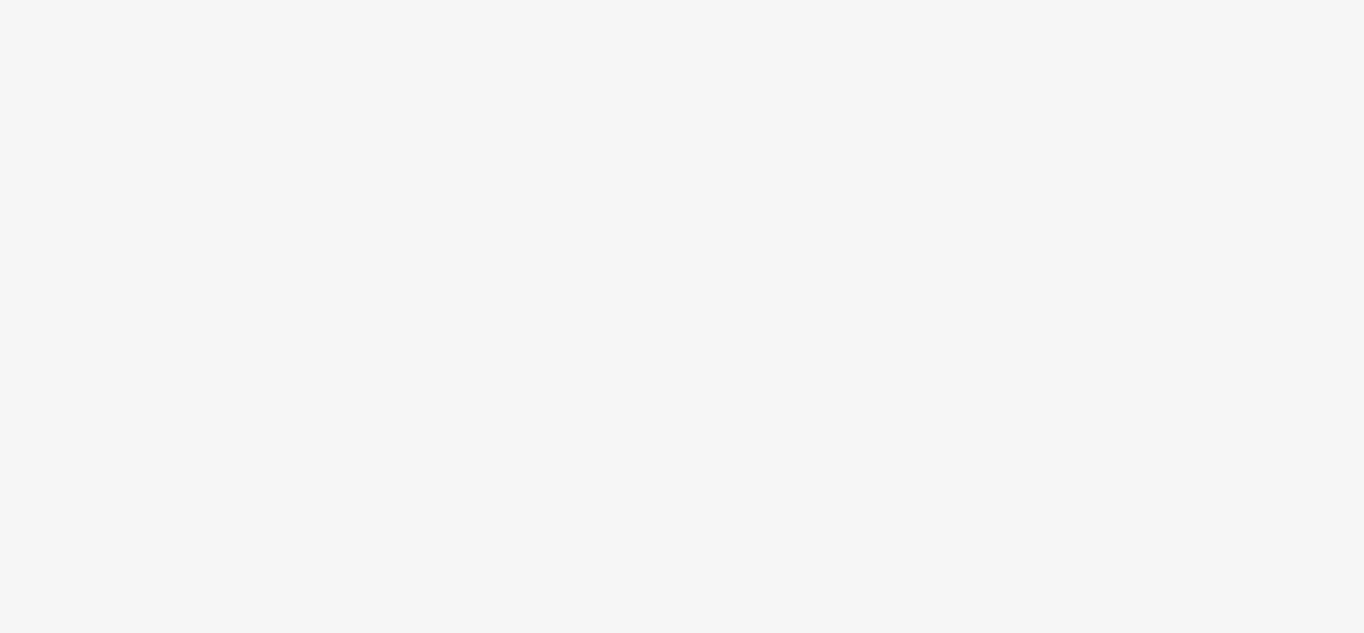 scroll, scrollTop: 0, scrollLeft: 0, axis: both 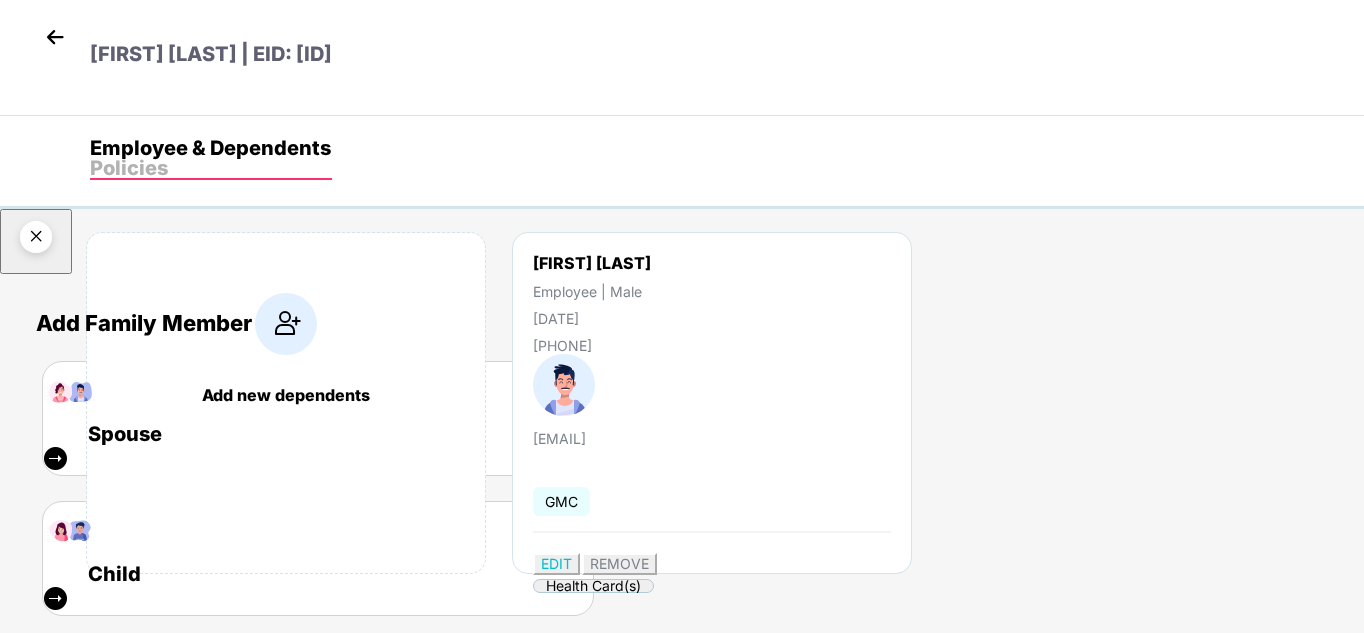 click at bounding box center (36, 240) 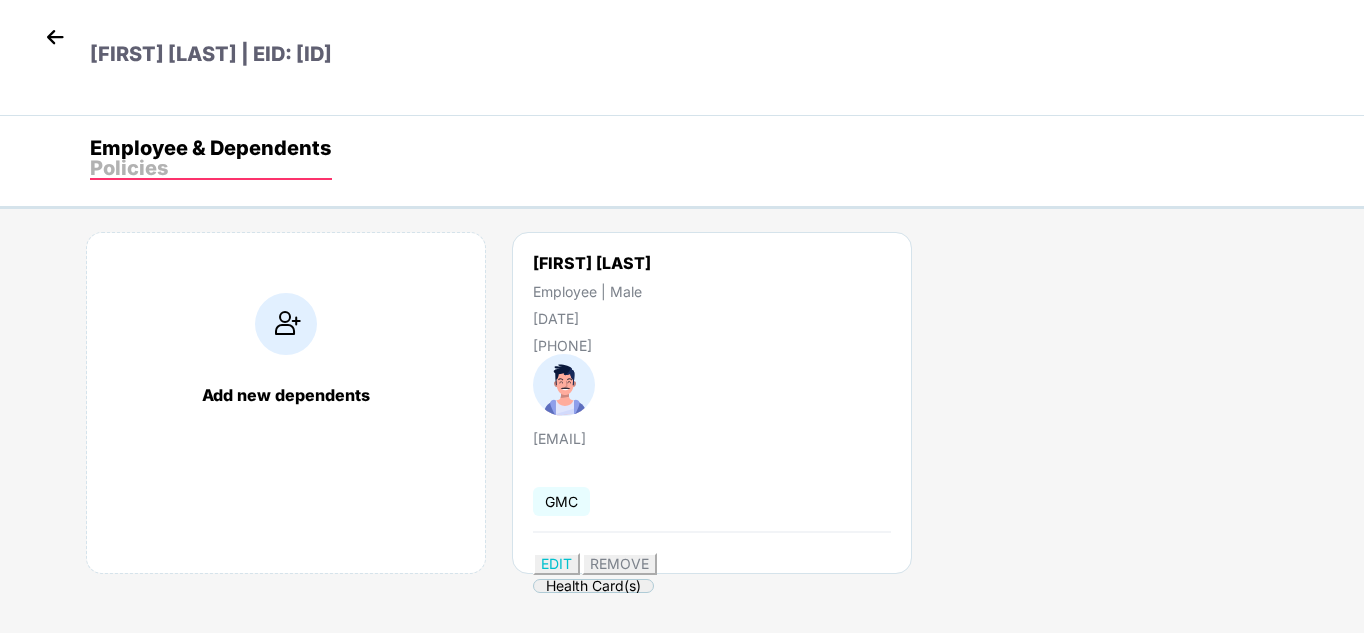 click at bounding box center (55, 37) 